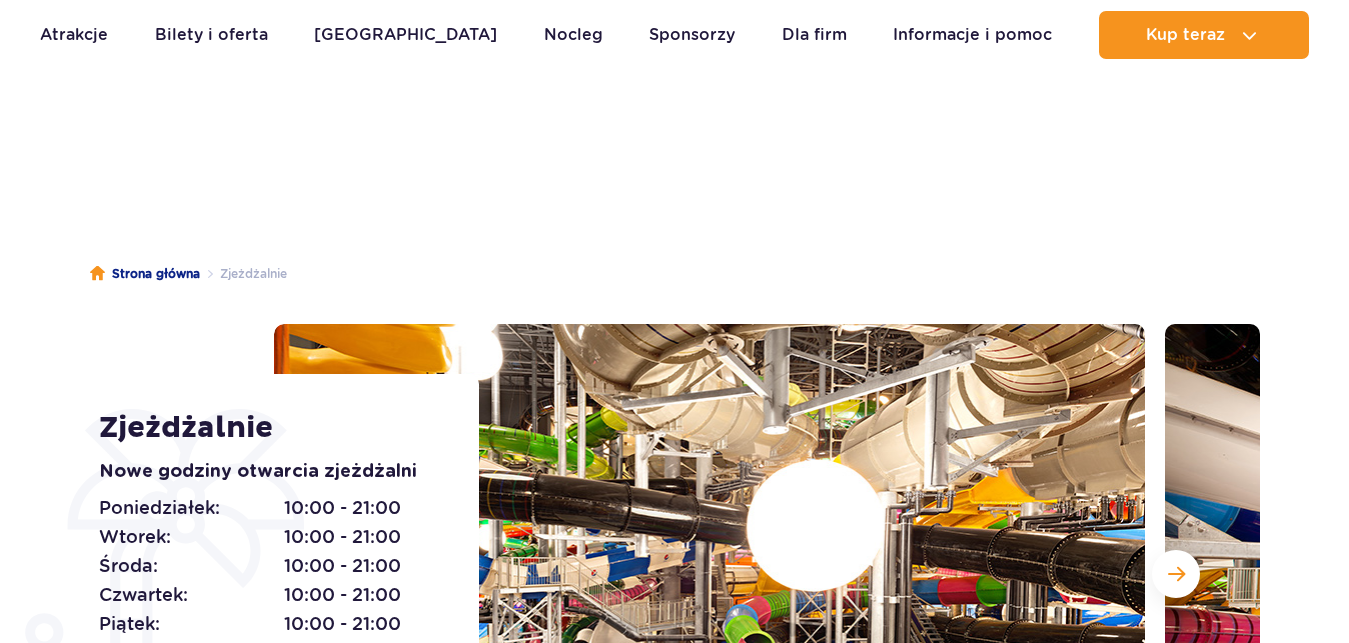 scroll, scrollTop: 204, scrollLeft: 0, axis: vertical 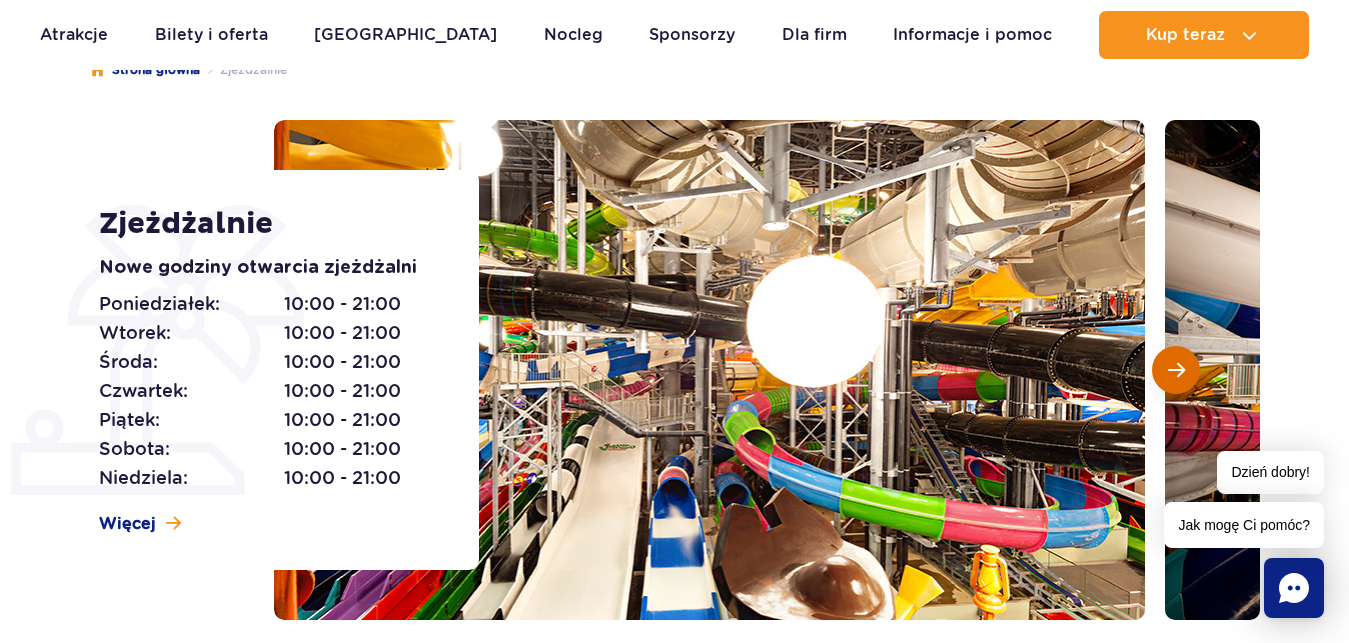 click at bounding box center [1176, 370] 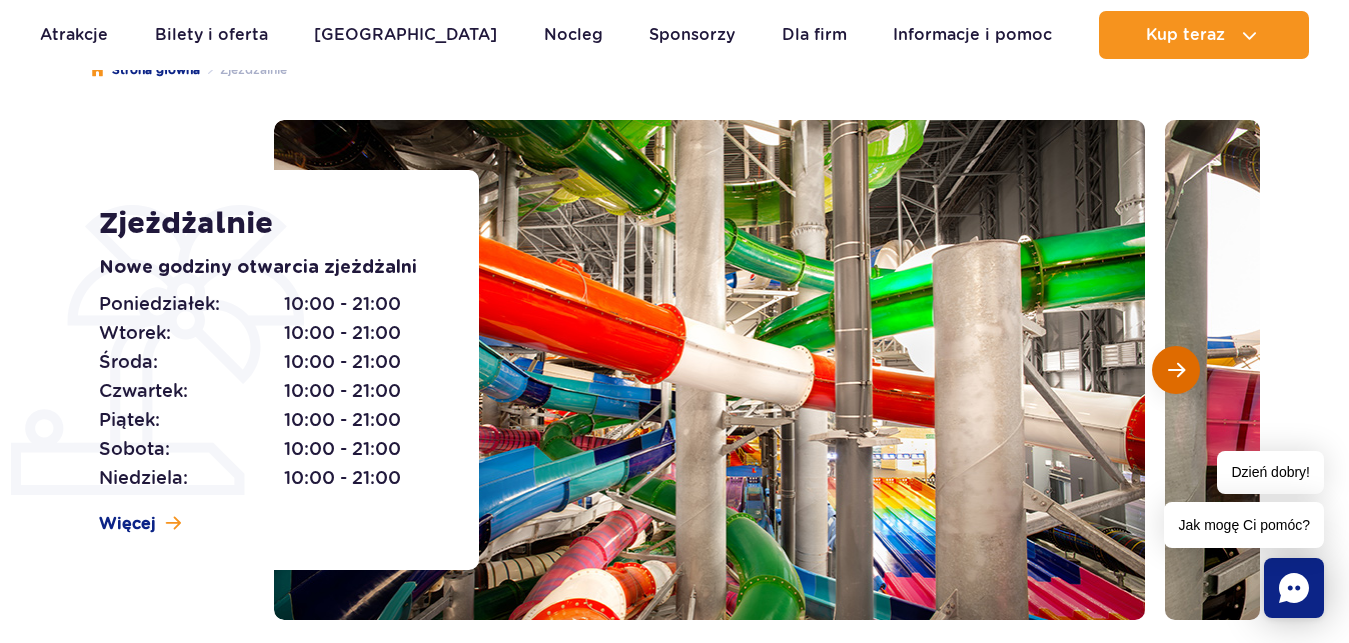 click at bounding box center (1176, 370) 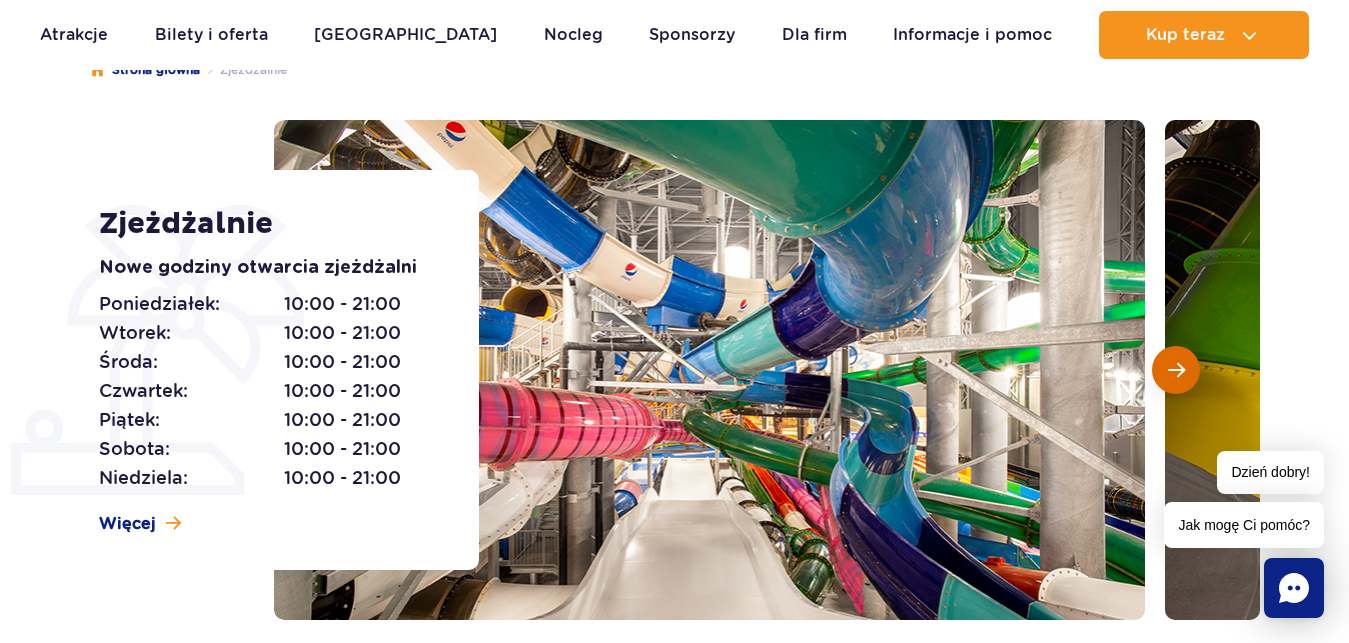 click at bounding box center [1176, 370] 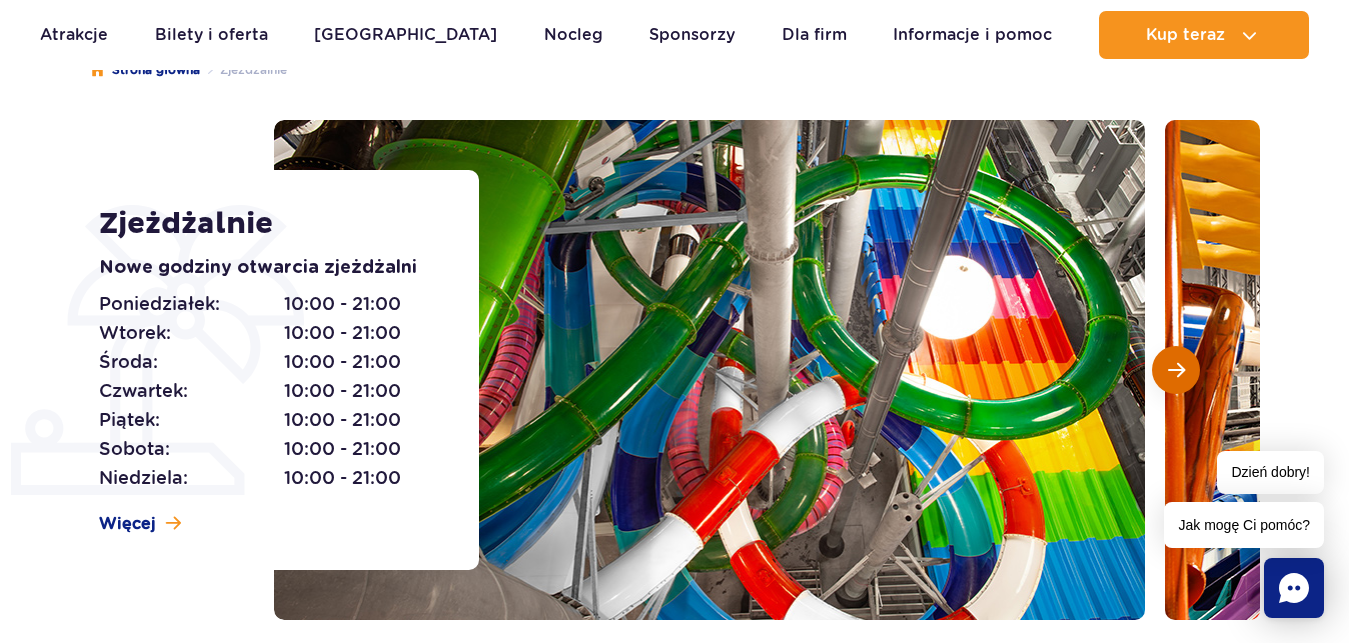 click at bounding box center [1176, 370] 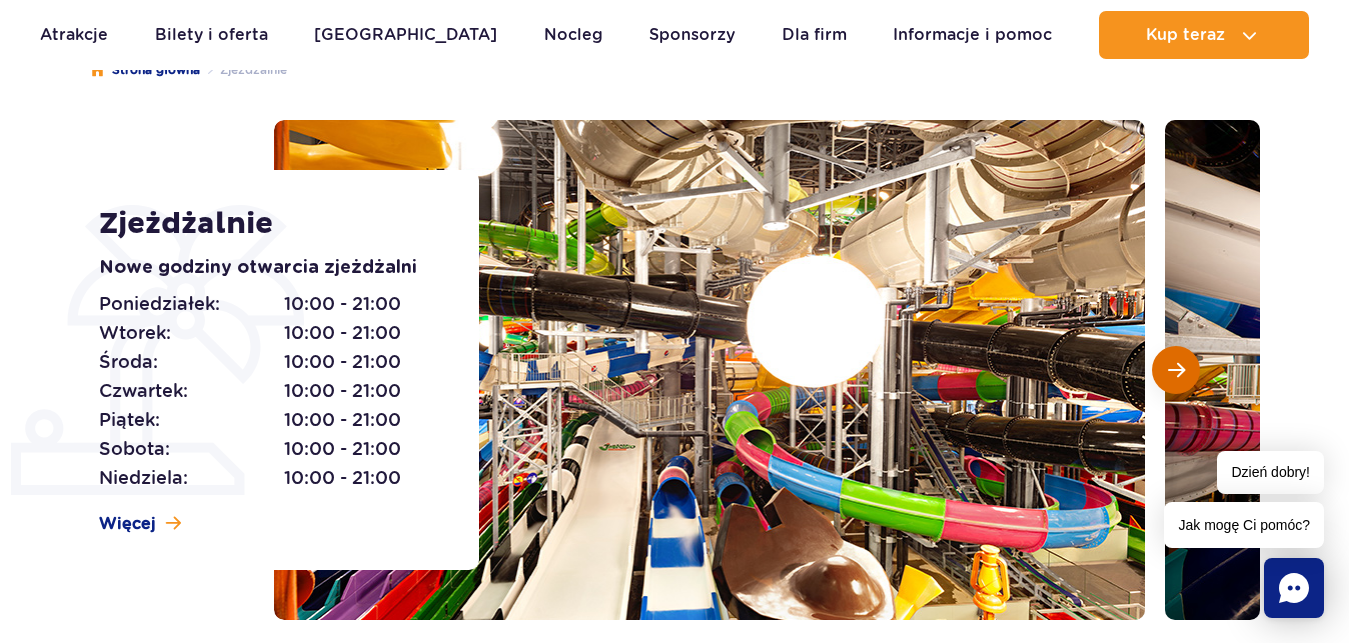 click at bounding box center [1176, 370] 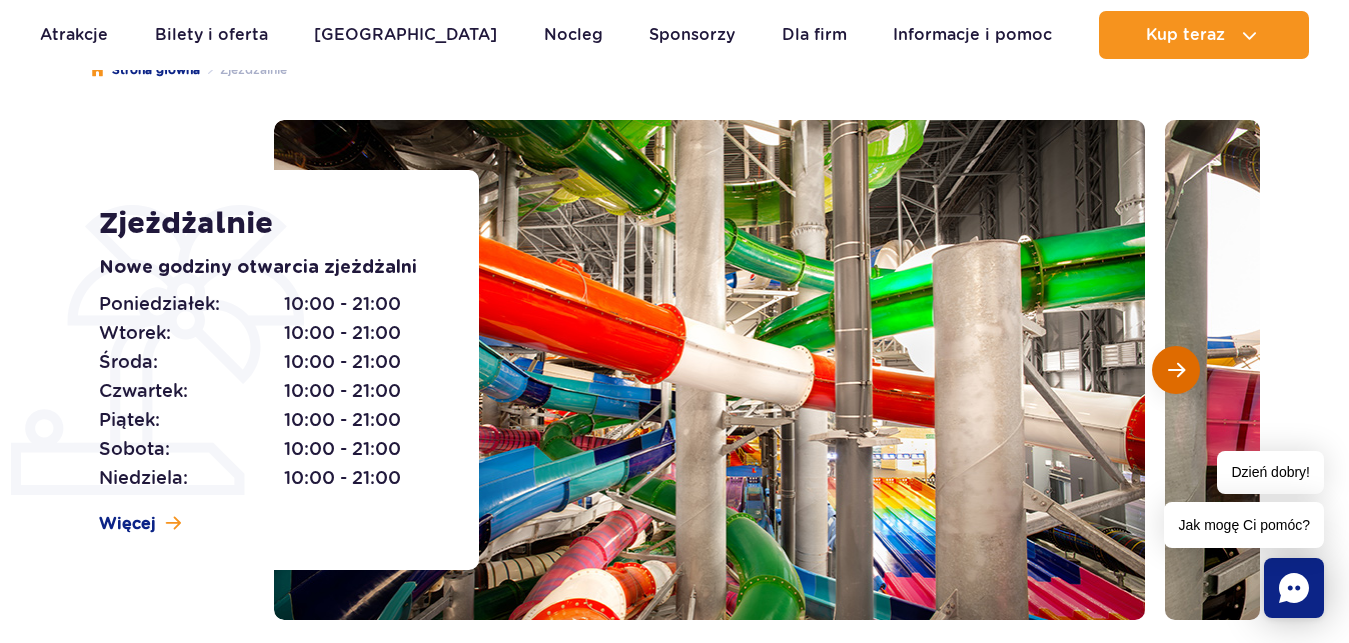click at bounding box center (1176, 370) 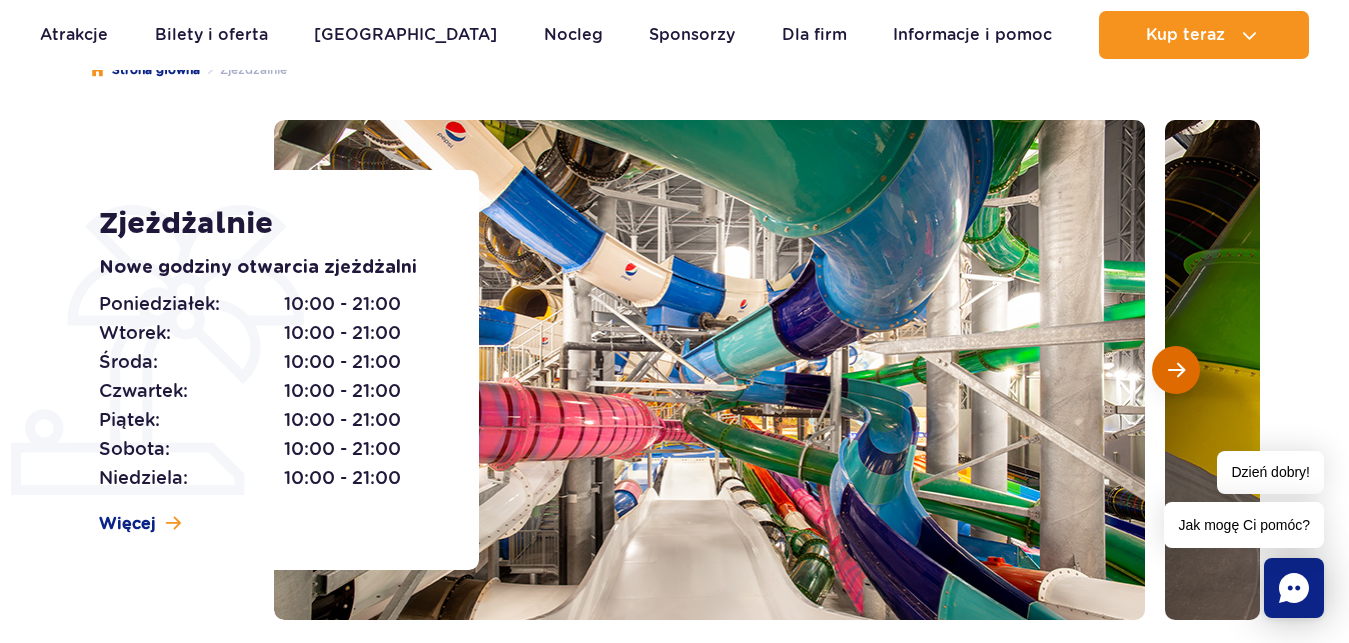 click at bounding box center [1176, 370] 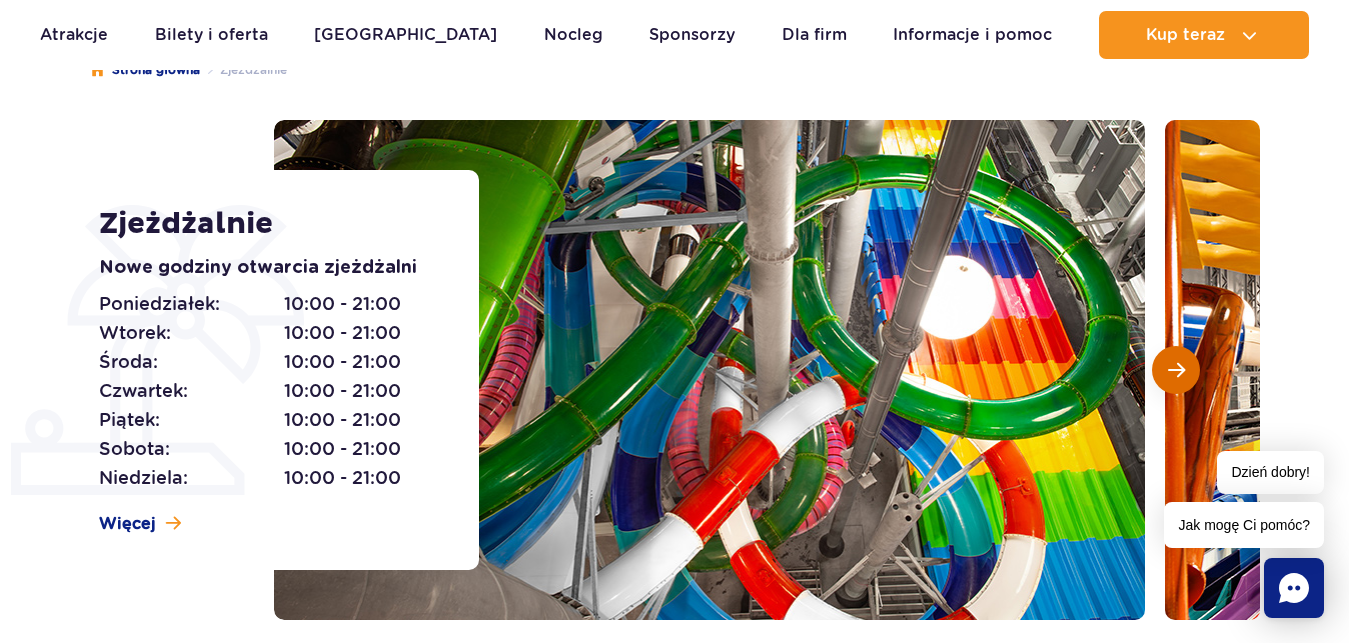 click at bounding box center [1176, 370] 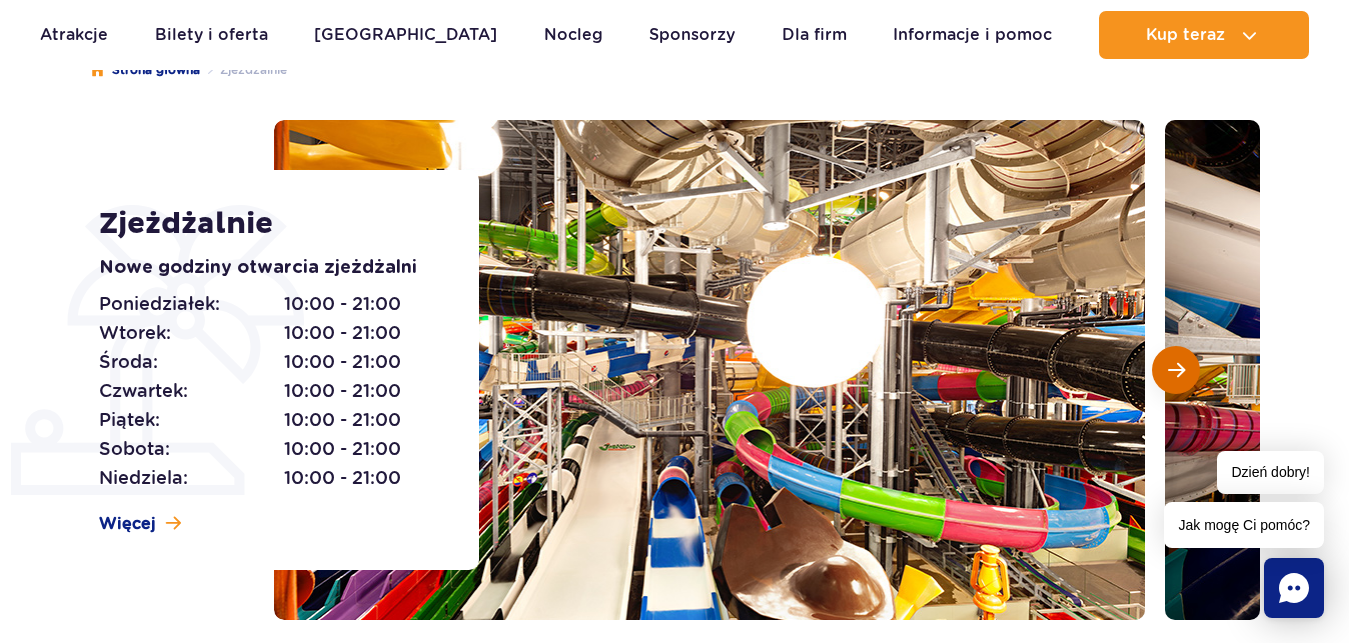 click at bounding box center (1176, 370) 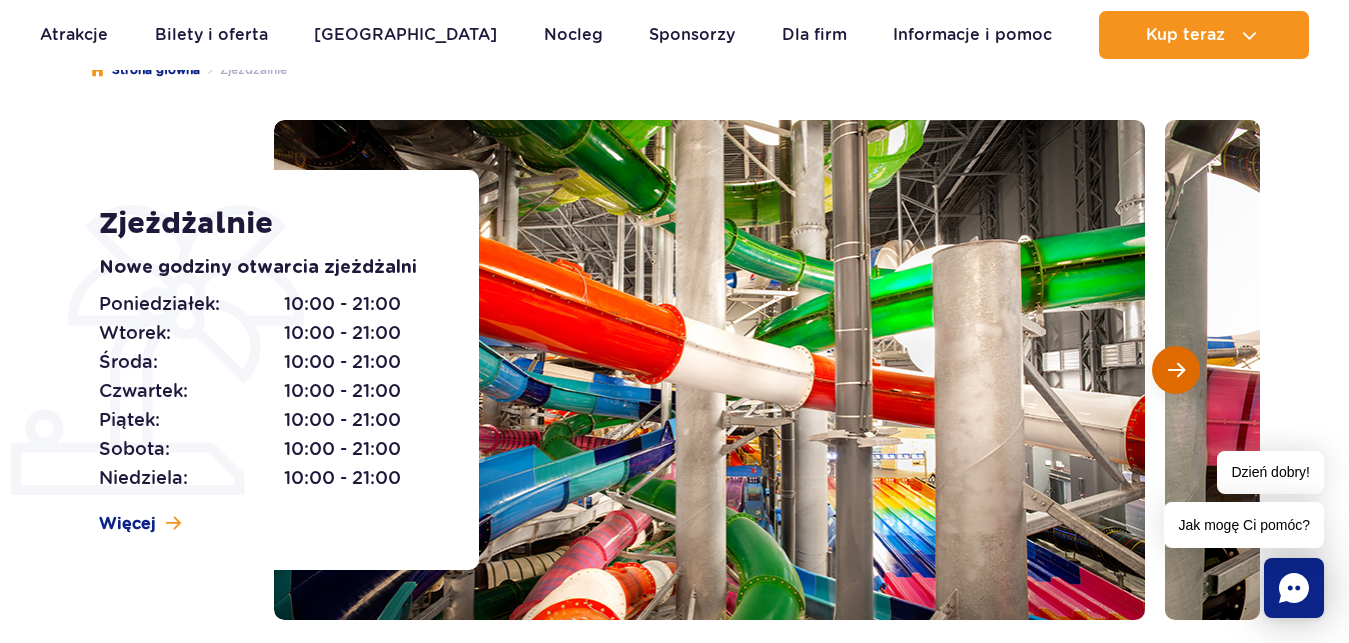 click at bounding box center (1176, 370) 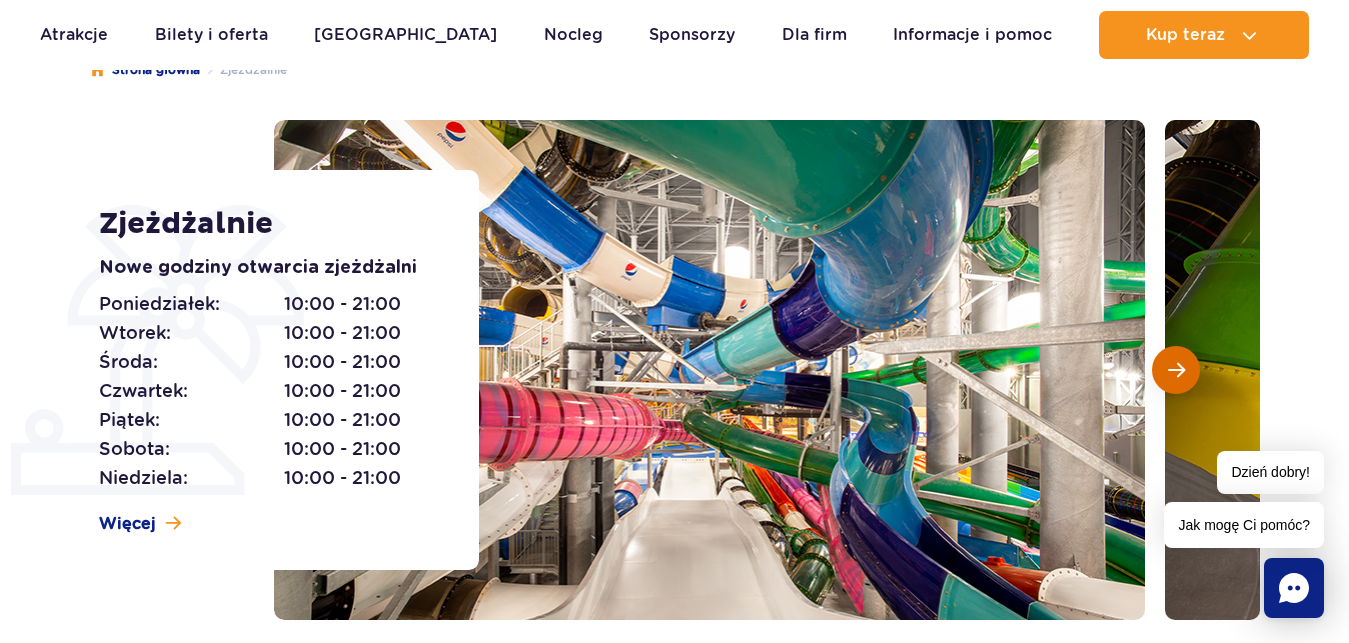 click at bounding box center [1176, 370] 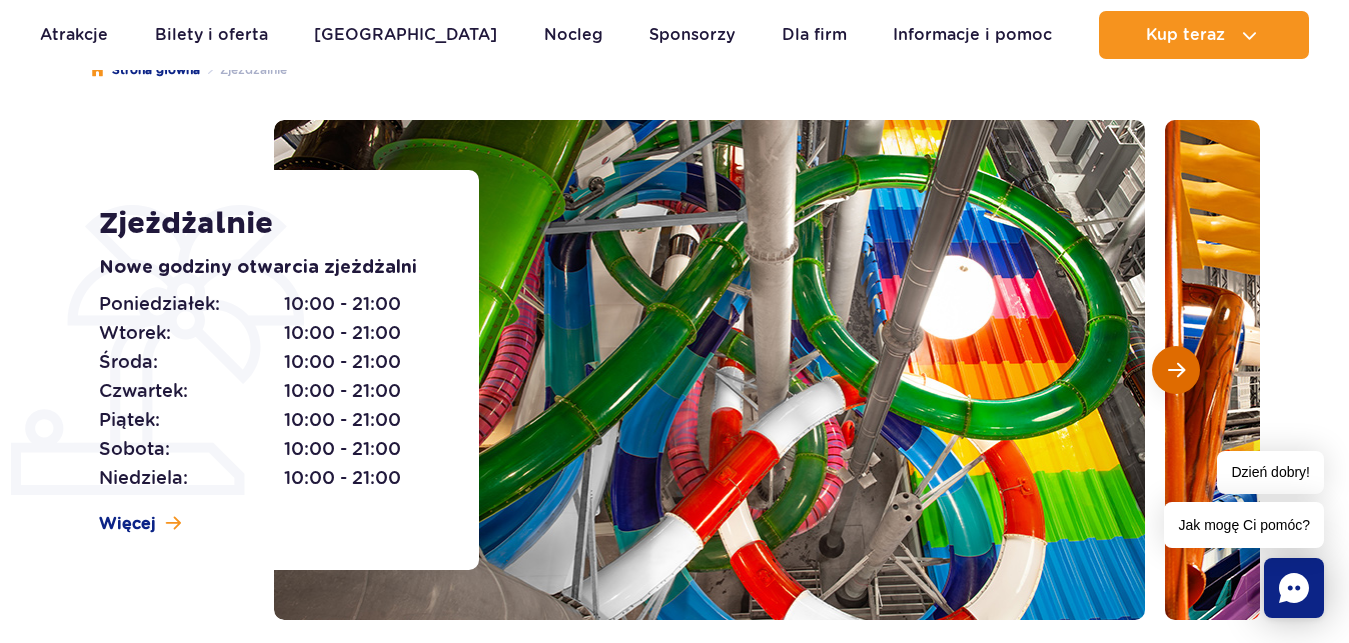 click at bounding box center (1176, 370) 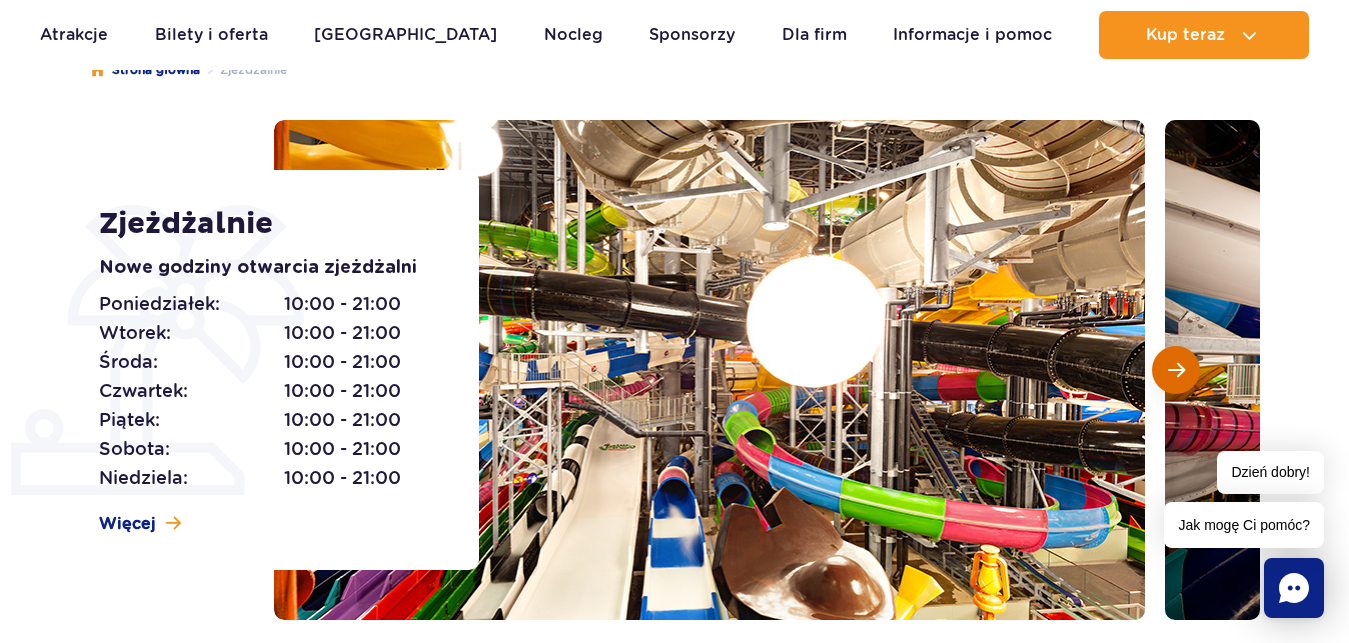 click at bounding box center (1176, 370) 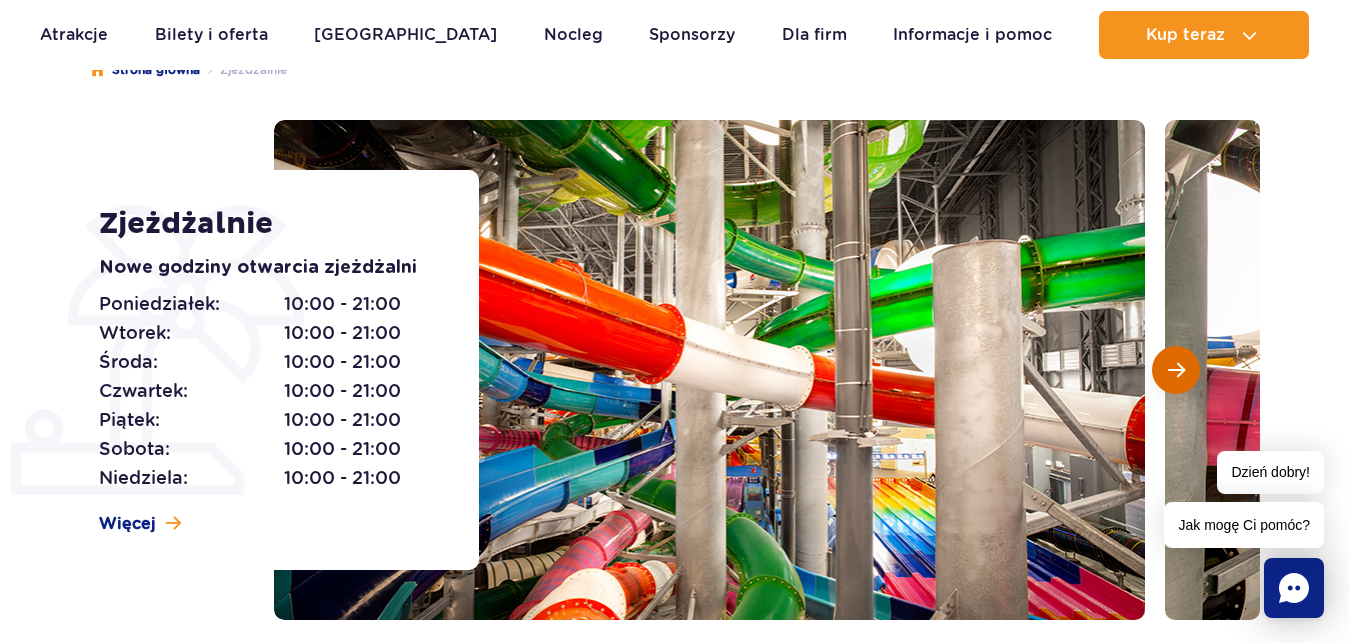 click at bounding box center [1176, 370] 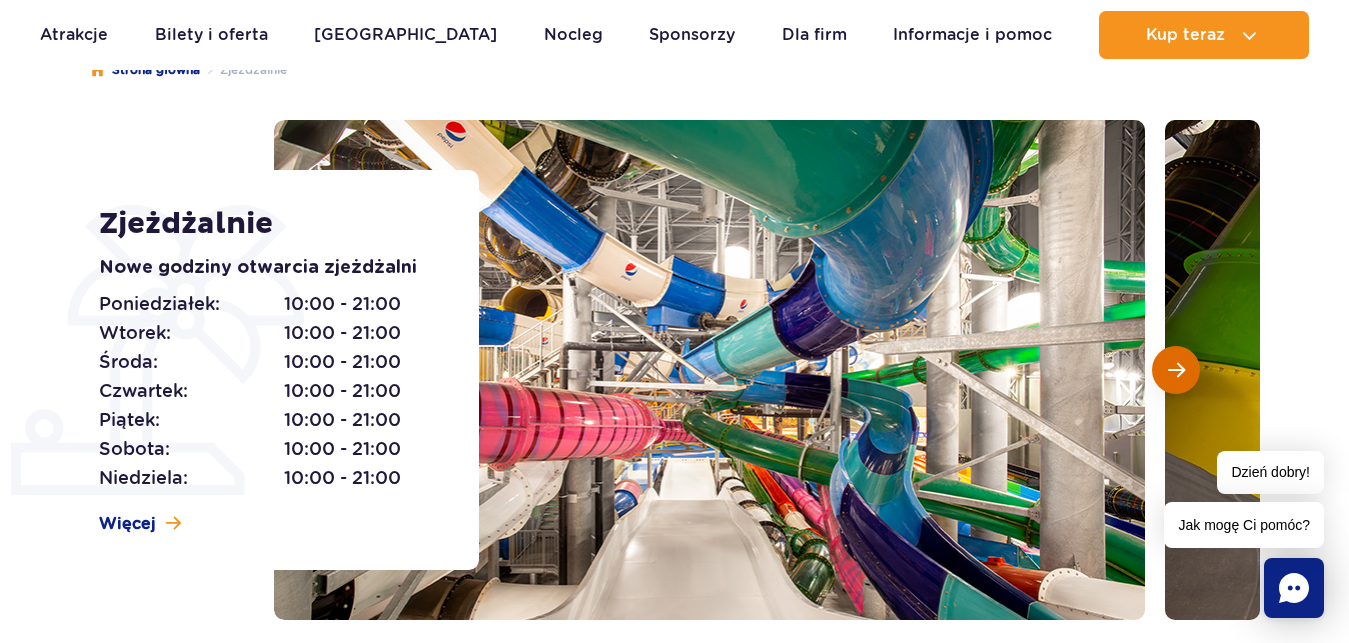 click at bounding box center [1176, 370] 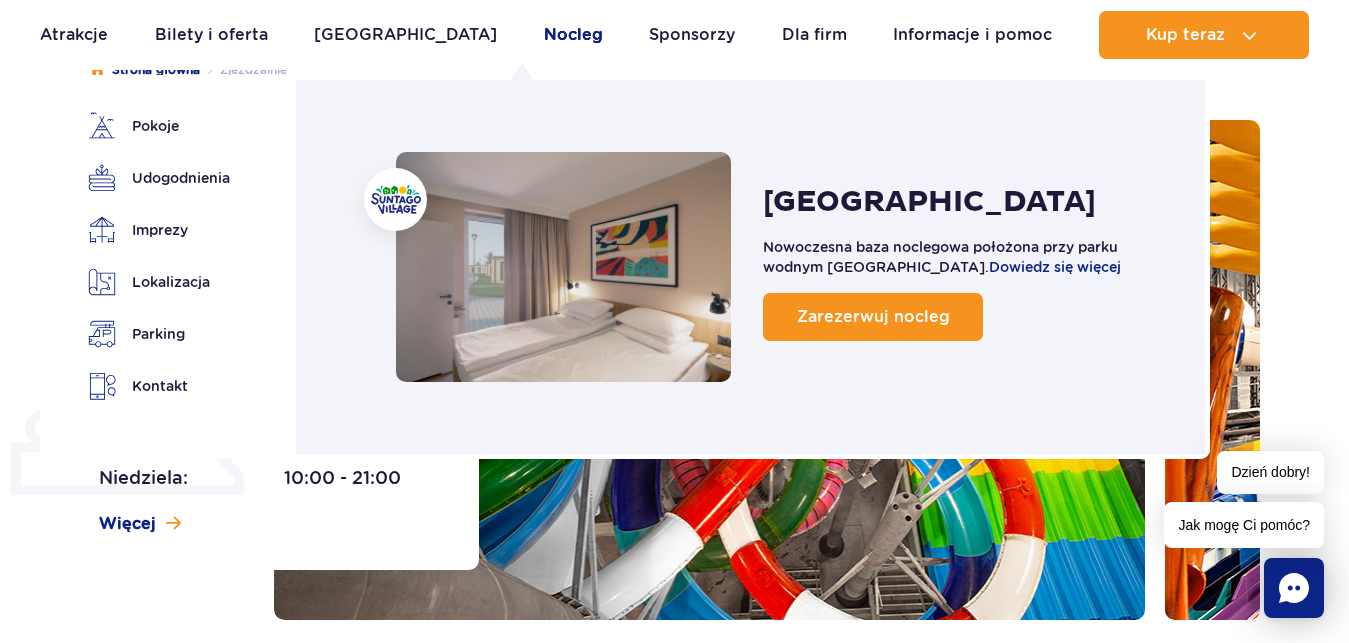 click on "Nocleg" at bounding box center (573, 35) 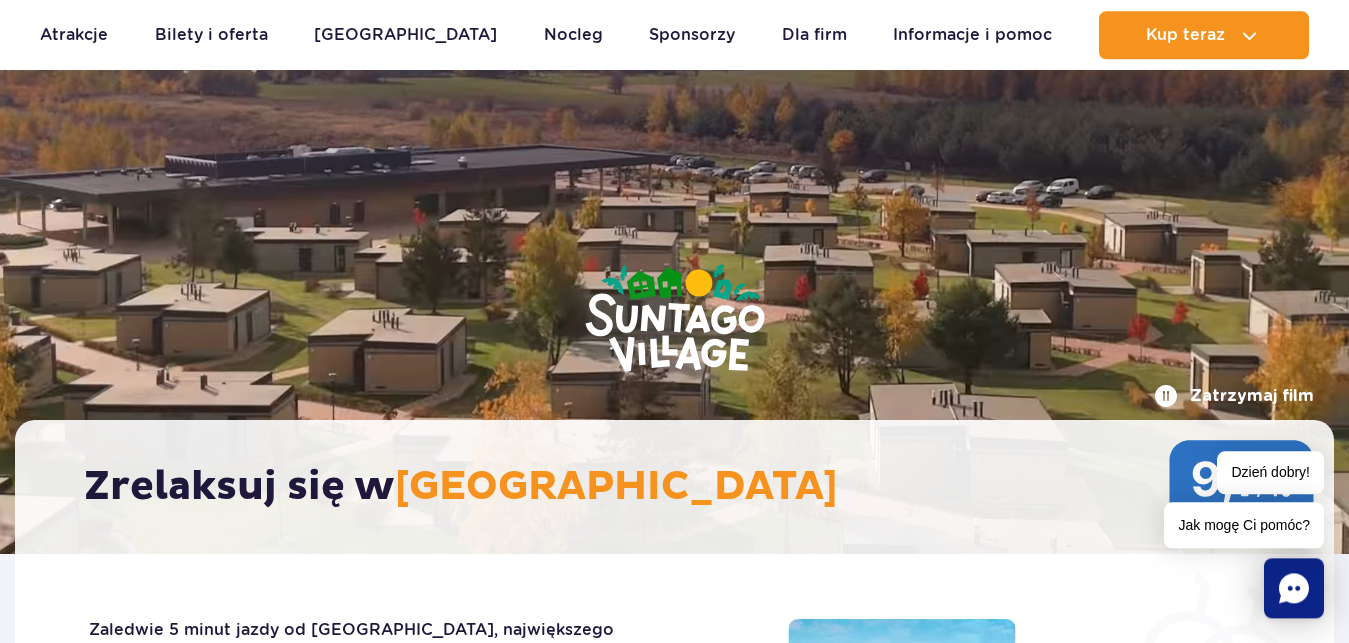 scroll, scrollTop: 0, scrollLeft: 0, axis: both 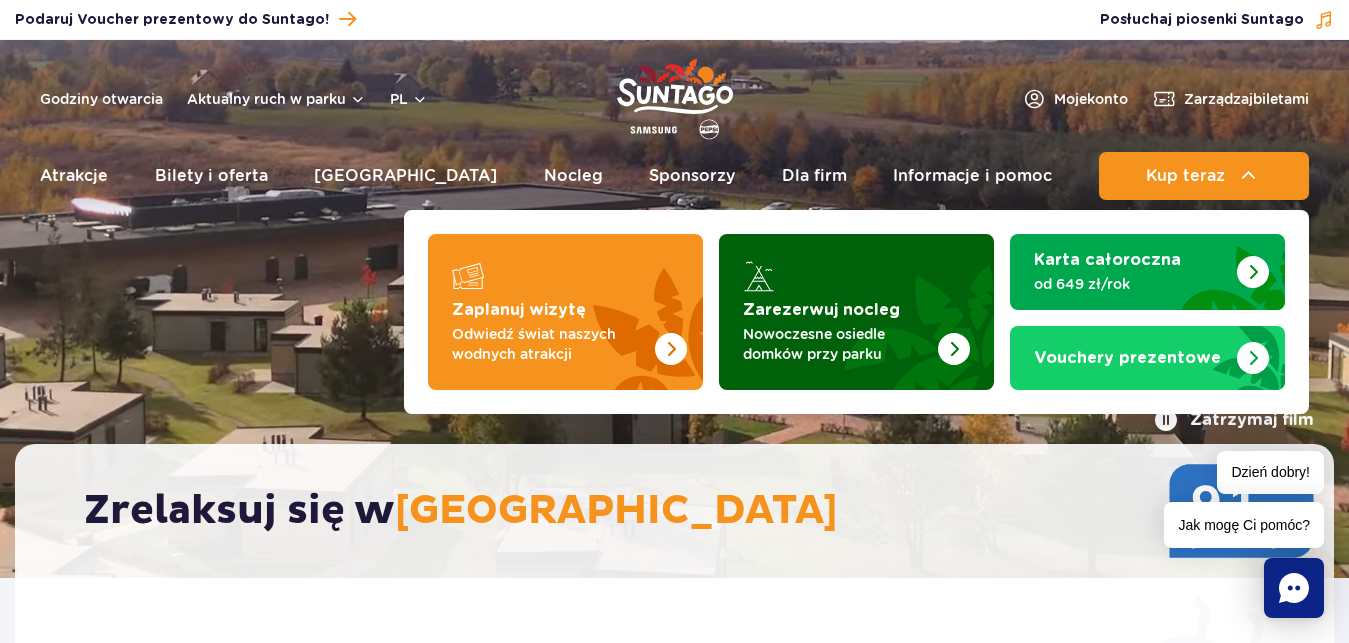click at bounding box center [856, 312] 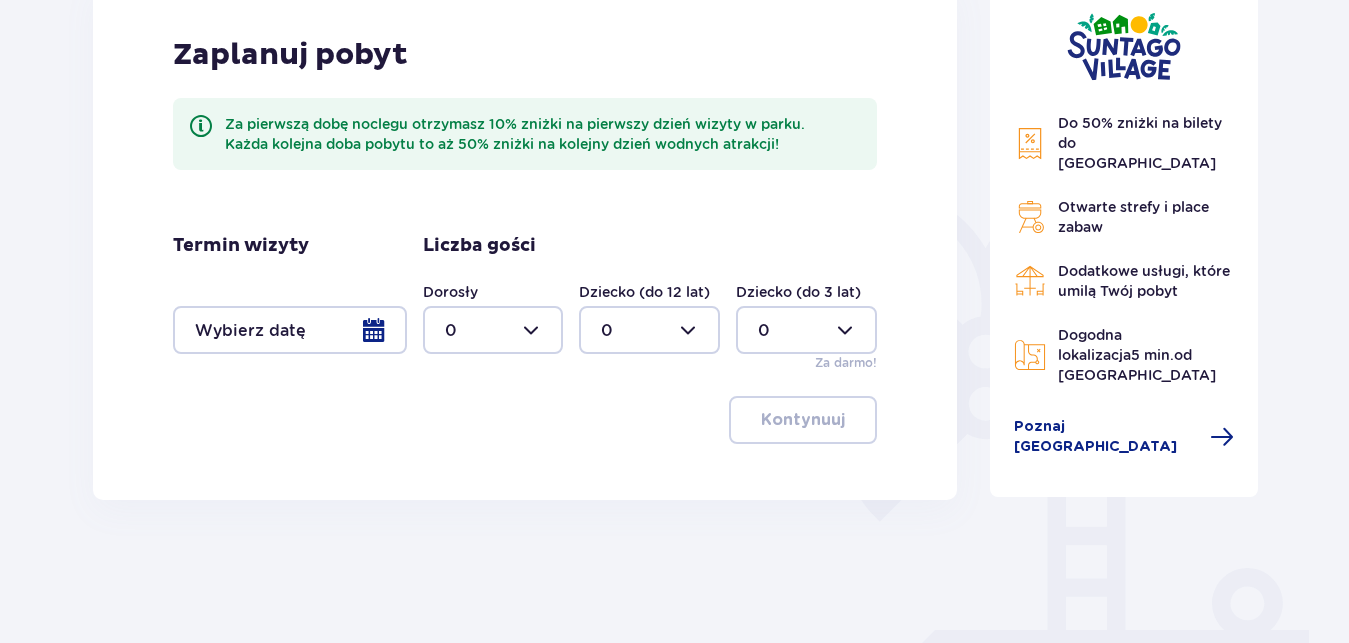 scroll, scrollTop: 204, scrollLeft: 0, axis: vertical 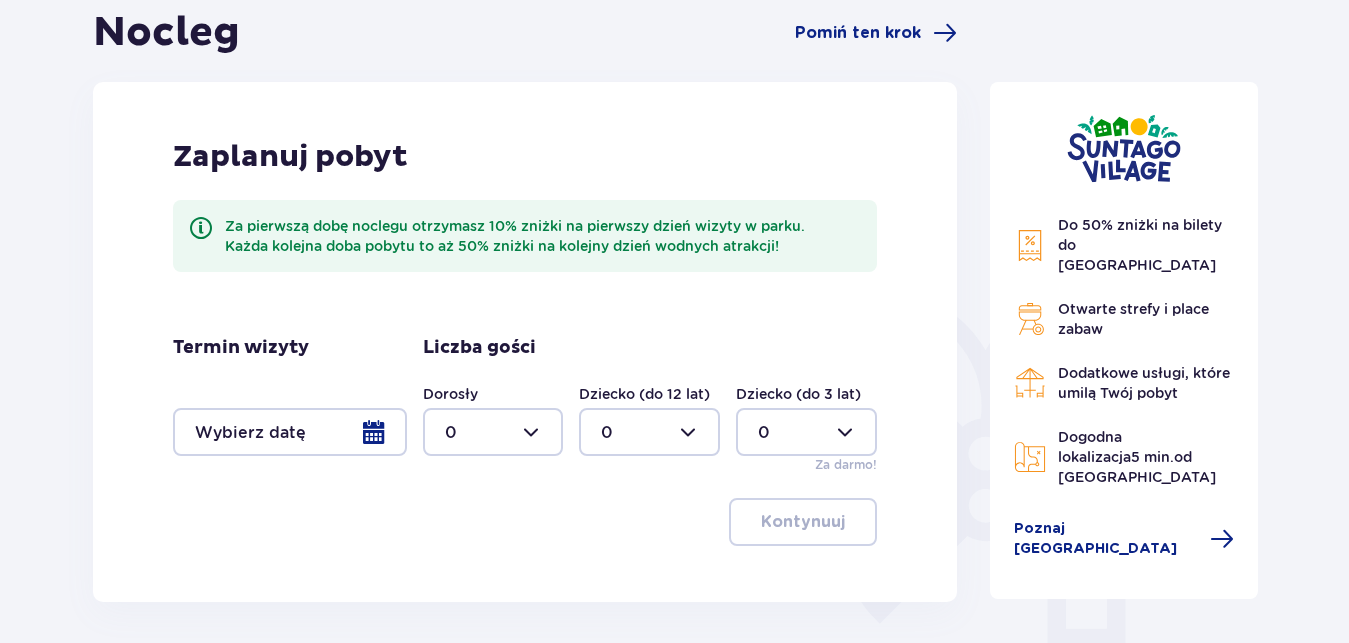 click at bounding box center [493, 432] 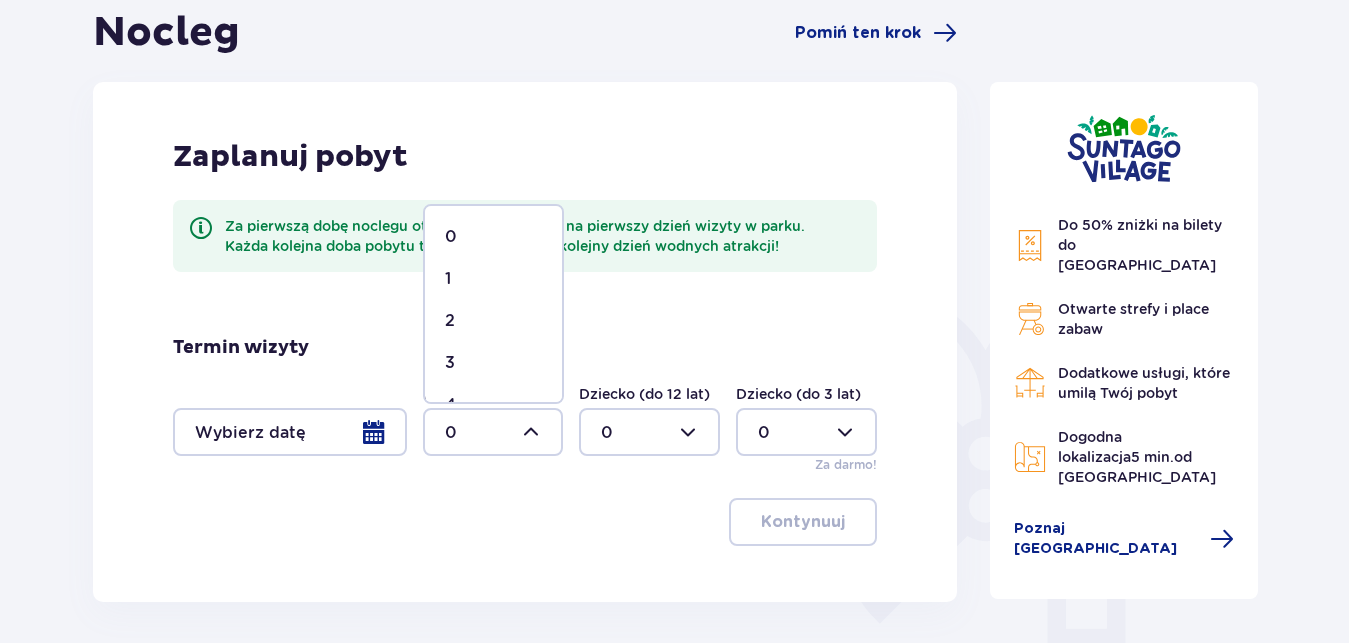 click on "2" at bounding box center (493, 321) 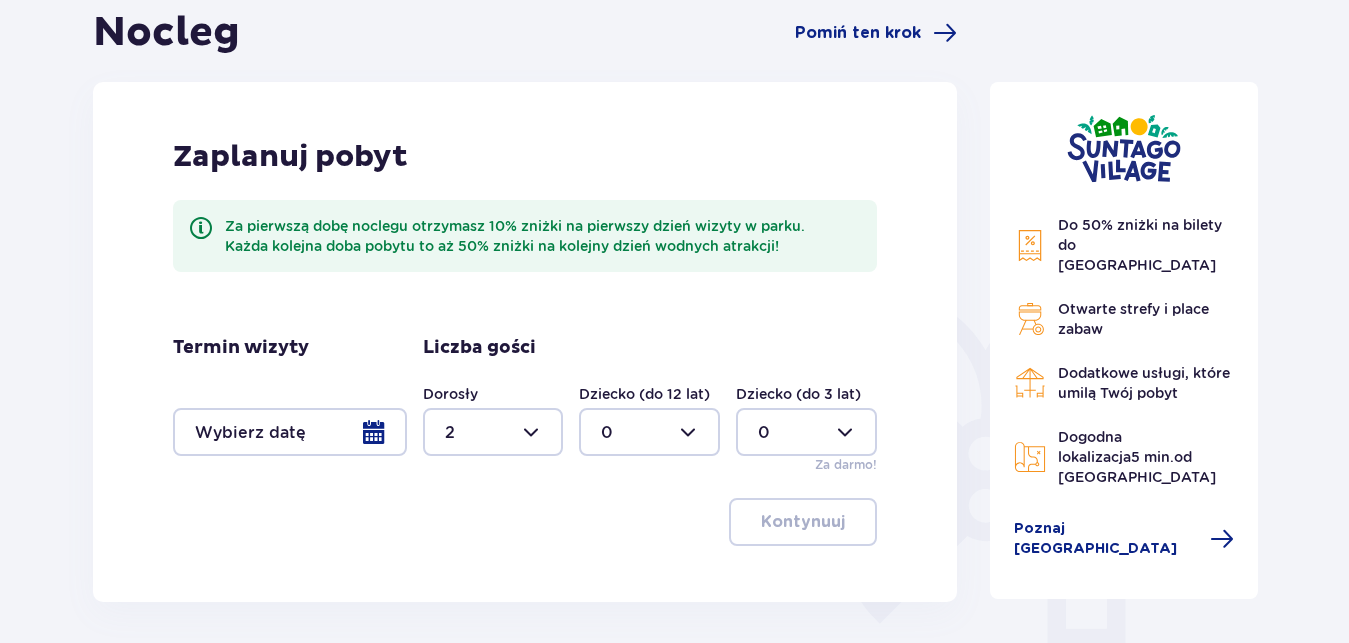 click at bounding box center (649, 432) 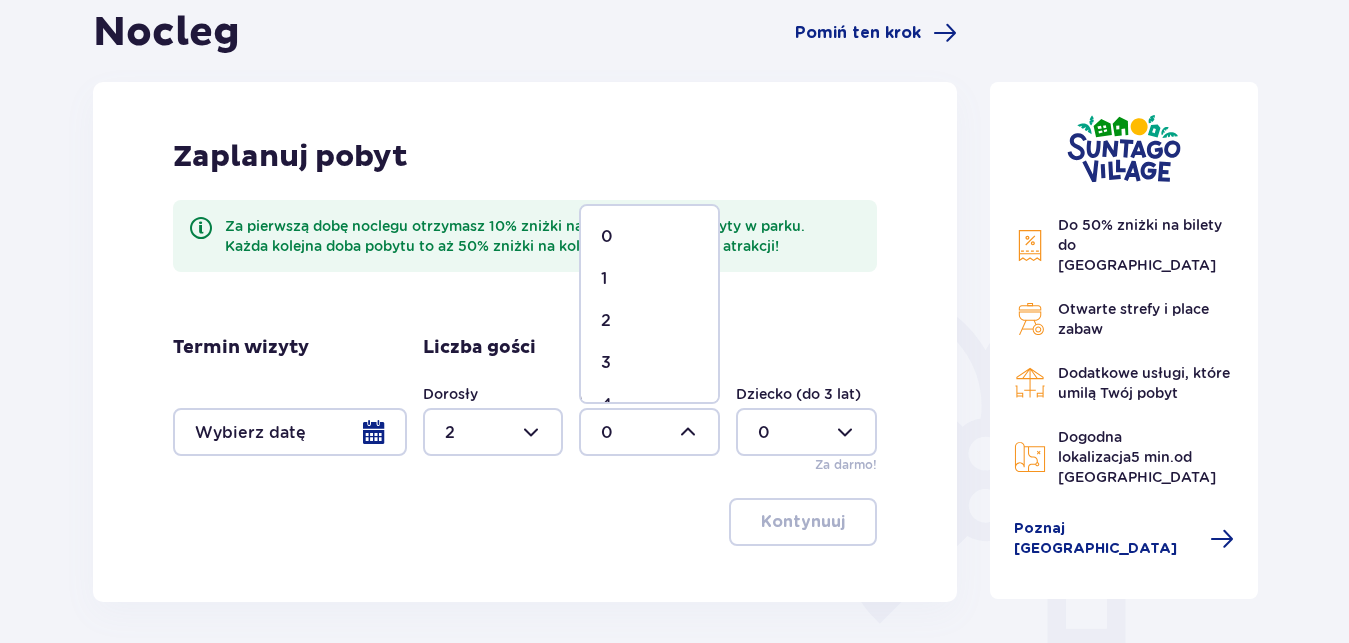 click on "3" at bounding box center (649, 363) 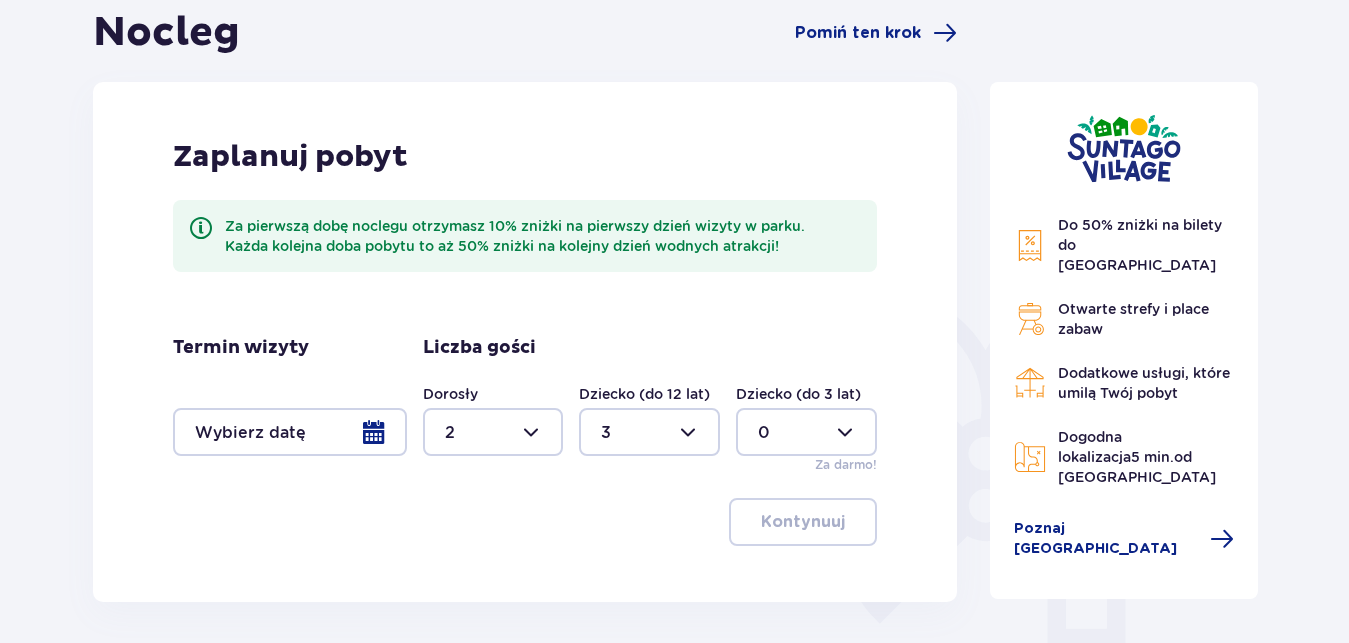 click at bounding box center [649, 432] 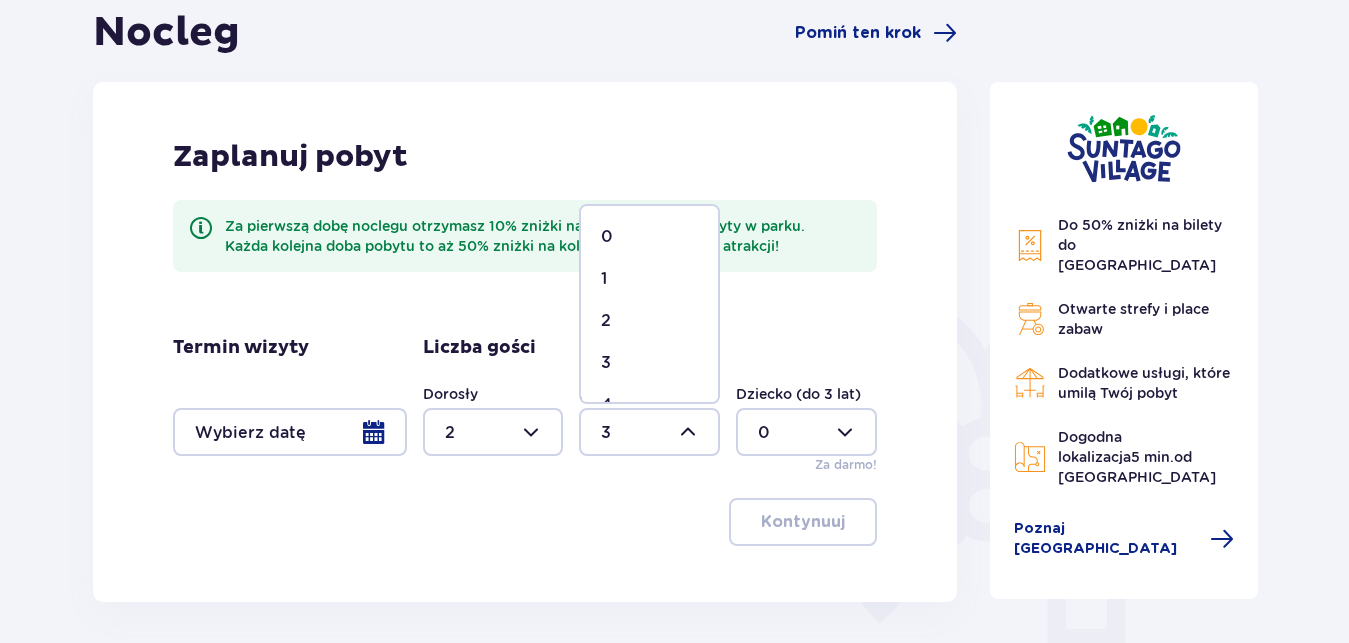 click on "1" at bounding box center [649, 279] 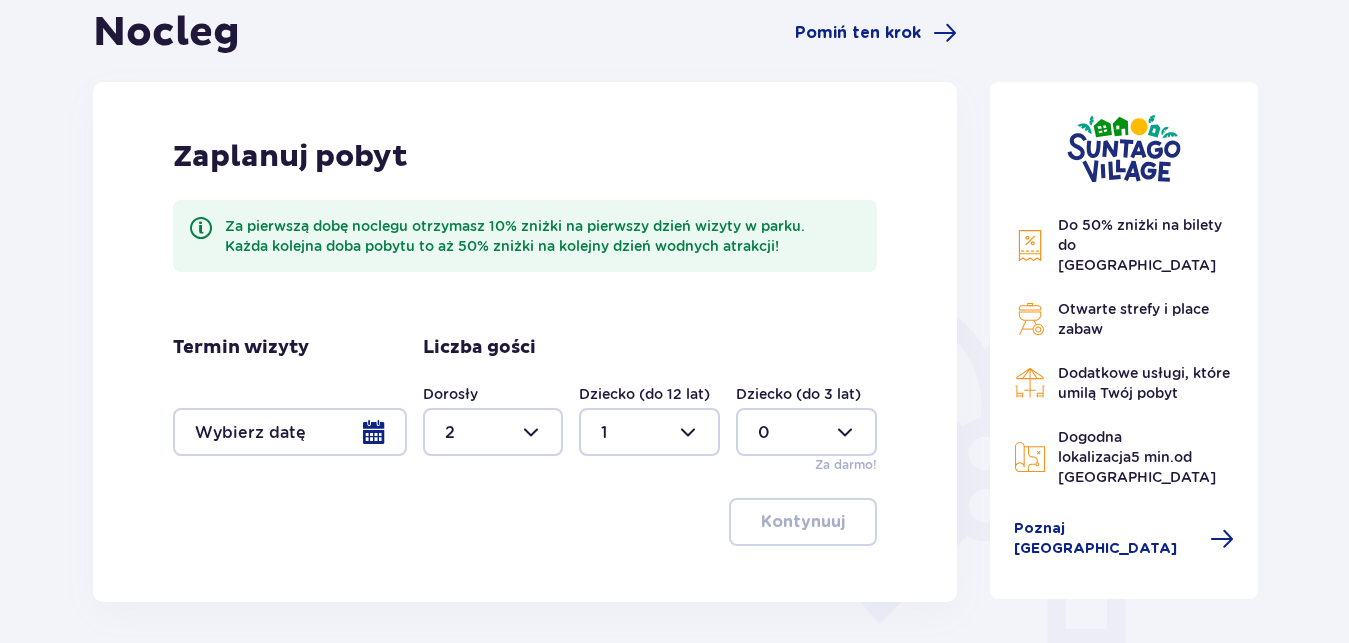 click at bounding box center [806, 432] 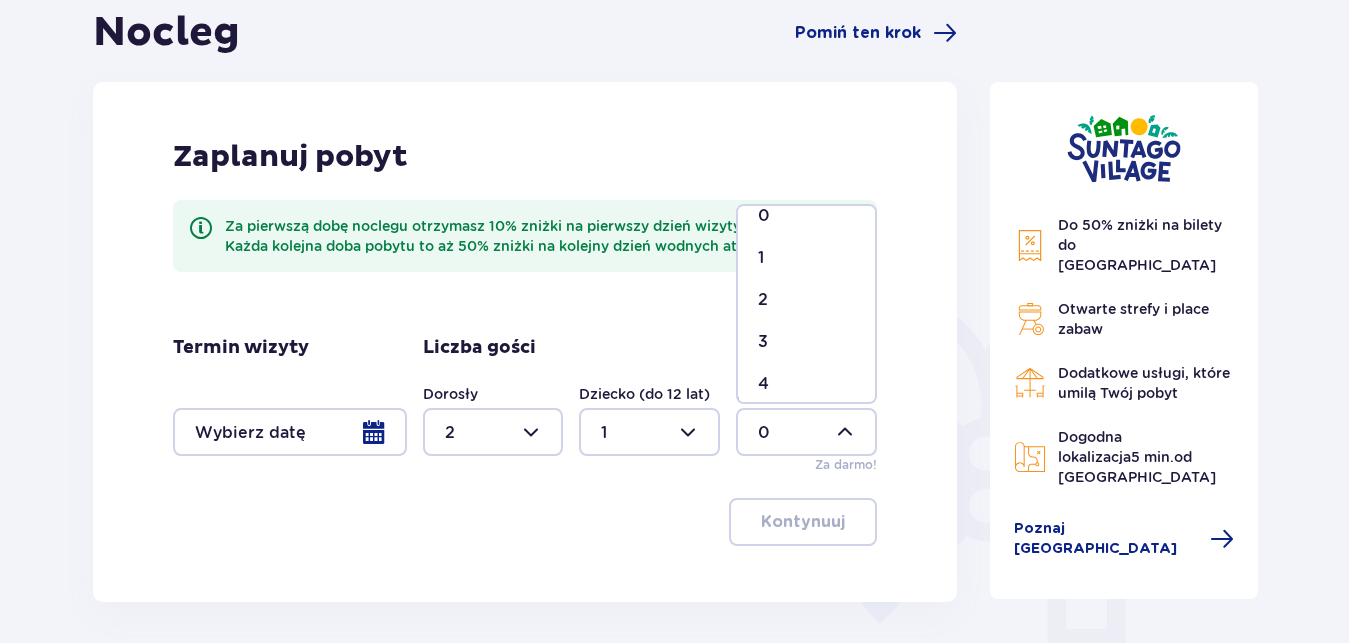 scroll, scrollTop: 0, scrollLeft: 0, axis: both 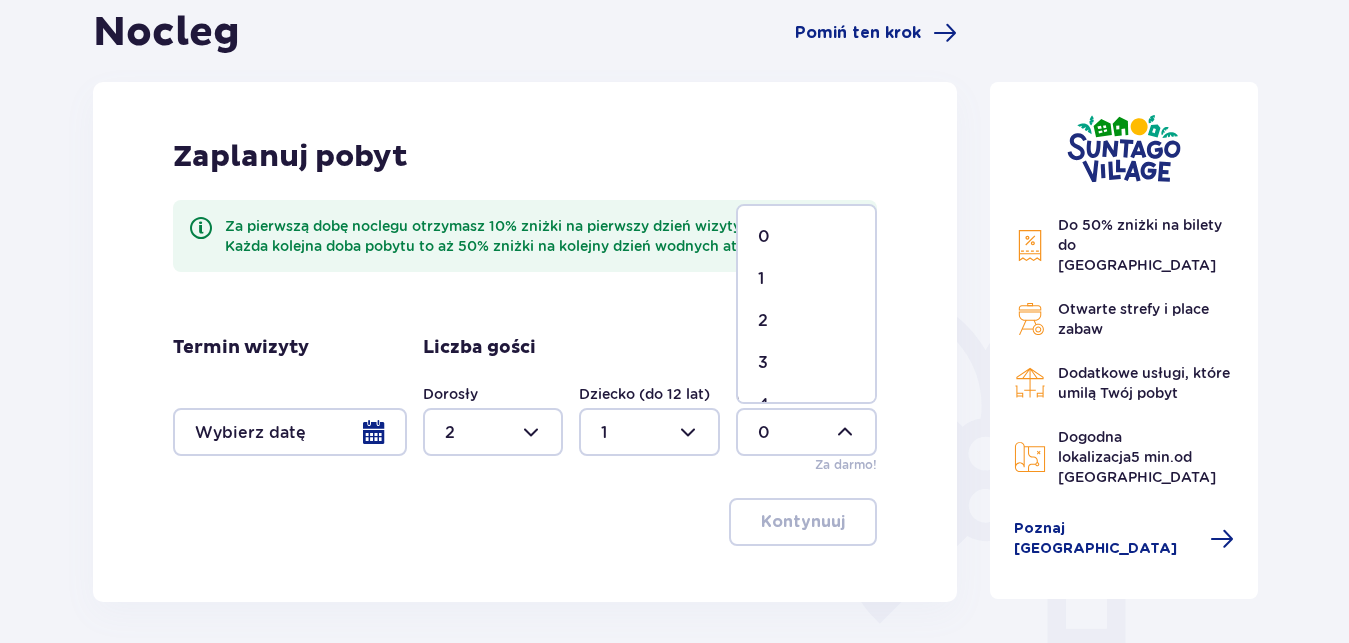 click at bounding box center (649, 432) 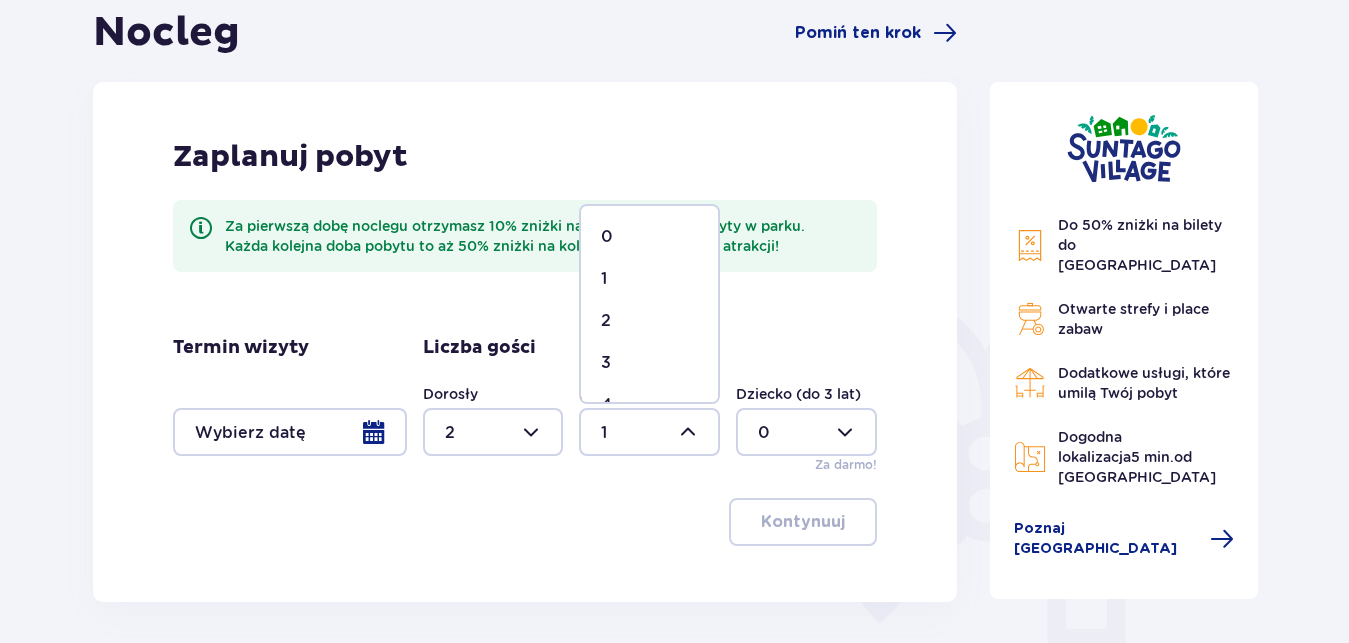 click on "2" at bounding box center (649, 321) 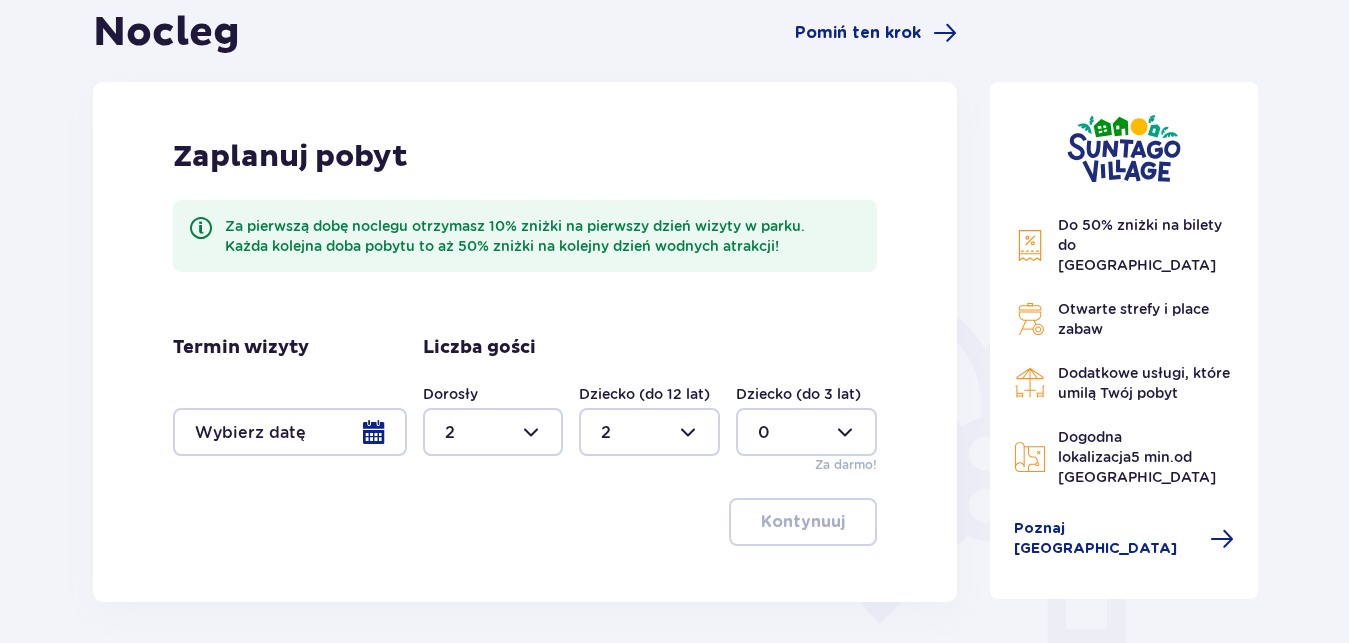 click on "Kontynuuj" at bounding box center [525, 522] 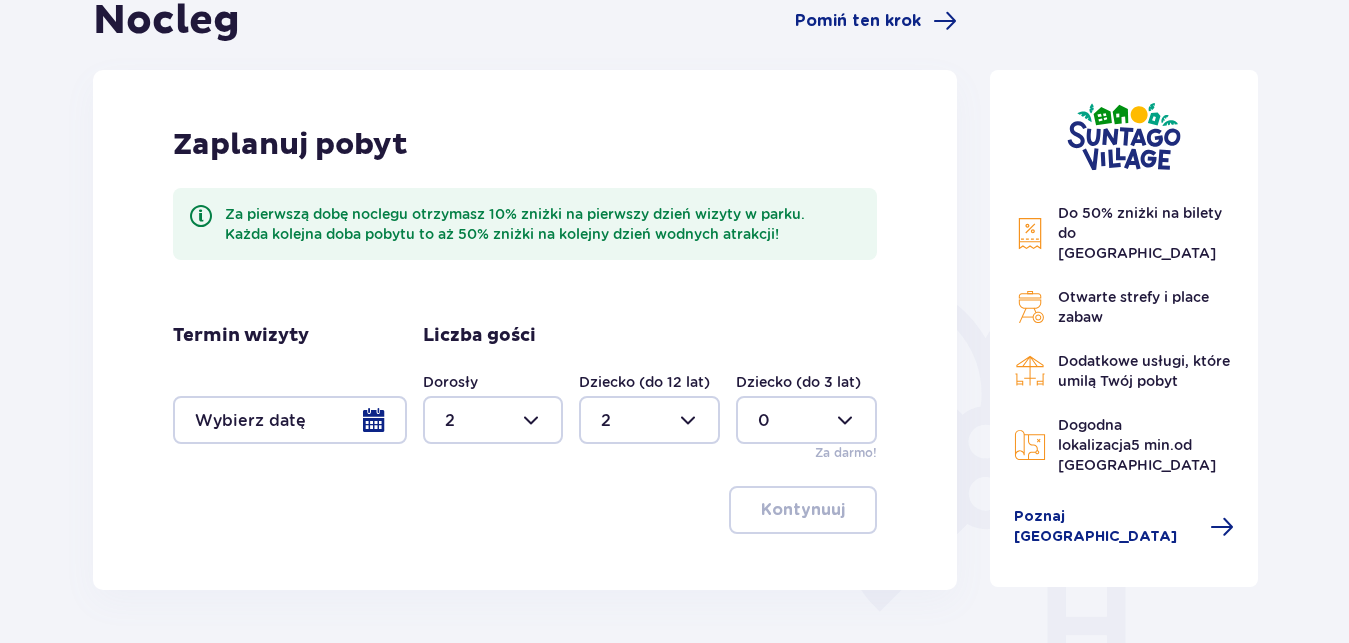 scroll, scrollTop: 60, scrollLeft: 0, axis: vertical 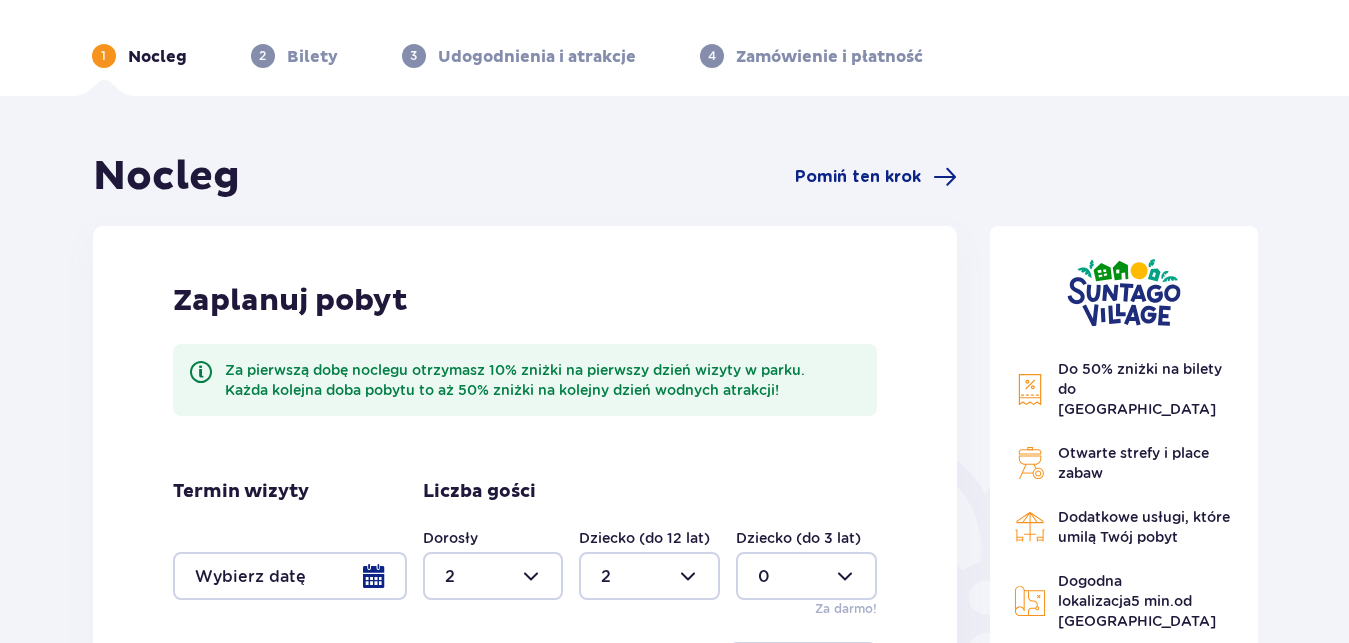 click at bounding box center (806, 576) 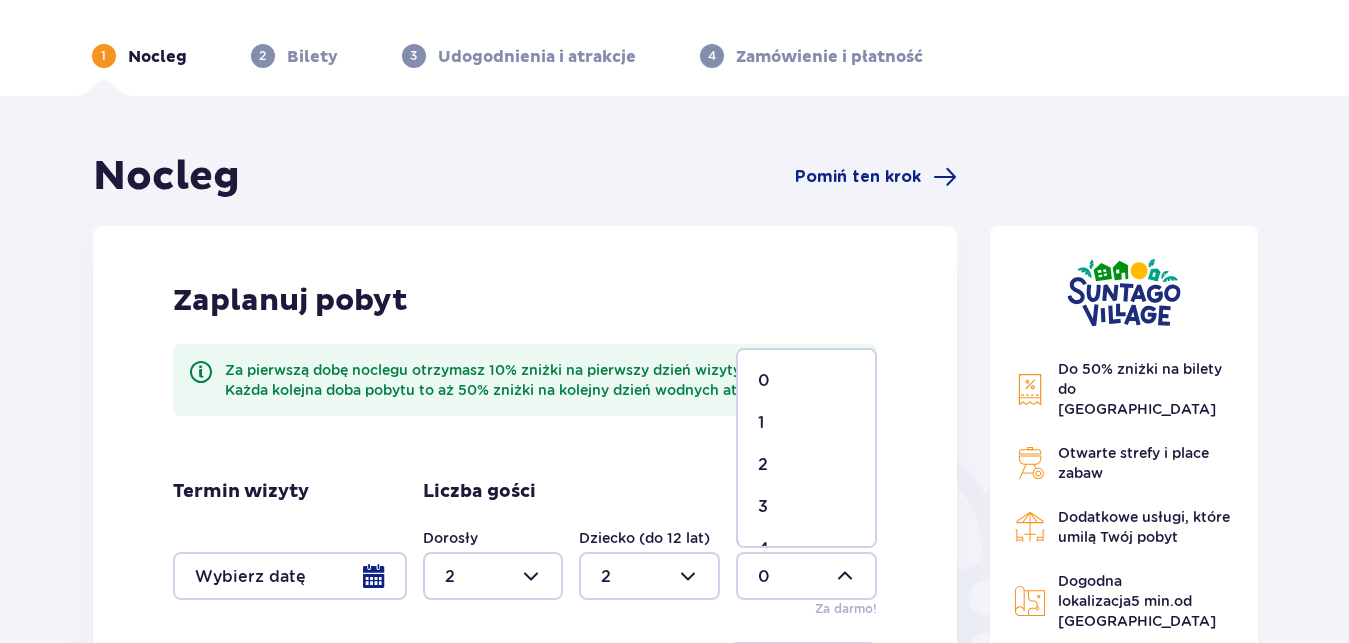 click on "1" at bounding box center [806, 423] 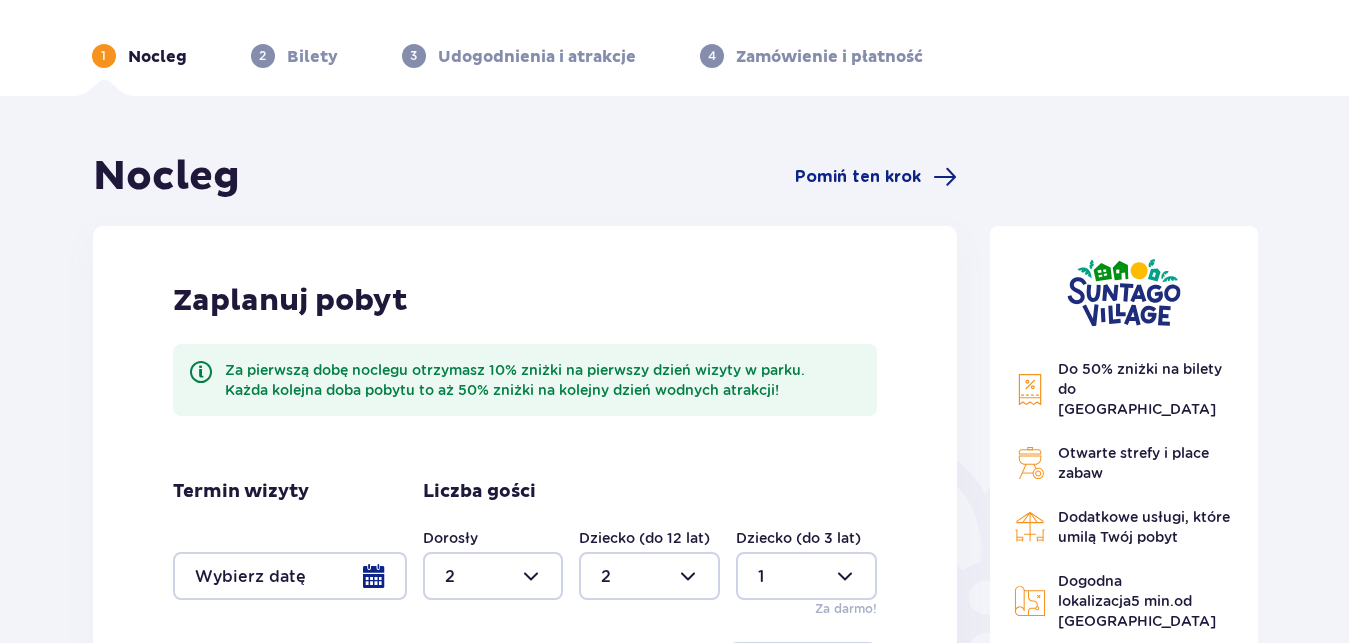 click at bounding box center (649, 576) 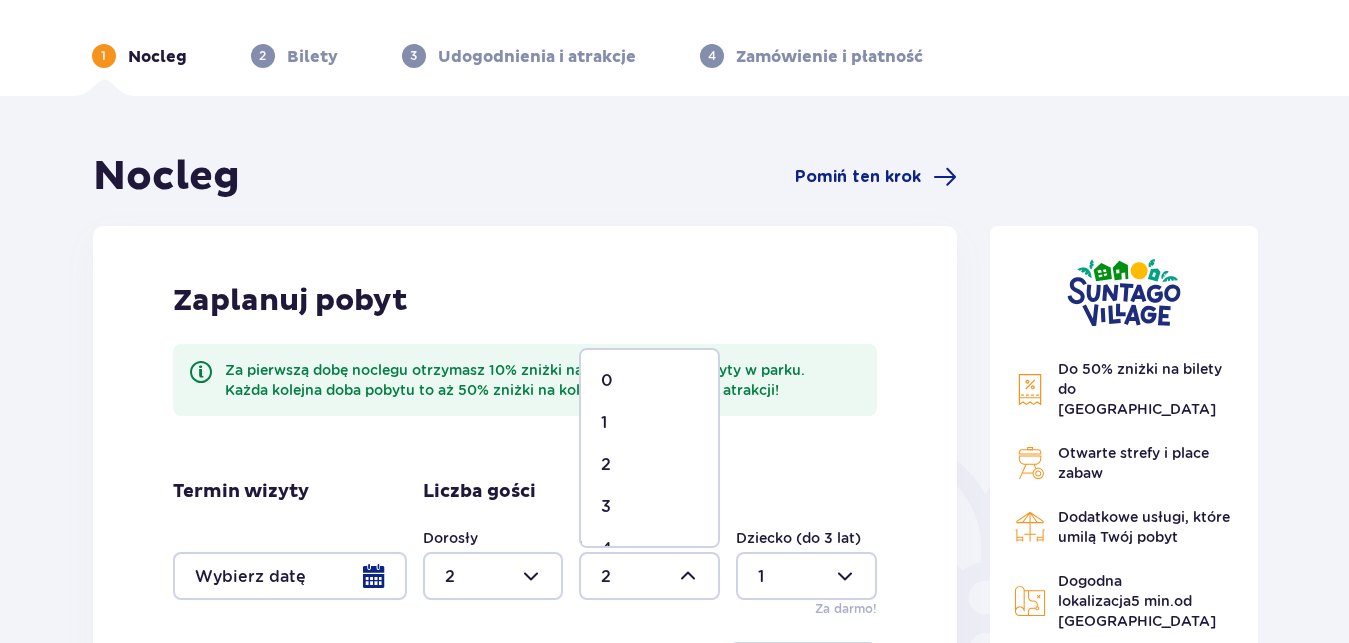 click on "1" at bounding box center [649, 423] 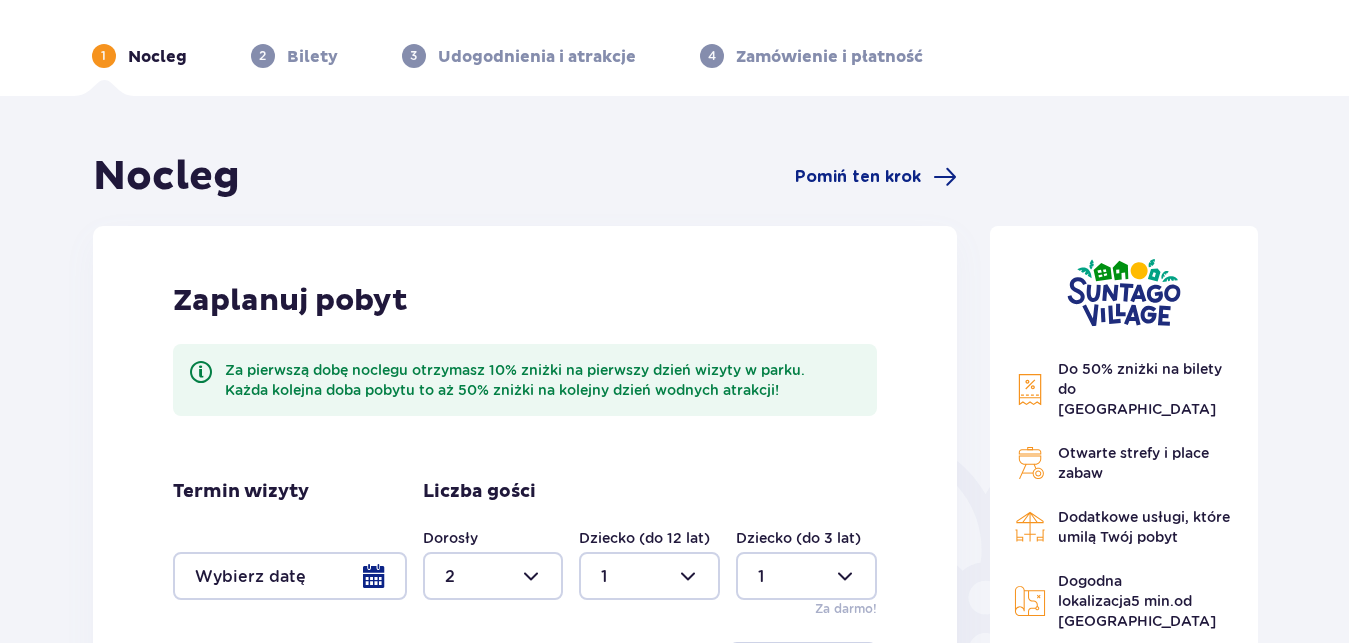 scroll, scrollTop: 366, scrollLeft: 0, axis: vertical 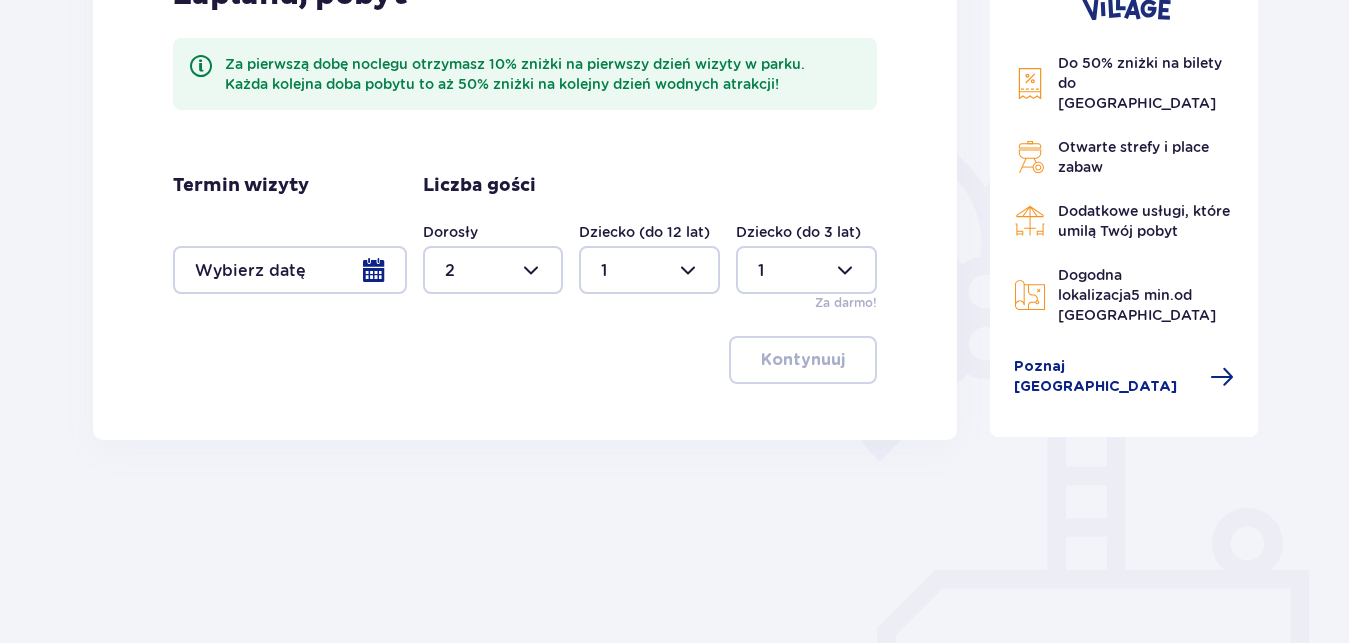 click at bounding box center [290, 270] 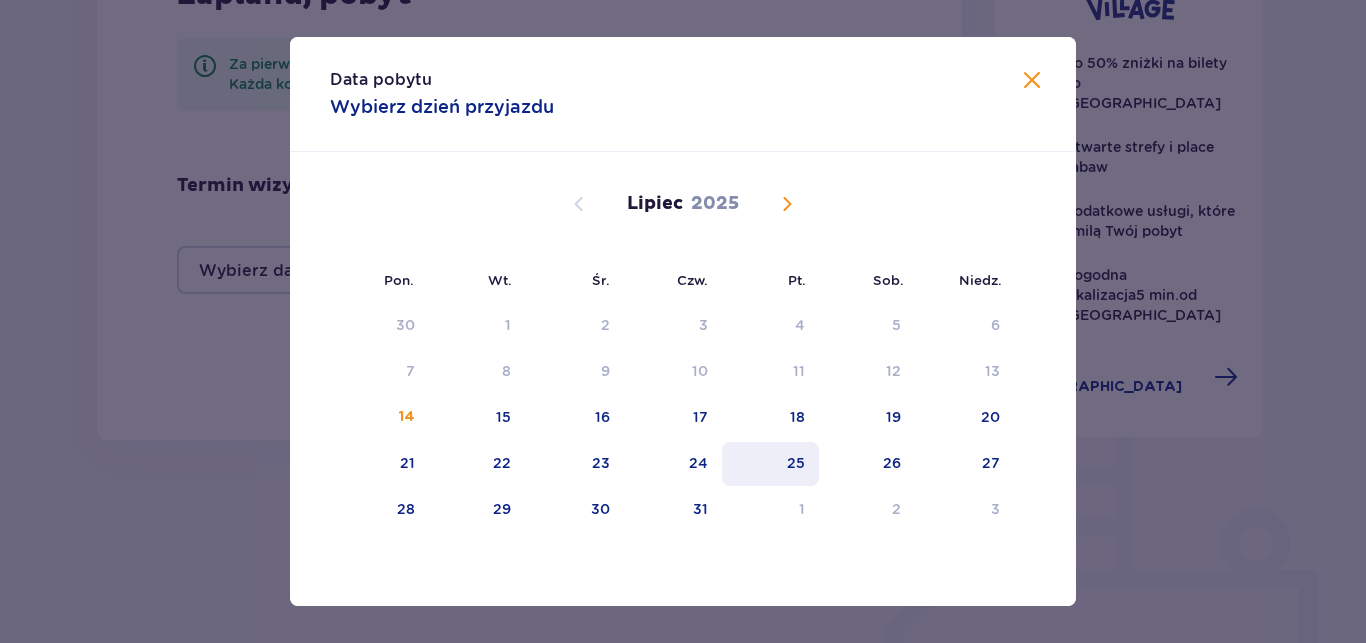 click on "25" at bounding box center [796, 463] 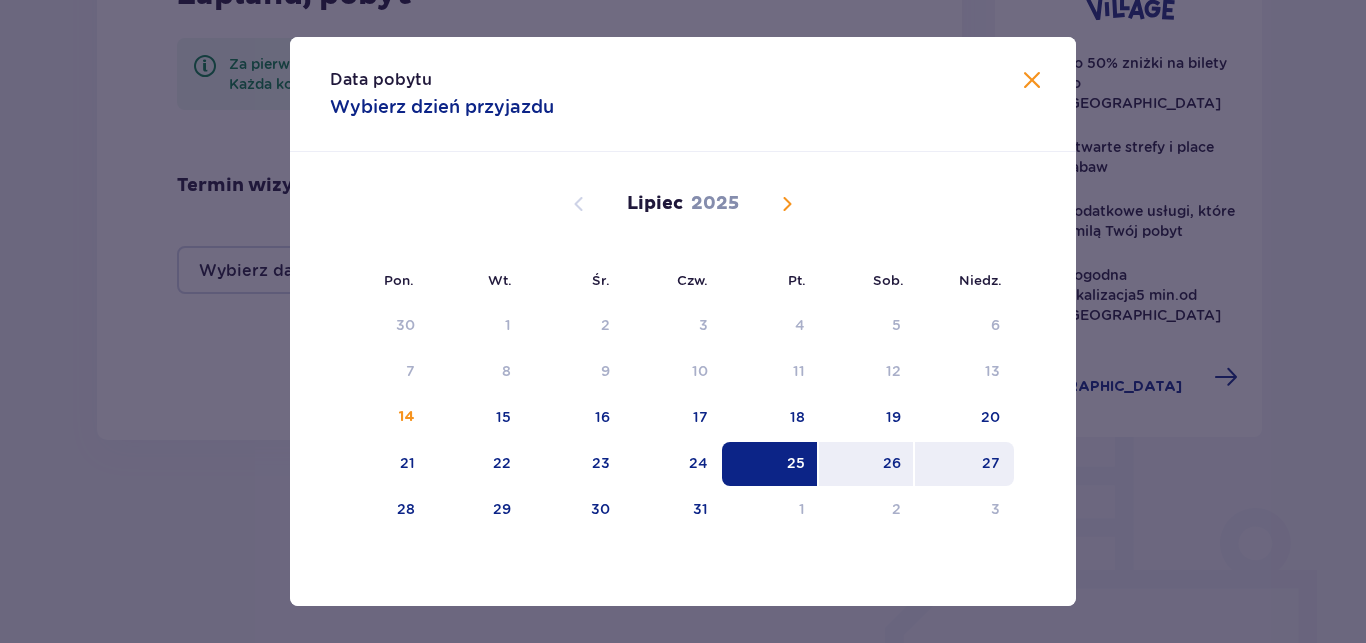 click on "27" at bounding box center (964, 464) 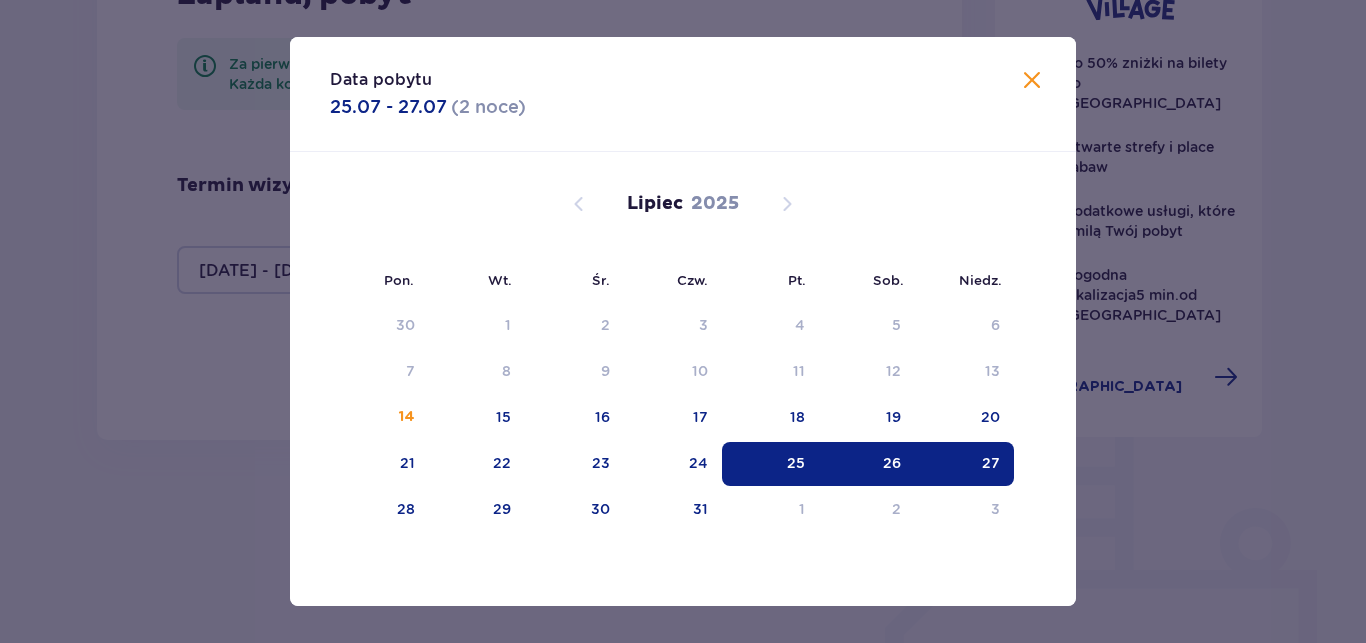 type on "25.07.25 - 27.07.25" 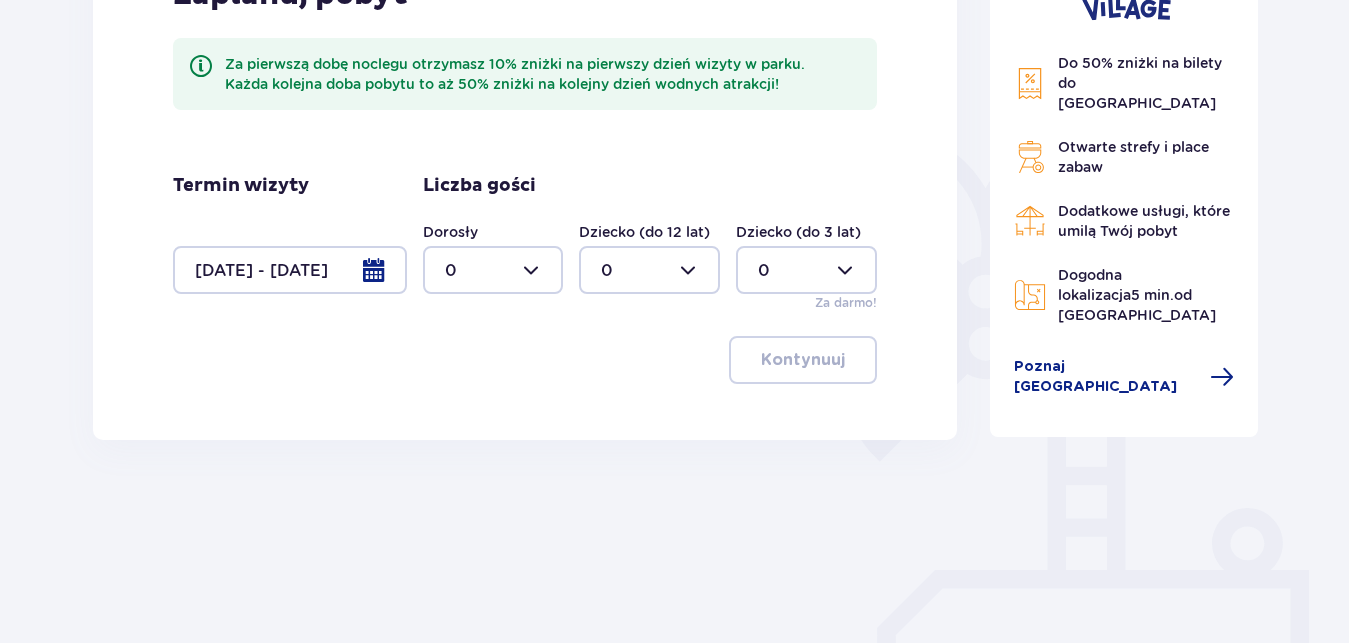 click at bounding box center [493, 270] 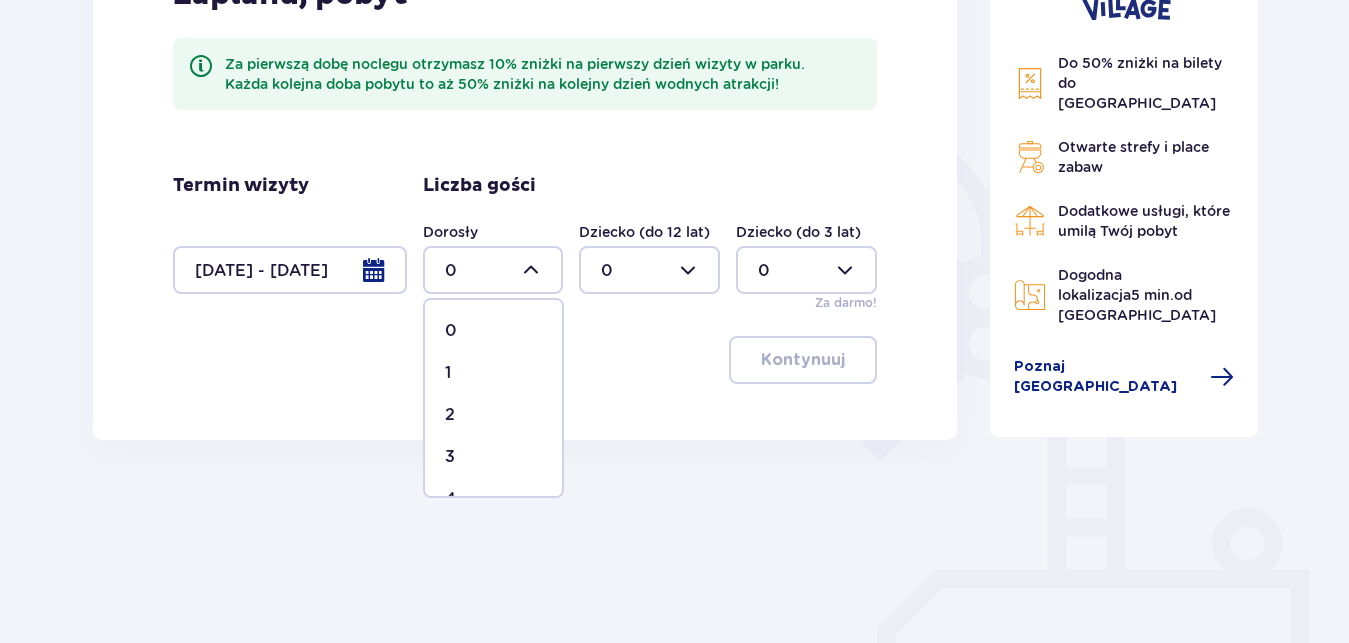 click on "2" at bounding box center (493, 415) 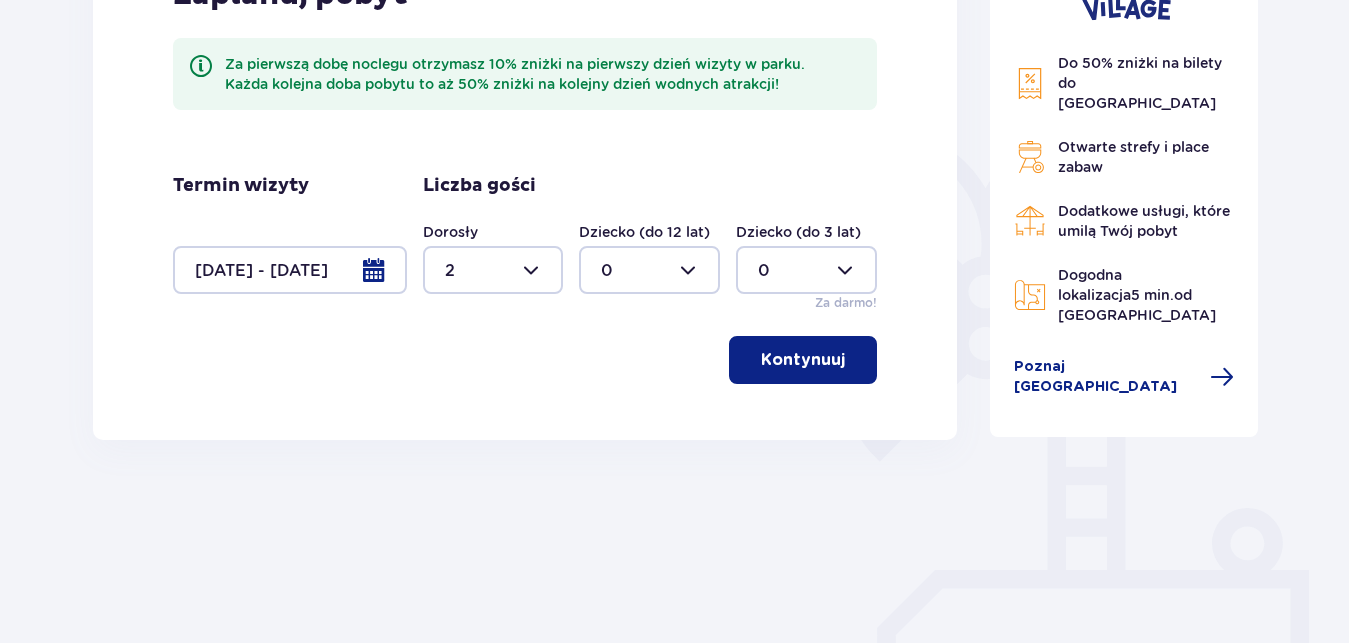 click at bounding box center (649, 270) 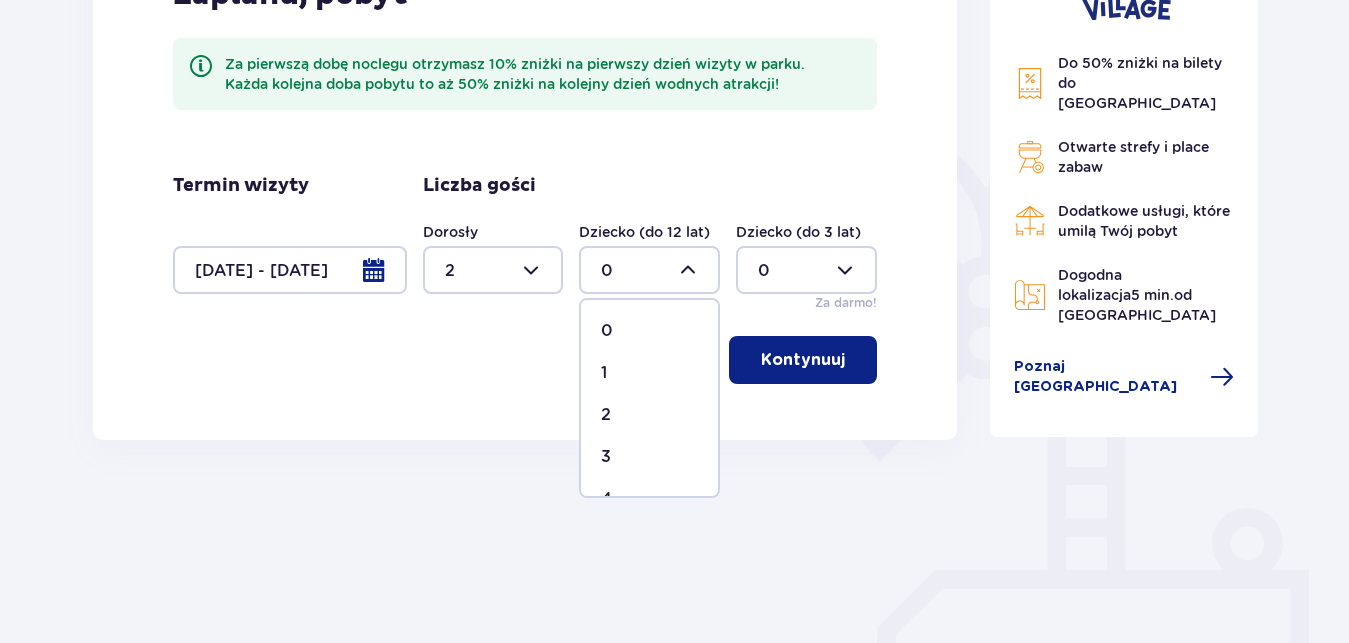 click on "1" at bounding box center (649, 373) 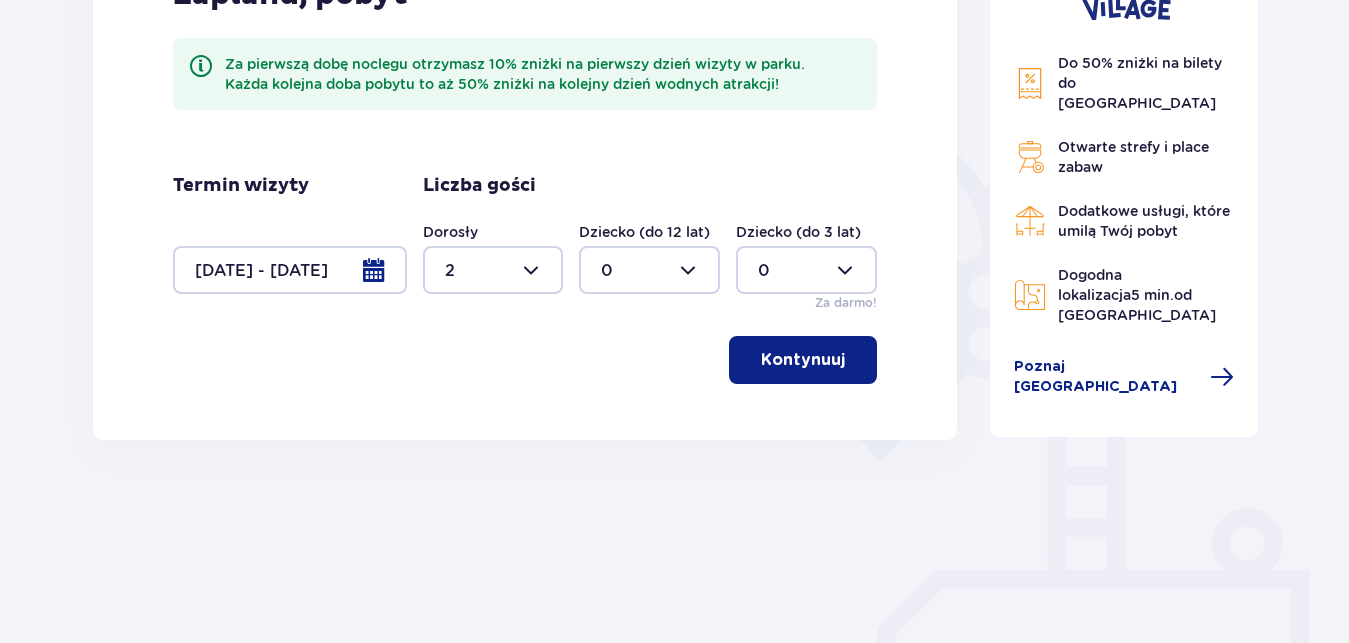 type on "1" 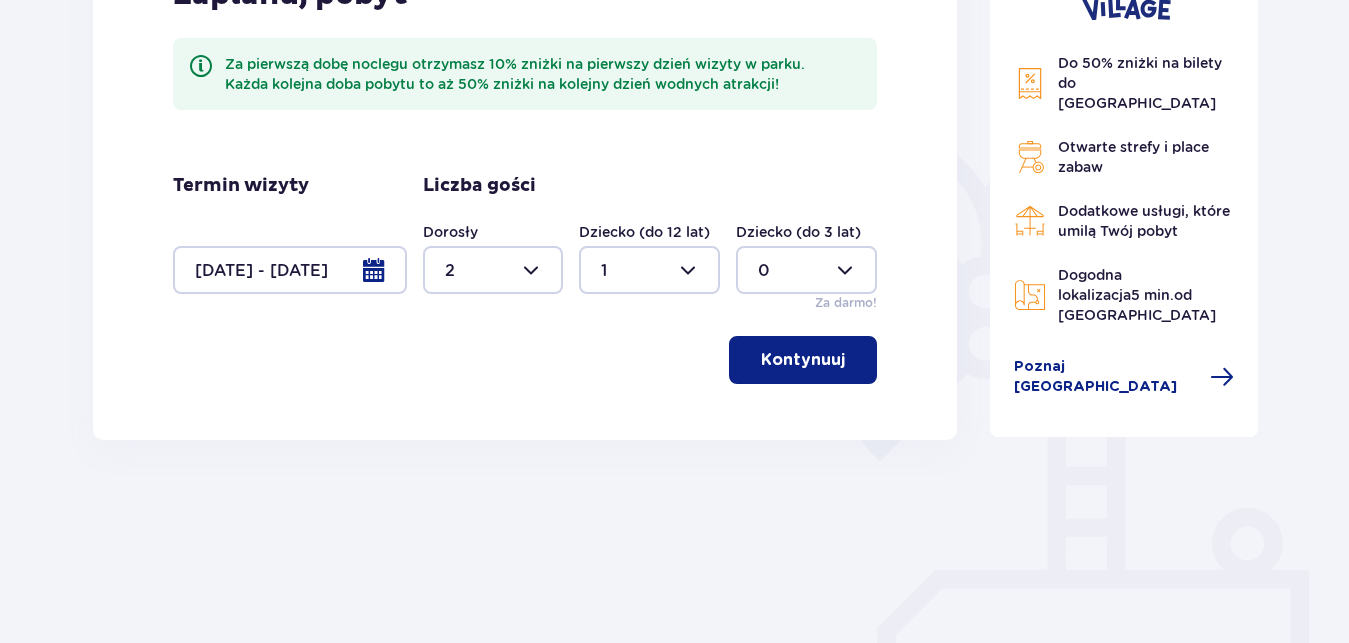 click at bounding box center (806, 270) 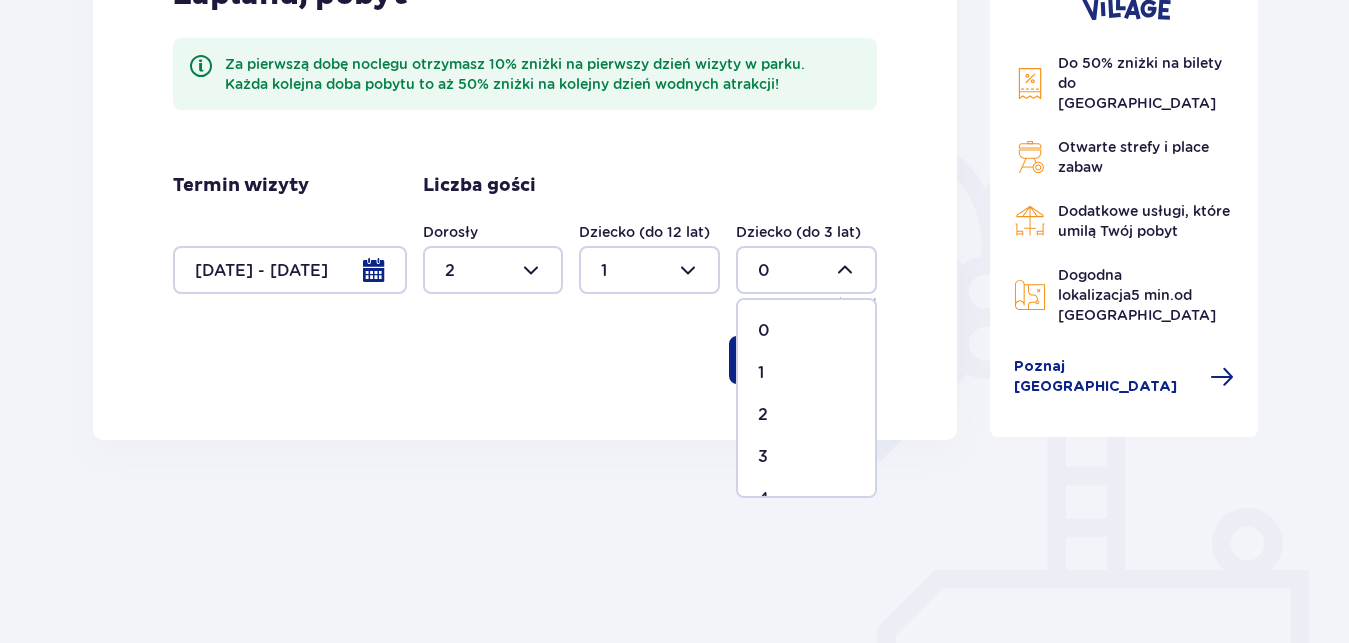 click on "1" at bounding box center (806, 373) 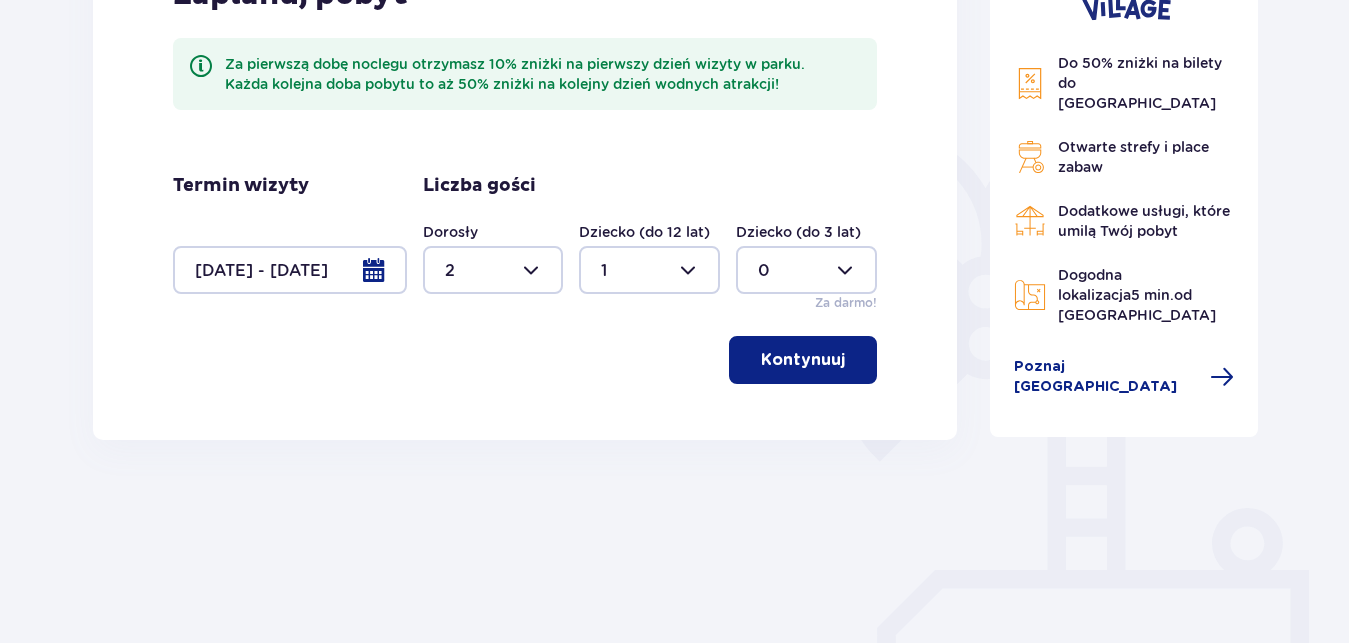 type on "1" 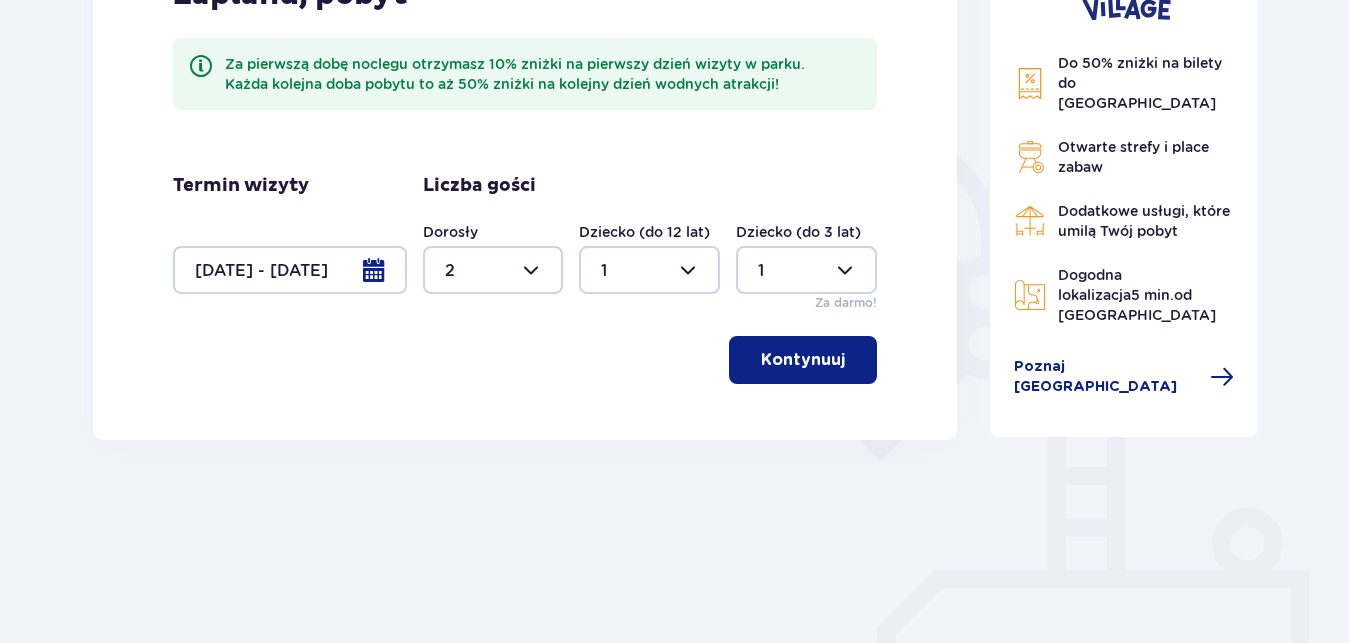 click on "Kontynuuj" at bounding box center (803, 360) 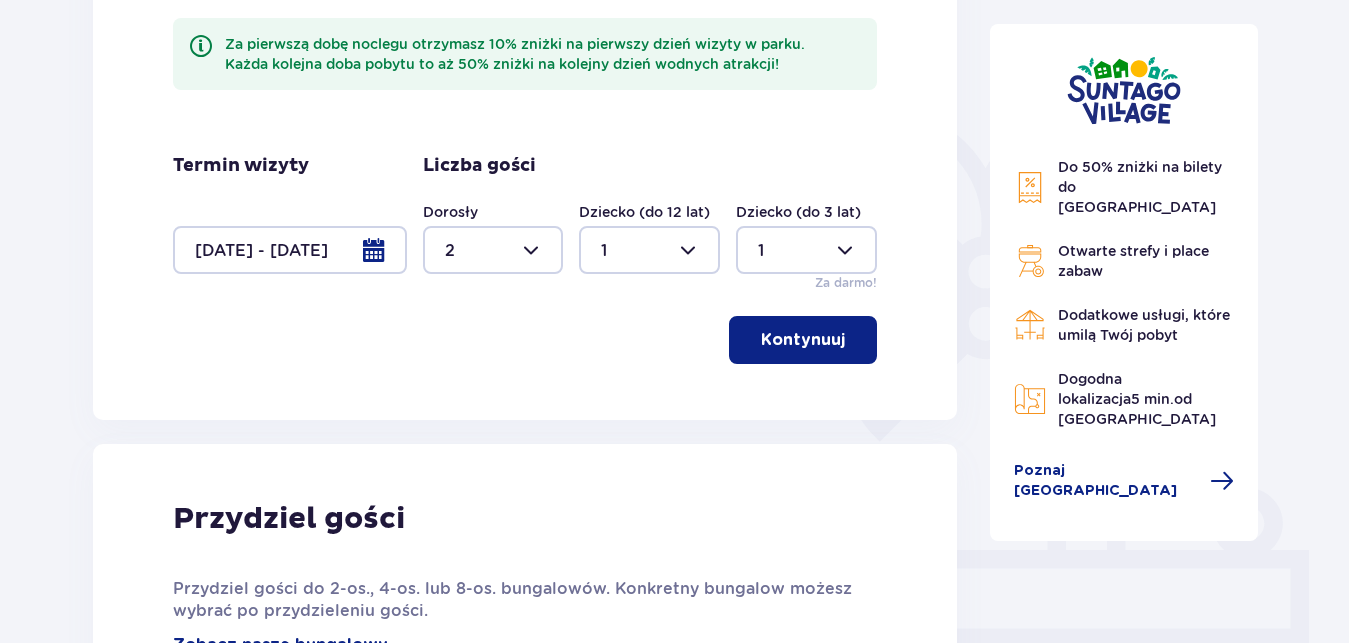 scroll, scrollTop: 398, scrollLeft: 0, axis: vertical 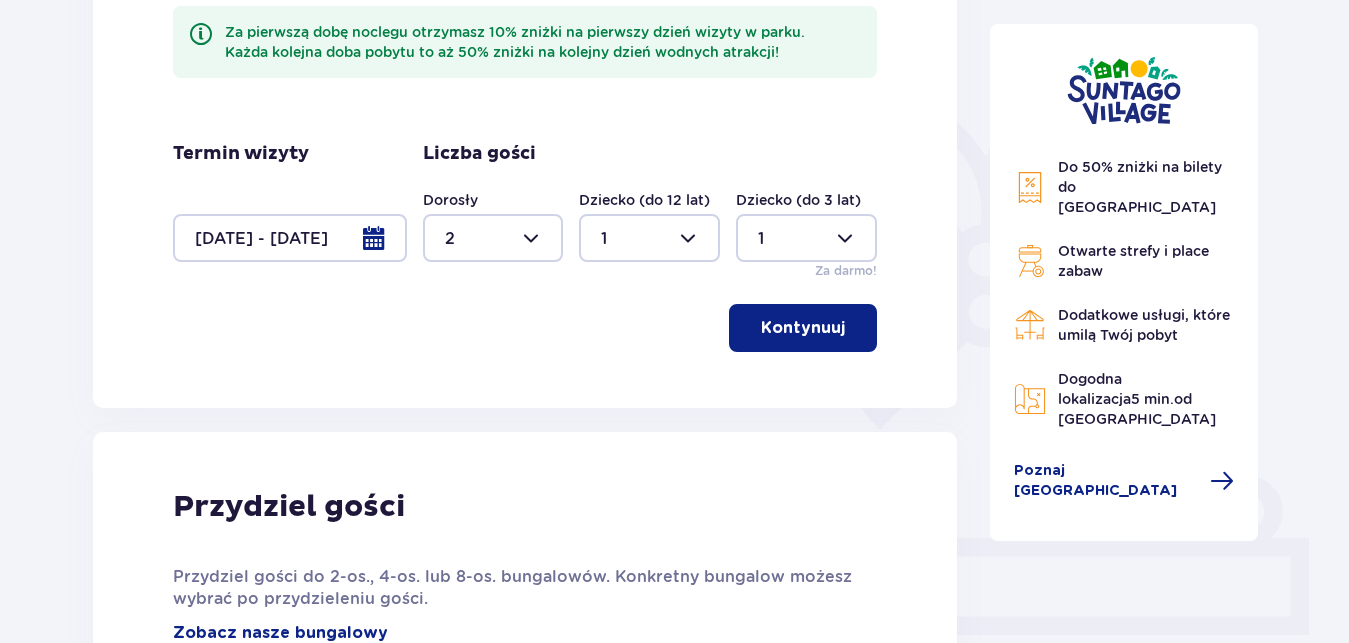 click on "Kontynuuj" at bounding box center (803, 328) 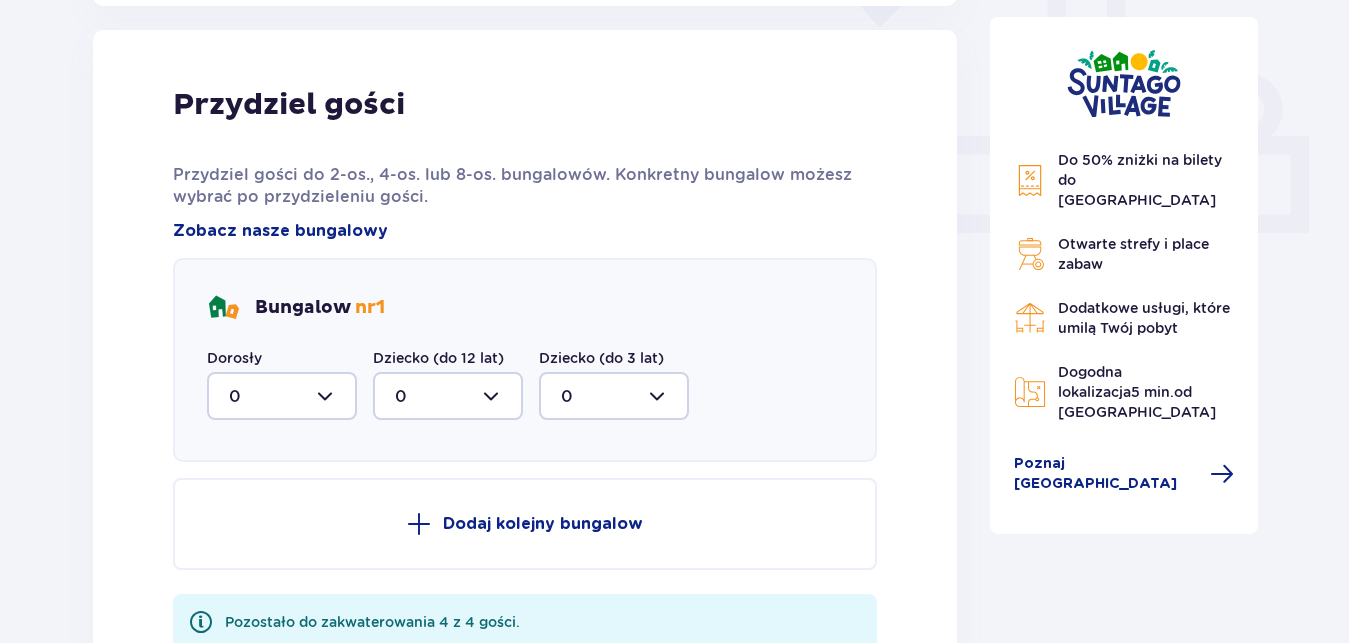 scroll, scrollTop: 806, scrollLeft: 0, axis: vertical 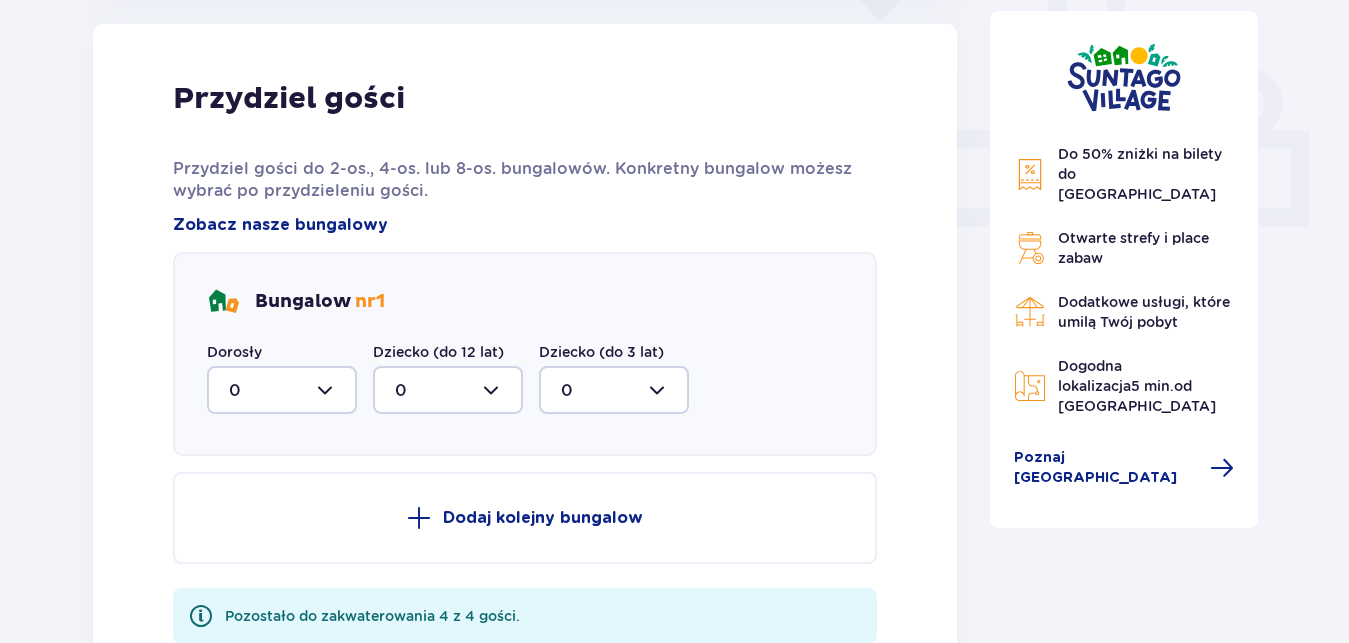 click at bounding box center [282, 390] 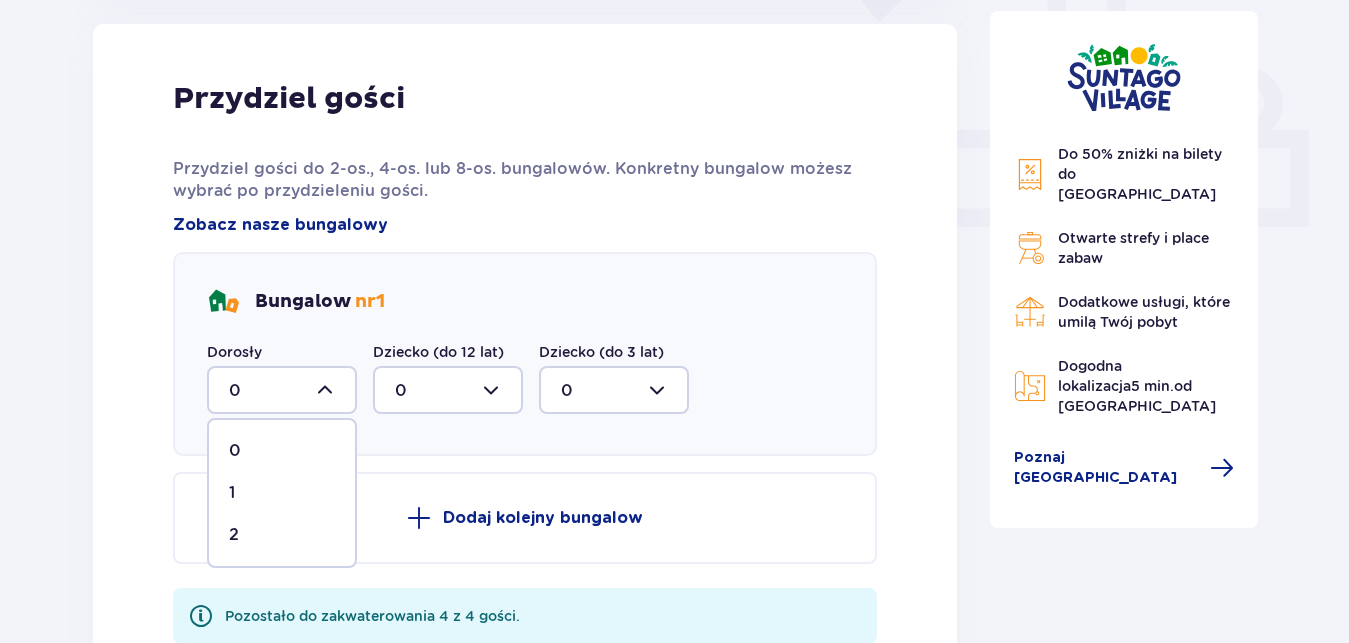 drag, startPoint x: 269, startPoint y: 535, endPoint x: 357, endPoint y: 476, distance: 105.9481 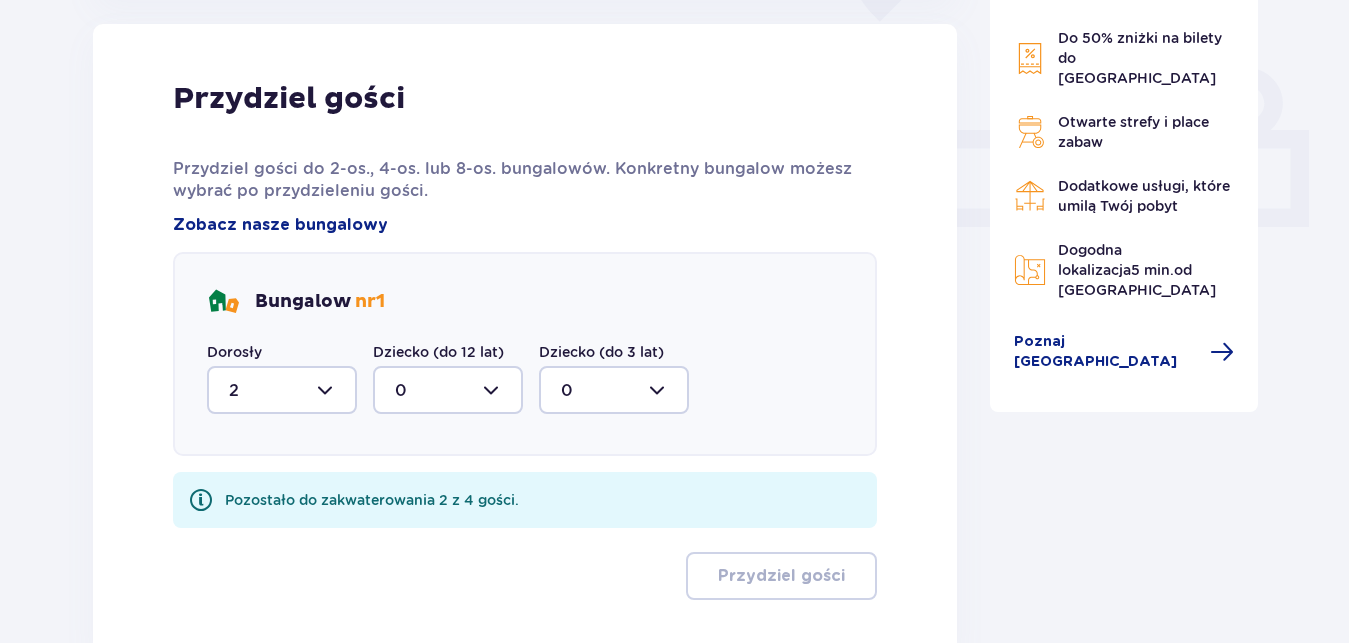 type on "2" 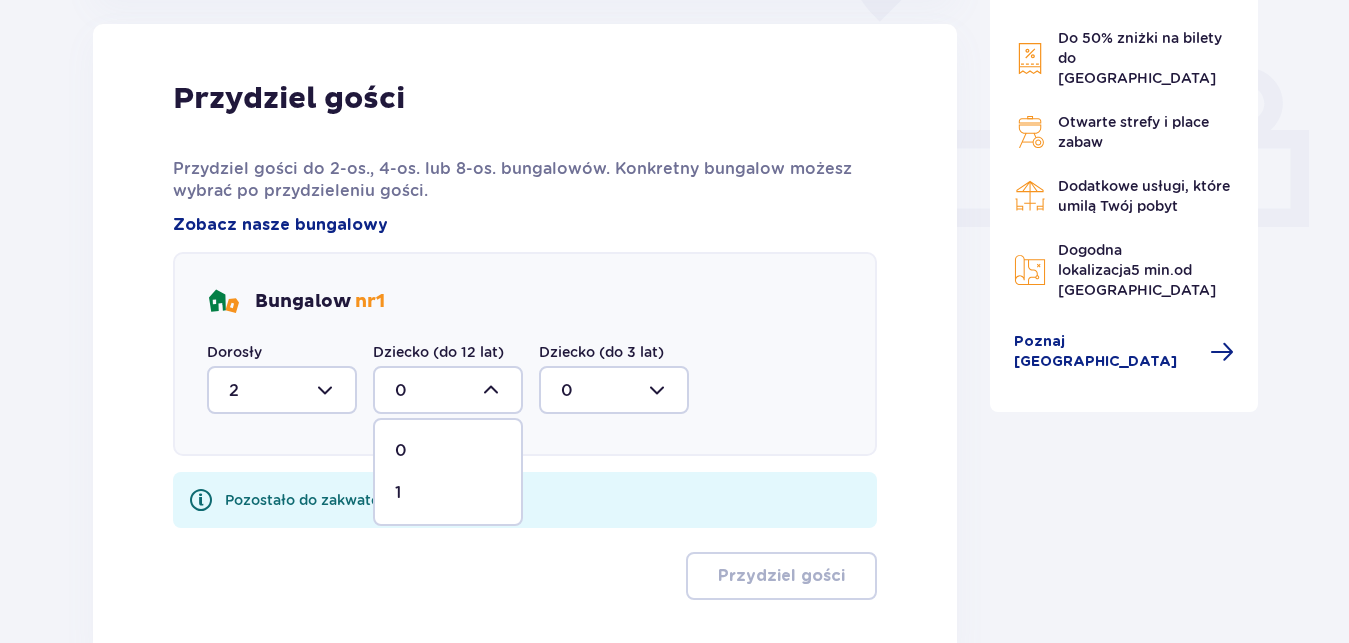 type on "1" 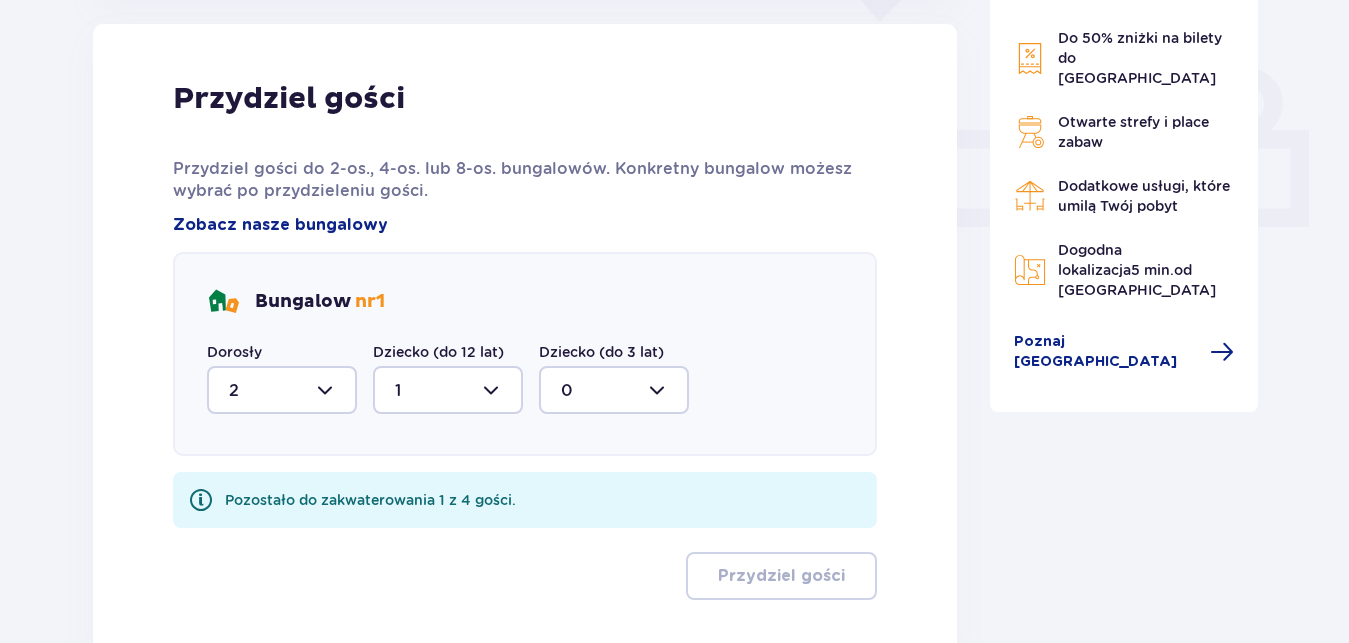 click at bounding box center [614, 390] 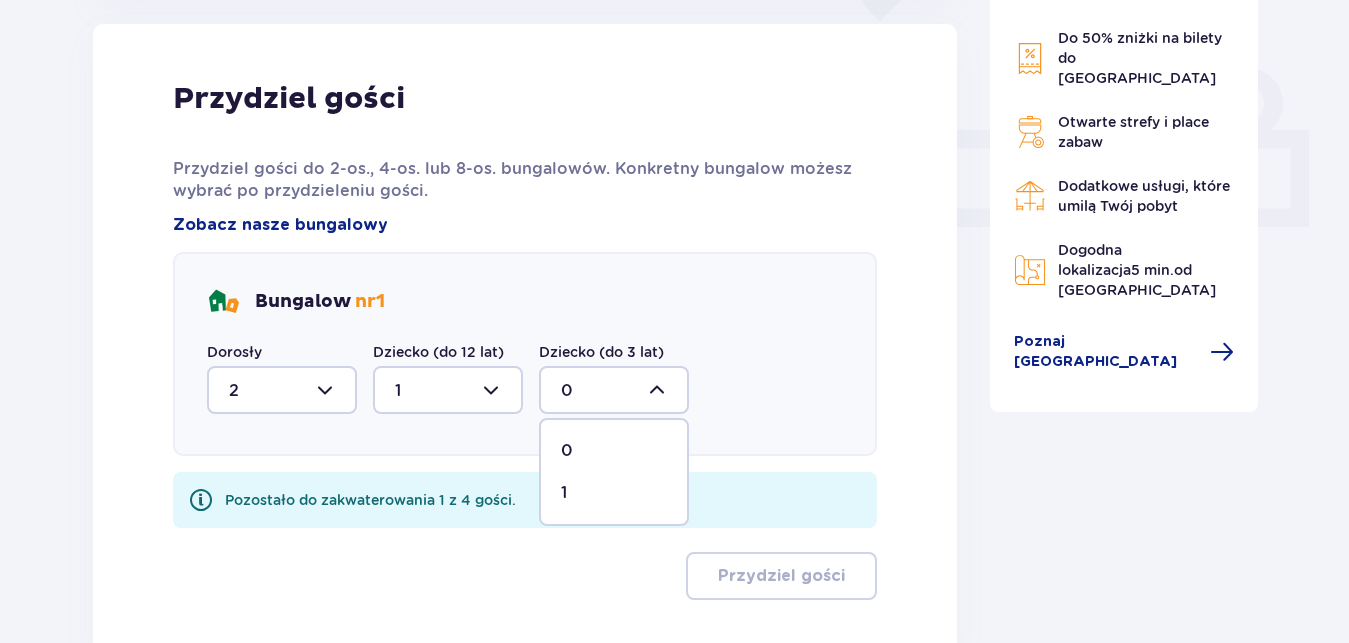 click on "1" at bounding box center (614, 493) 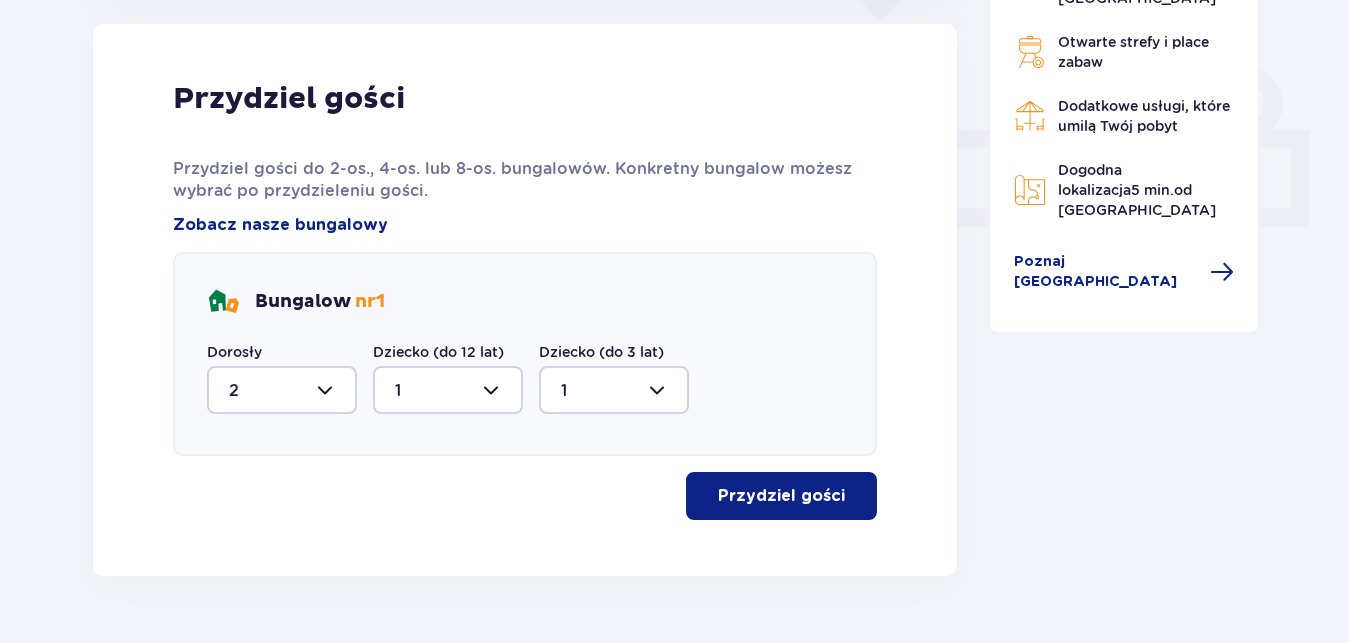 click on "Przydziel gości" at bounding box center [781, 496] 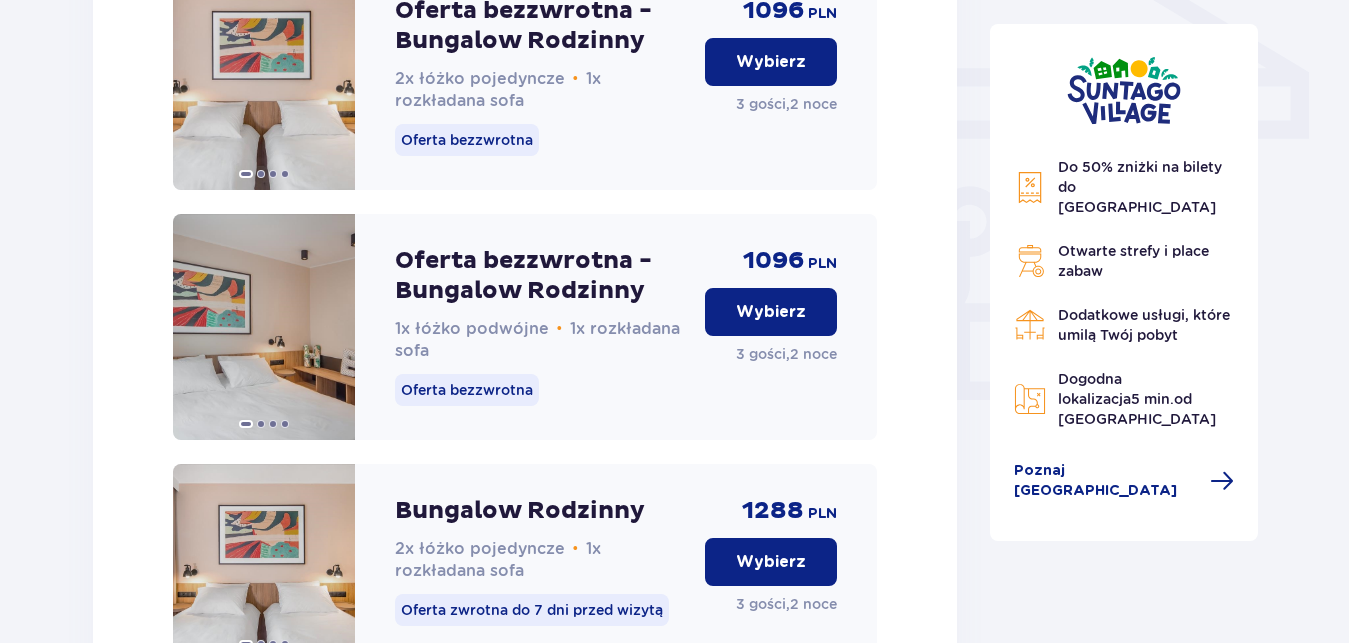 scroll, scrollTop: 1586, scrollLeft: 0, axis: vertical 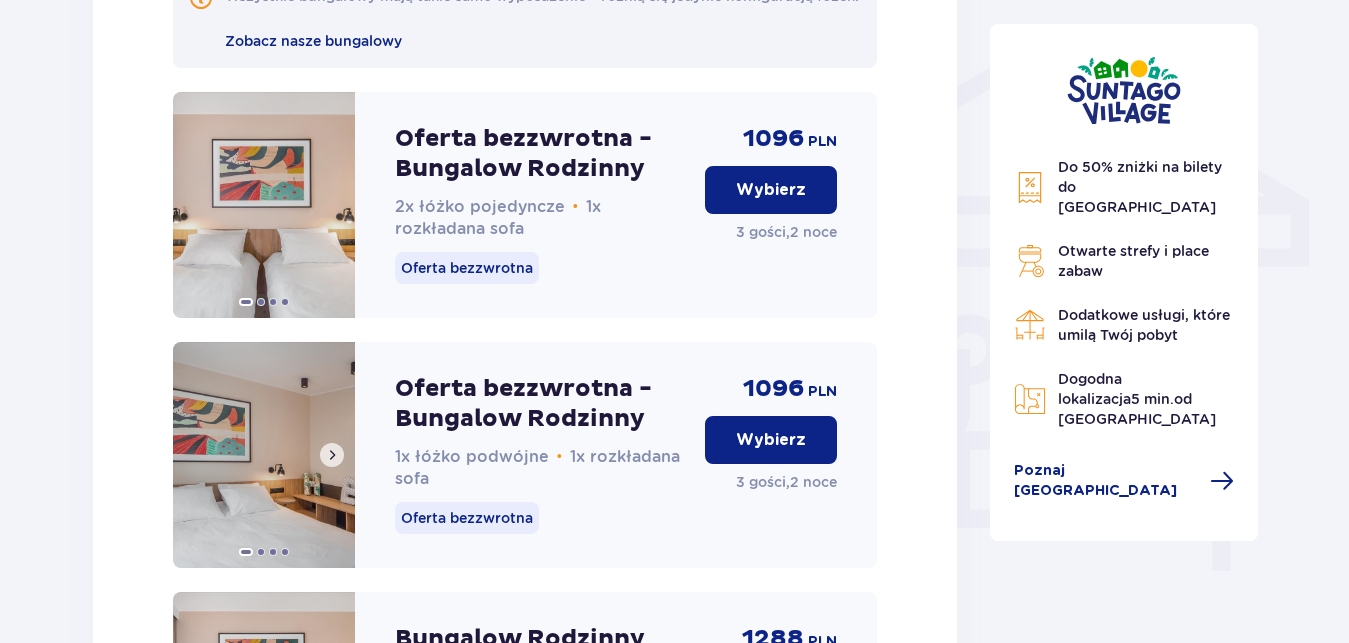 click at bounding box center (332, 455) 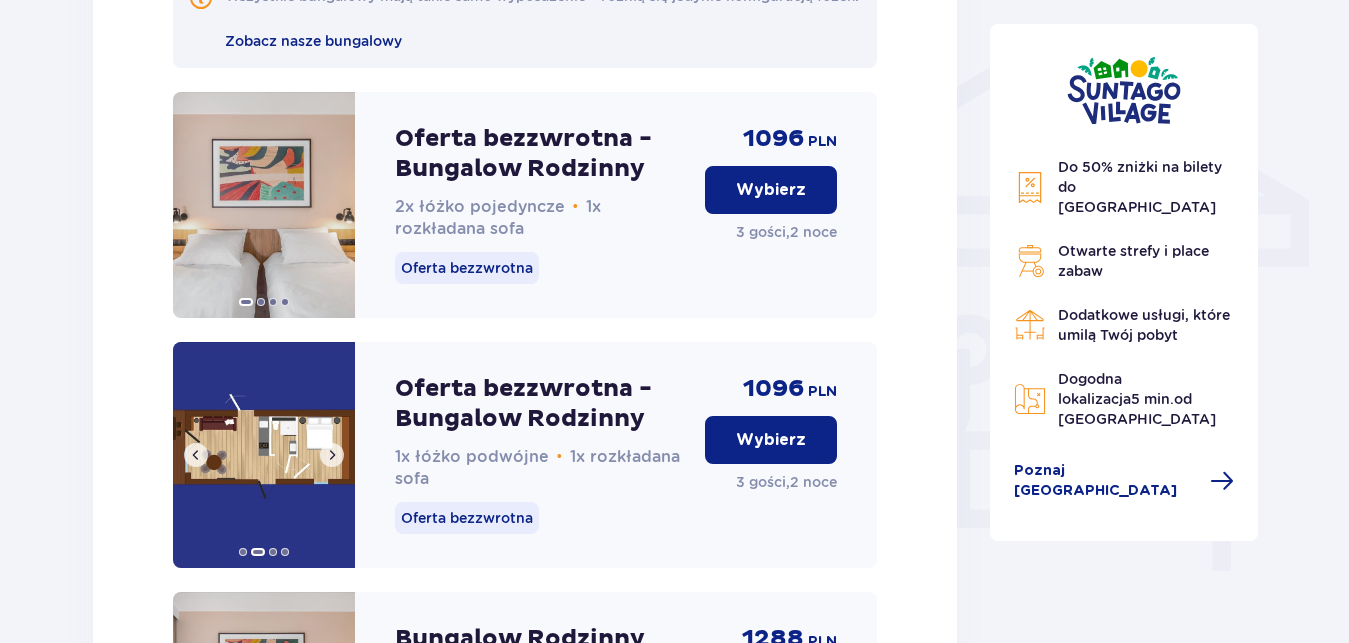 click at bounding box center [332, 455] 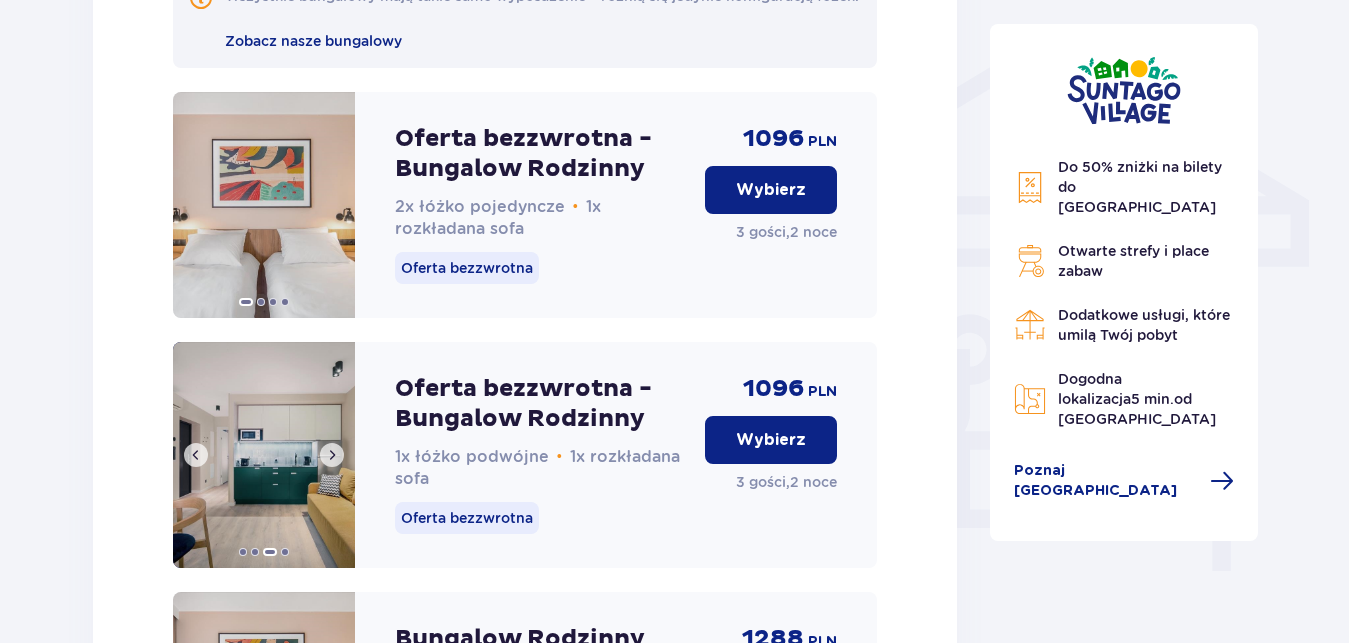 click at bounding box center (332, 455) 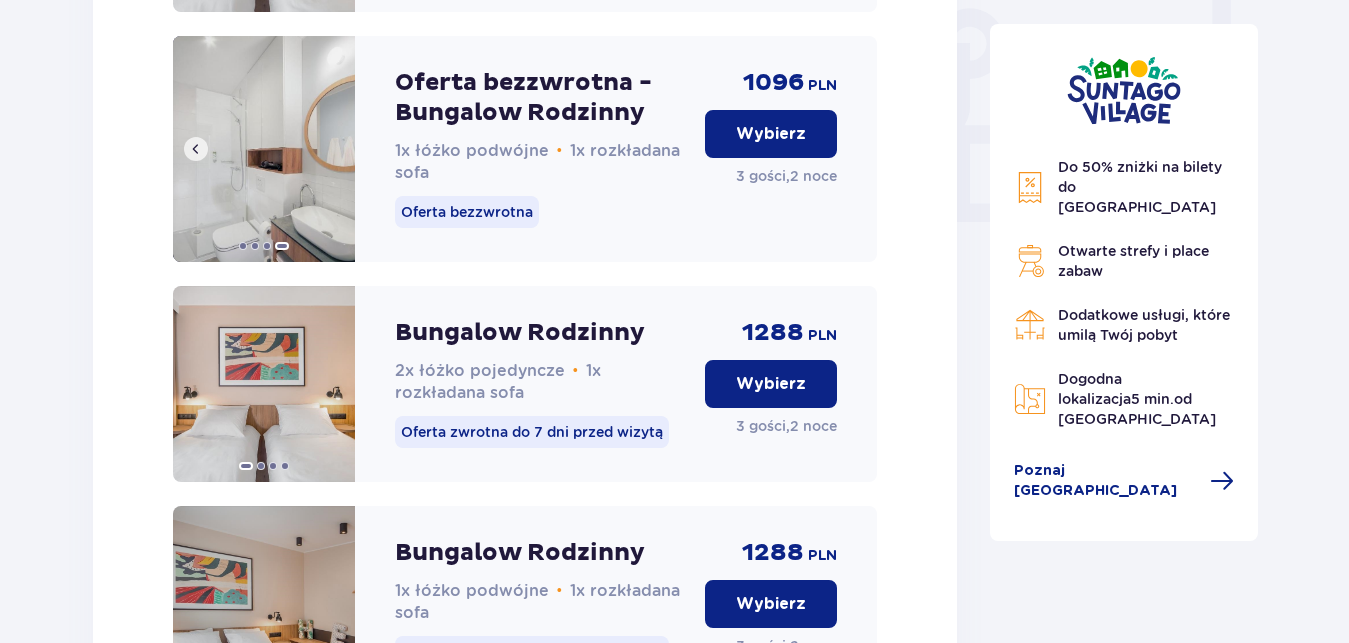 scroll, scrollTop: 1484, scrollLeft: 0, axis: vertical 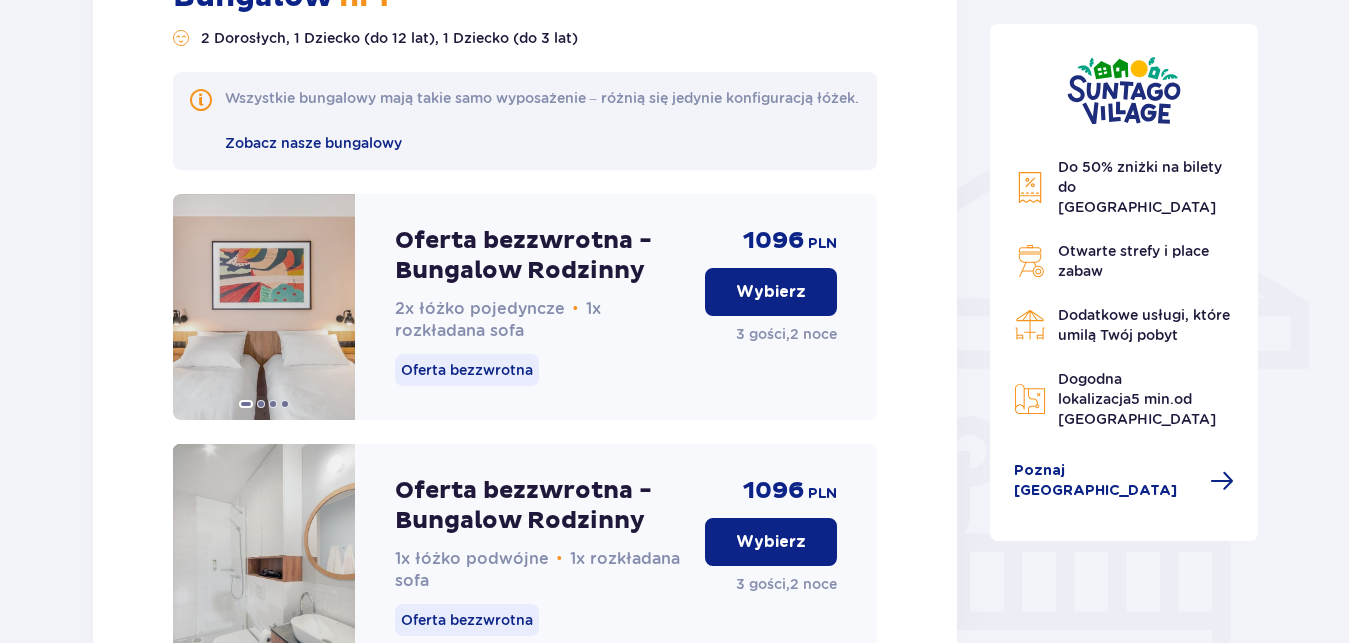 click on "Wybierz" at bounding box center [771, 542] 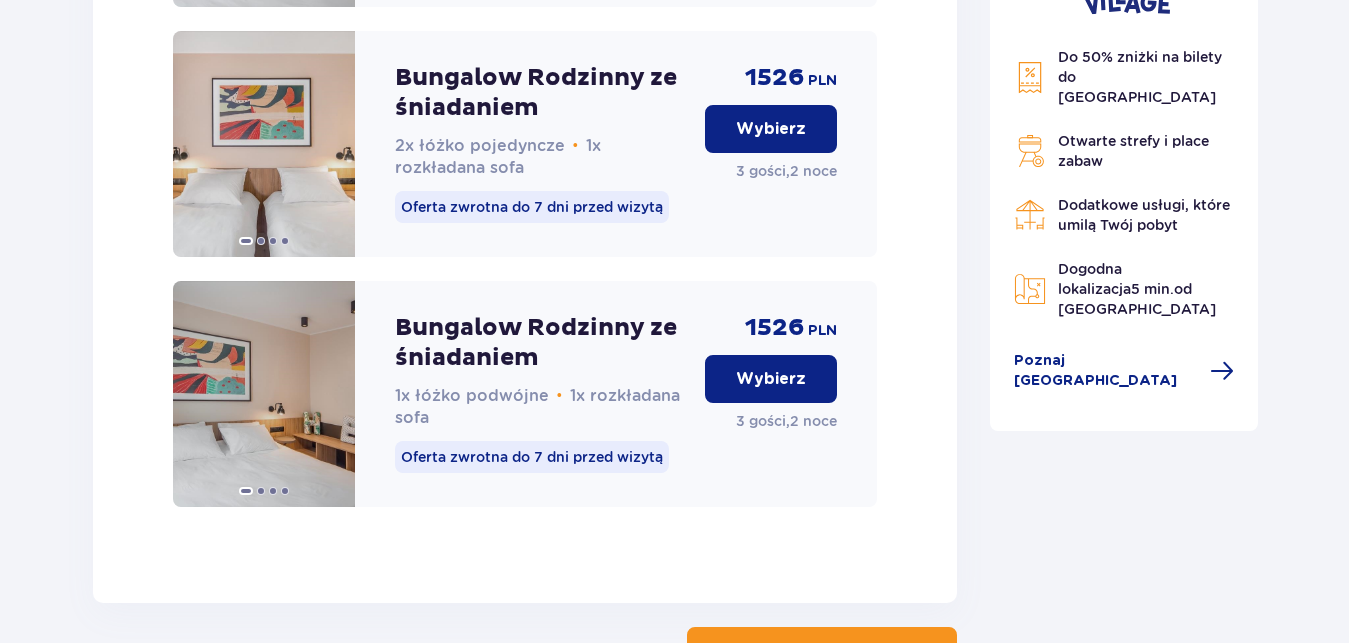 scroll, scrollTop: 3221, scrollLeft: 0, axis: vertical 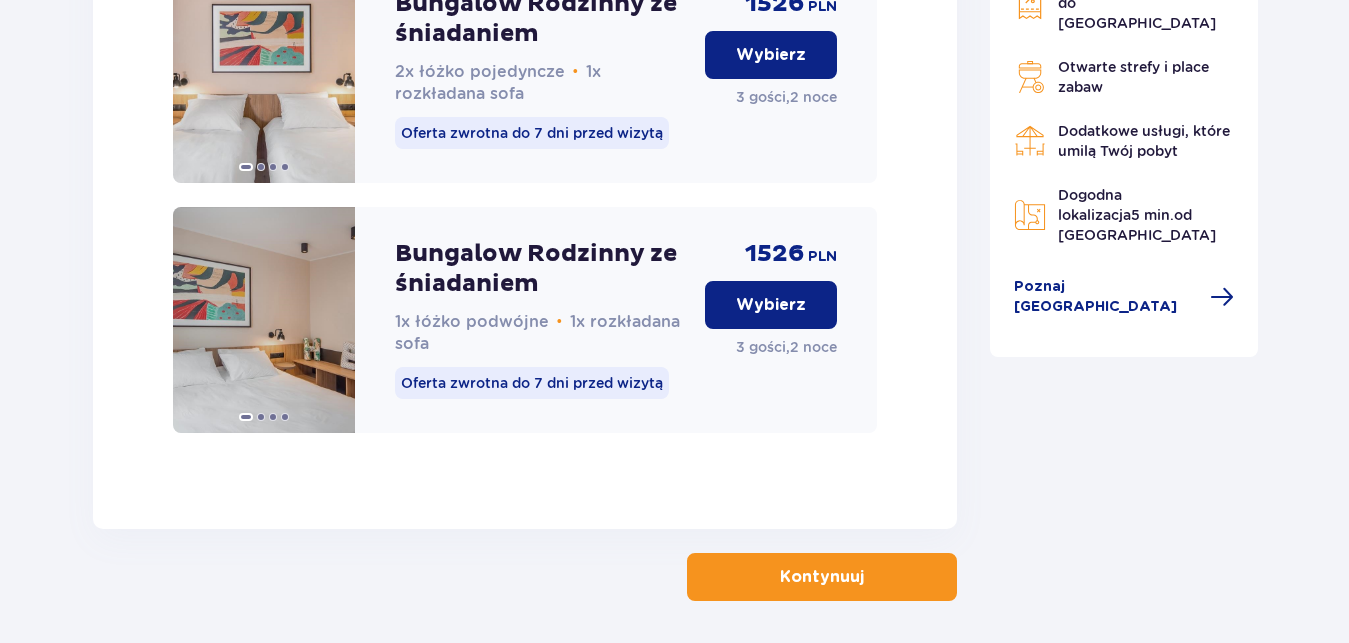 click on "Kontynuuj" at bounding box center [822, 577] 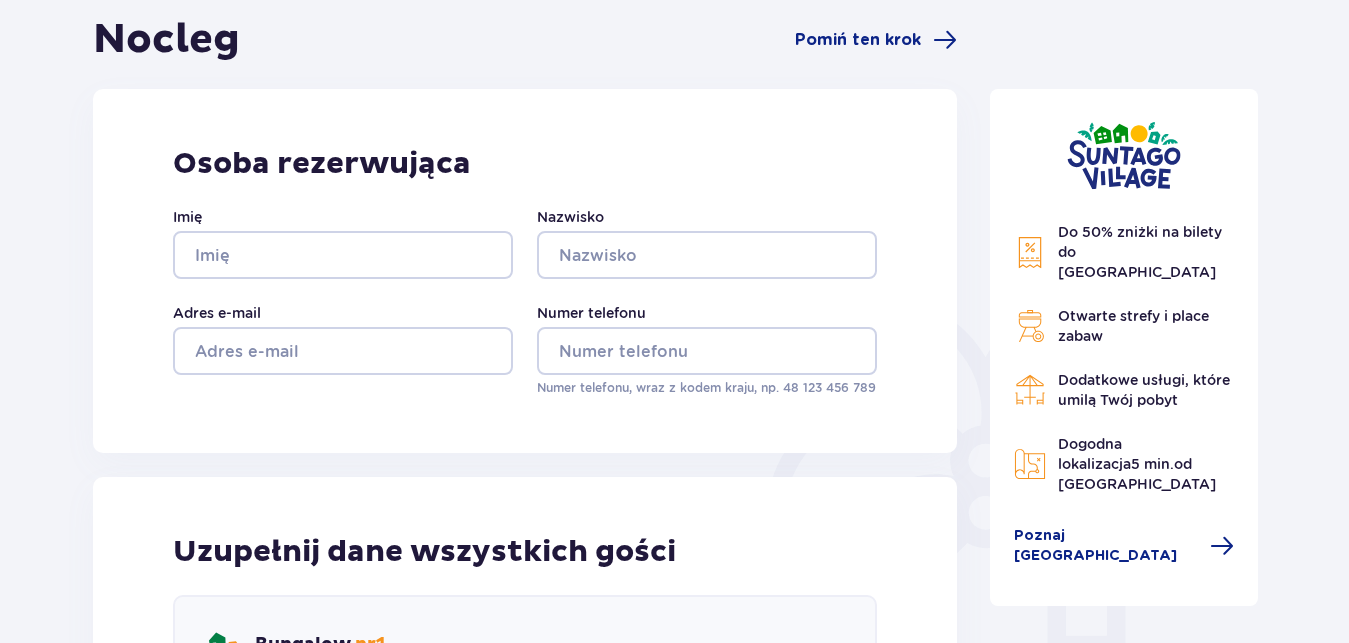 scroll, scrollTop: 0, scrollLeft: 0, axis: both 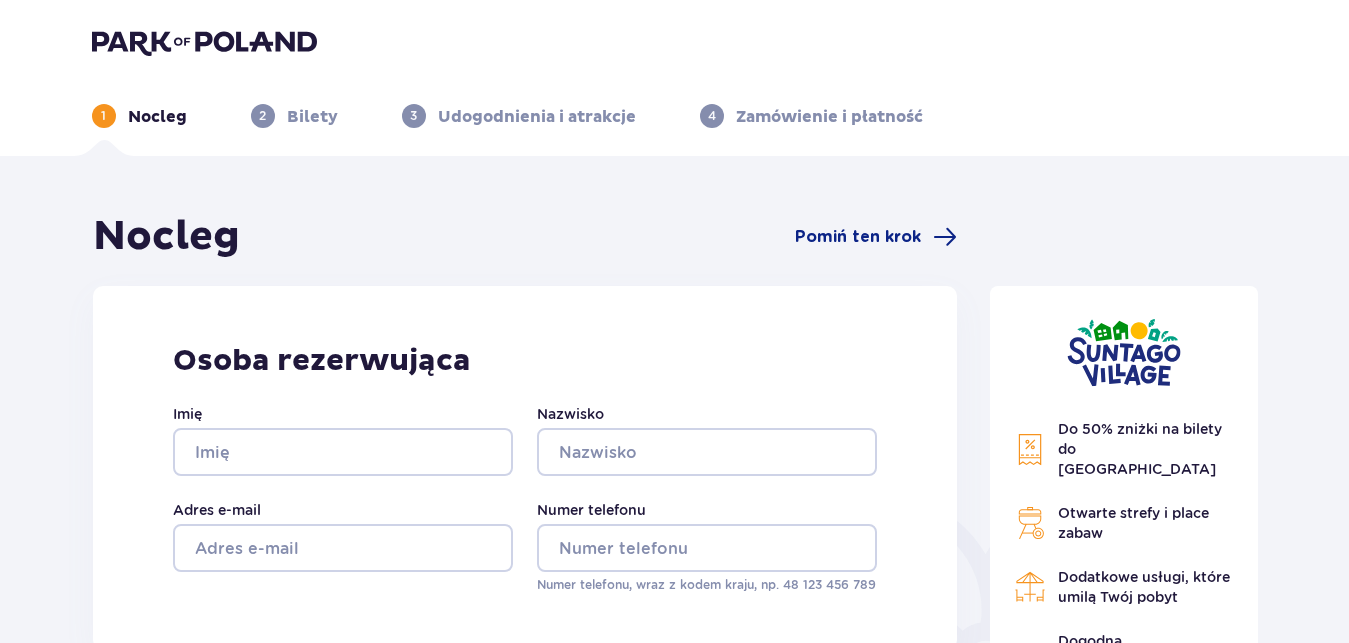 click on "Bilety" at bounding box center [312, 117] 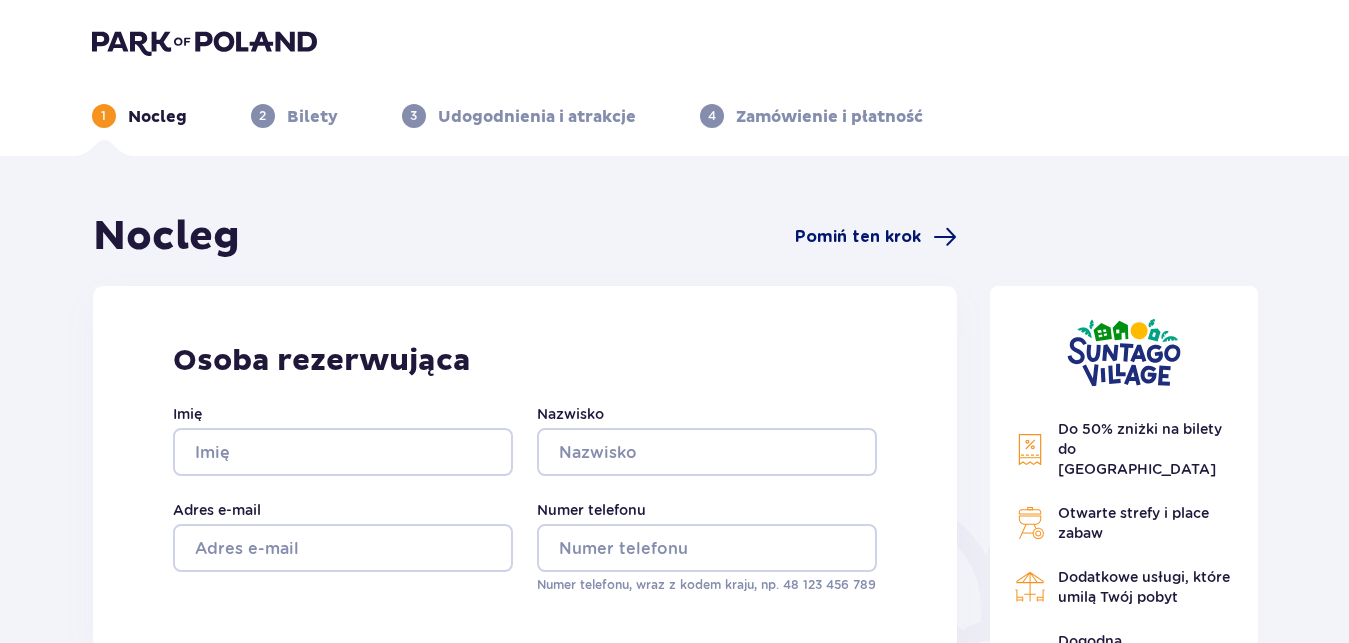 click on "Pomiń ten krok" at bounding box center (858, 237) 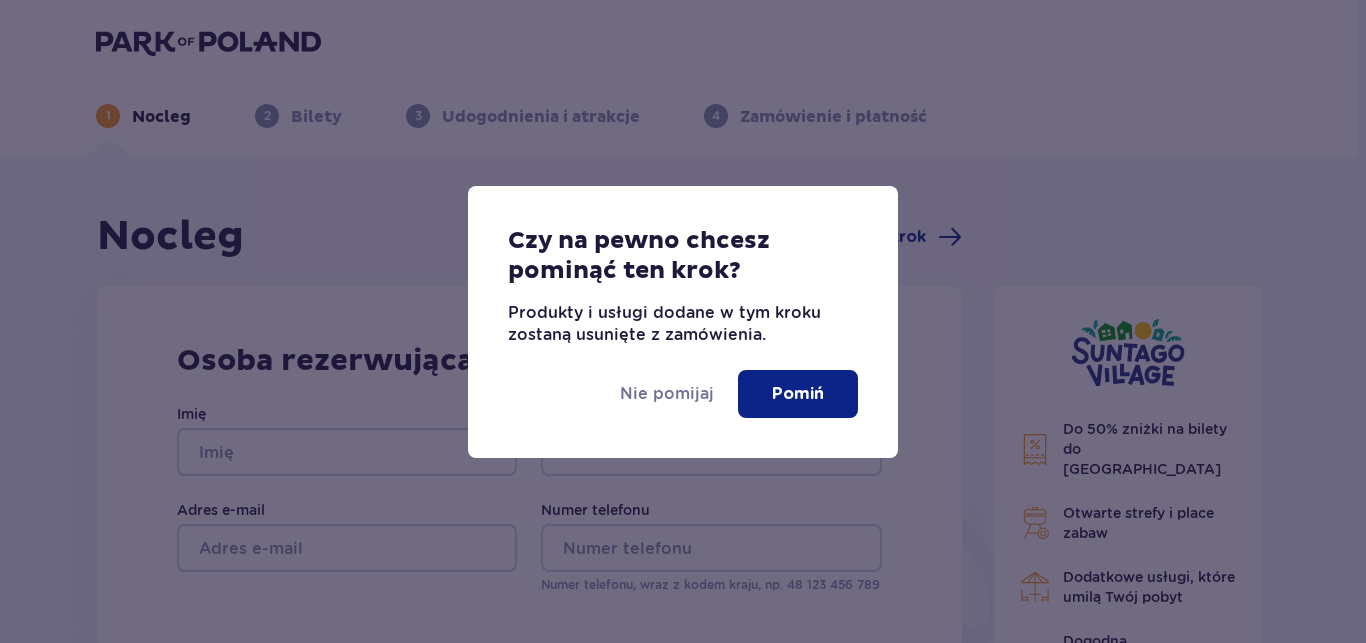 click on "Pomiń" at bounding box center (798, 394) 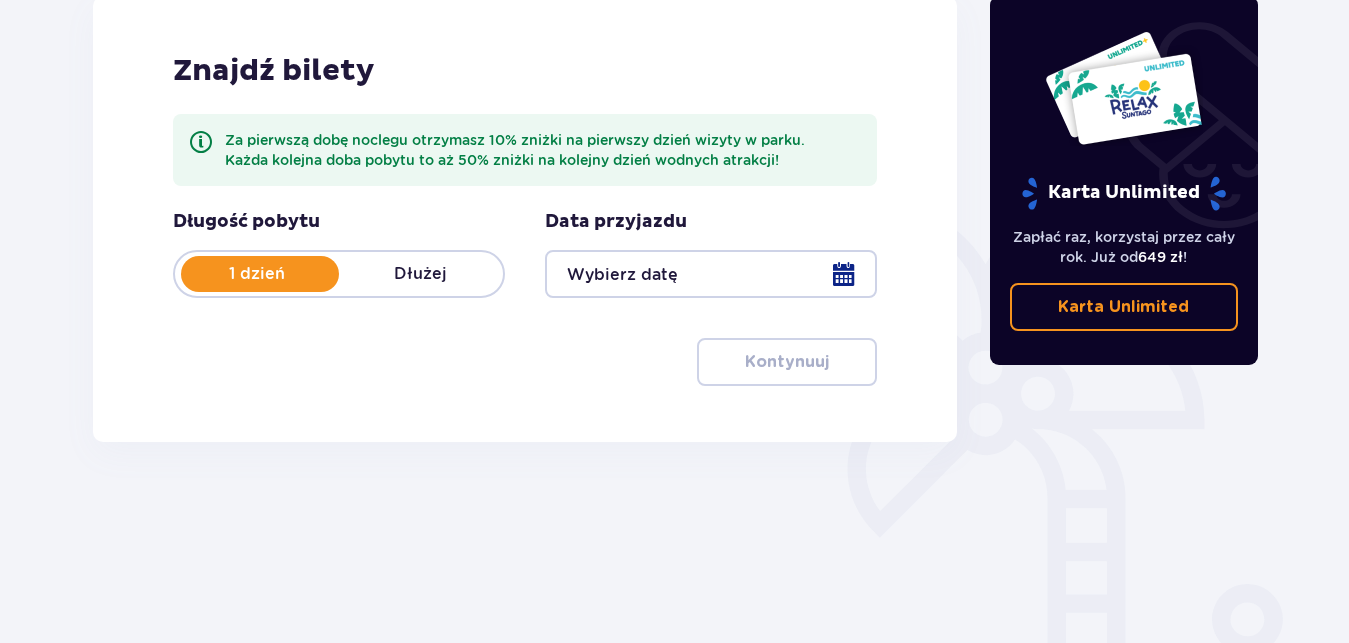 scroll, scrollTop: 376, scrollLeft: 0, axis: vertical 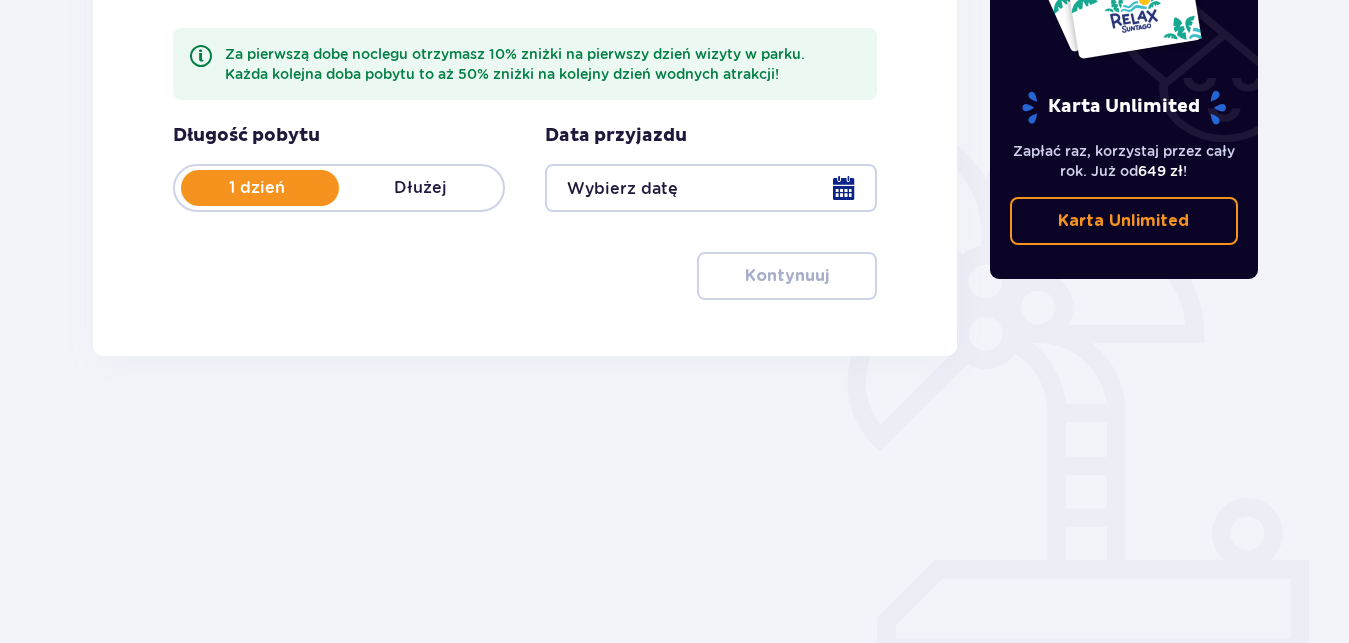 click on "Dłużej" at bounding box center (421, 188) 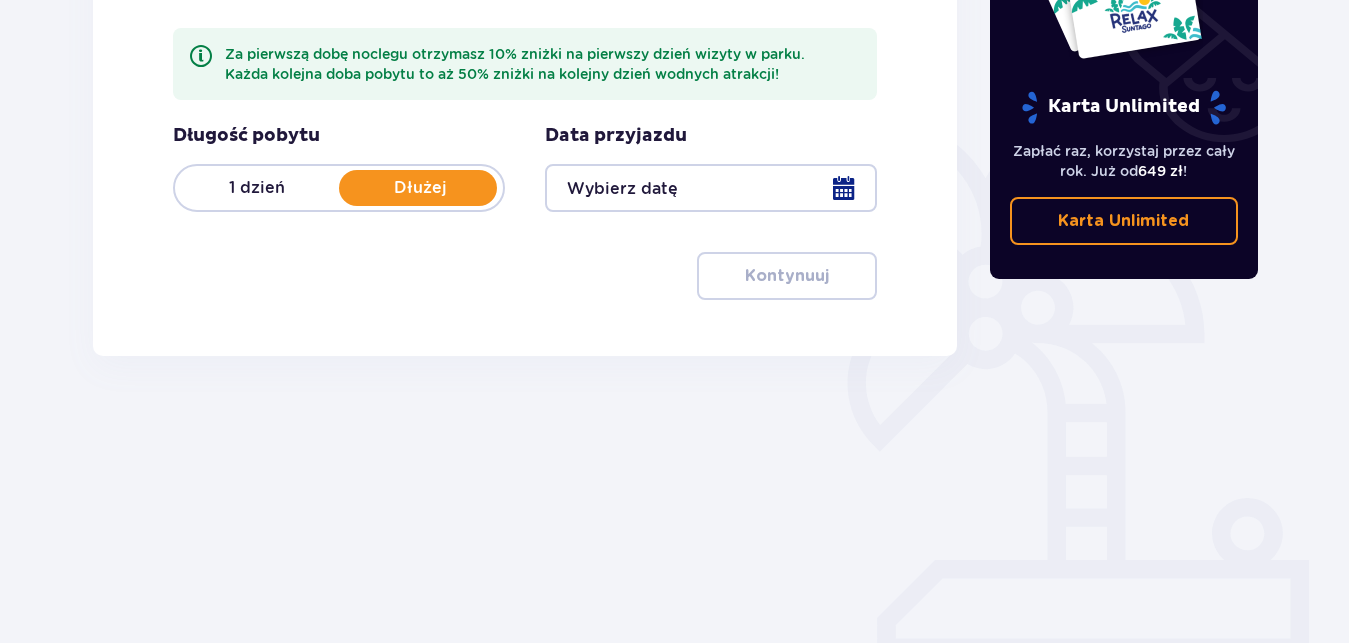 click at bounding box center (711, 188) 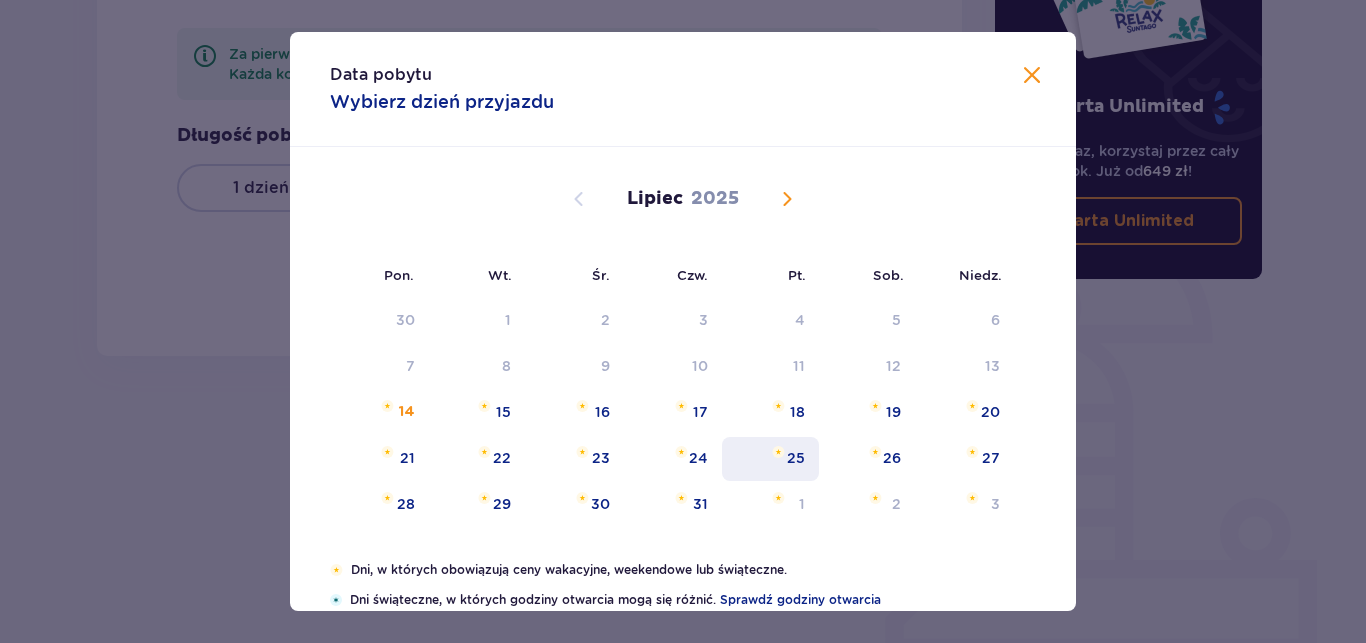 click on "25" at bounding box center [770, 459] 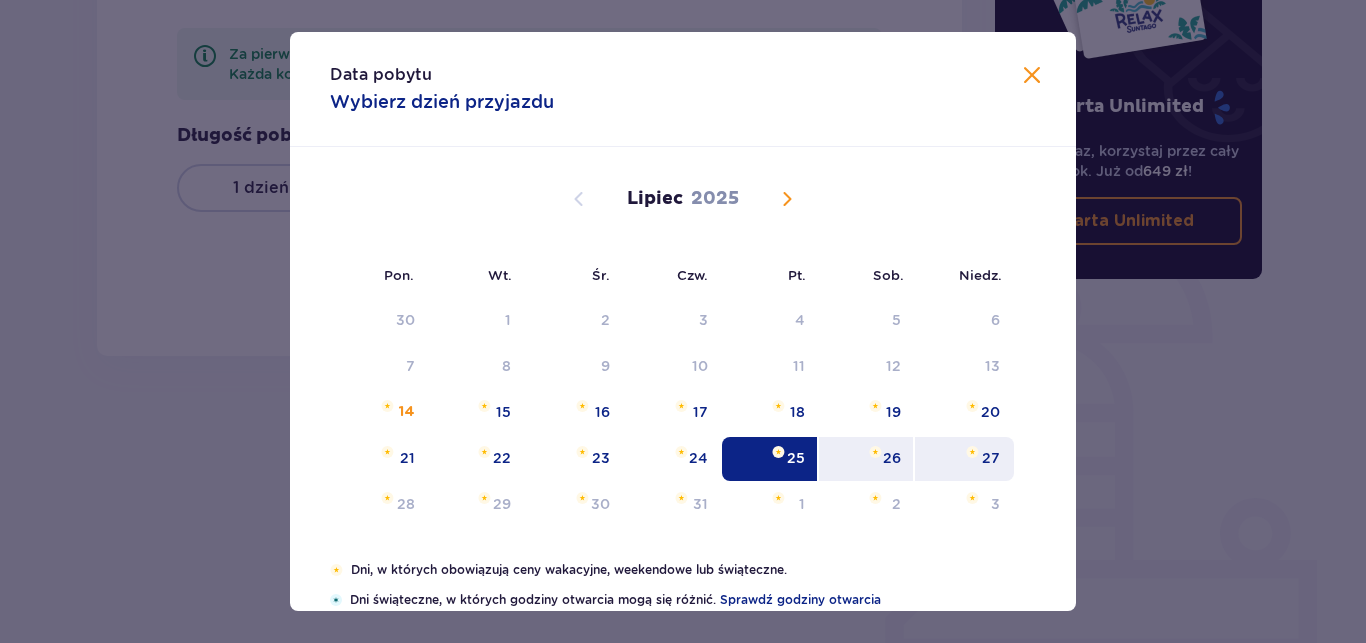 click on "27" at bounding box center (991, 458) 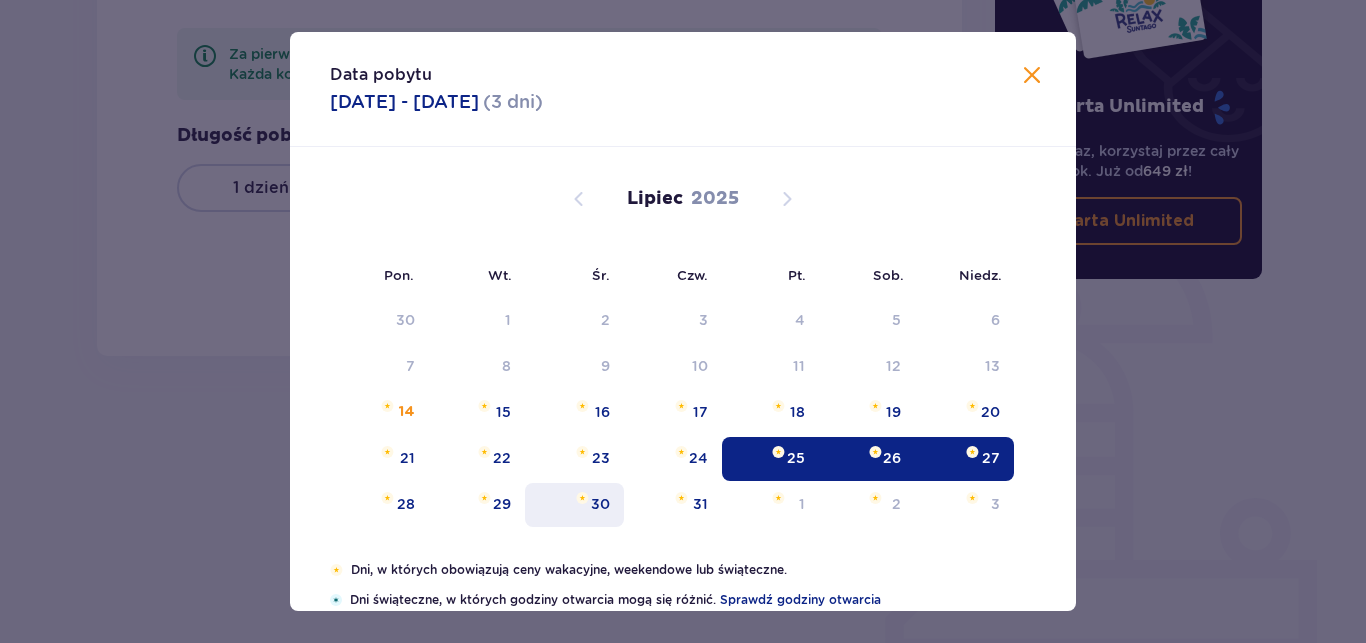 type on "25.07.25 - 27.07.25" 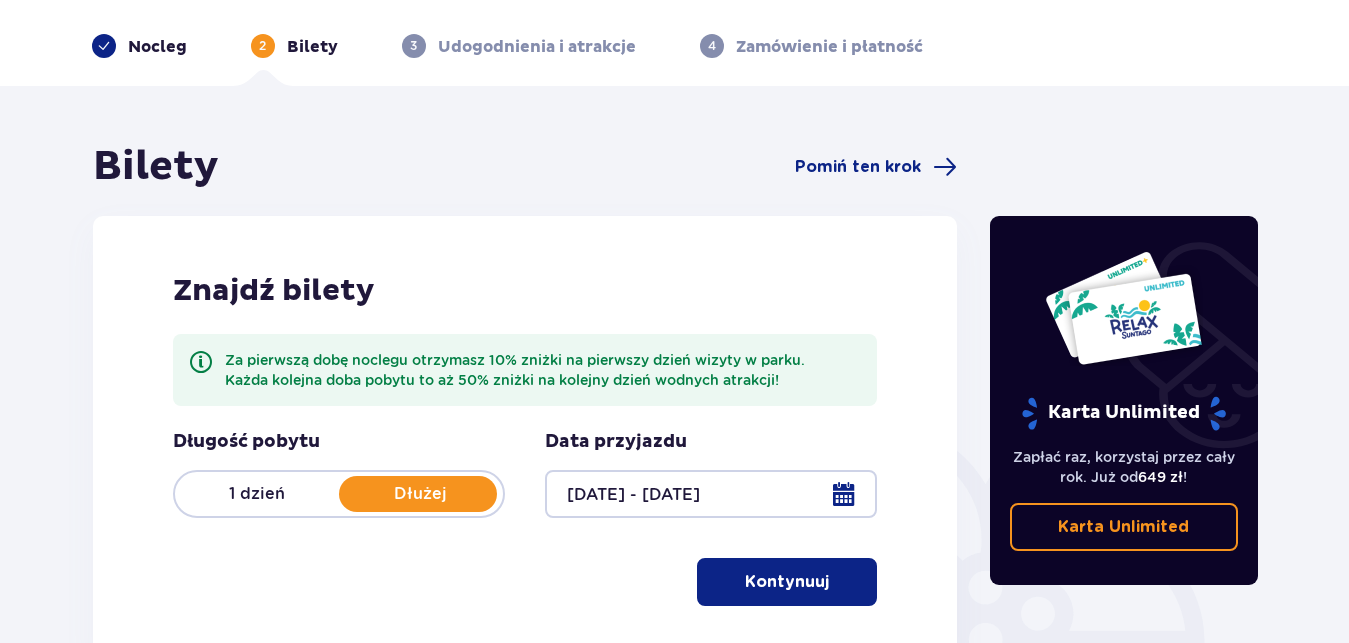scroll, scrollTop: 376, scrollLeft: 0, axis: vertical 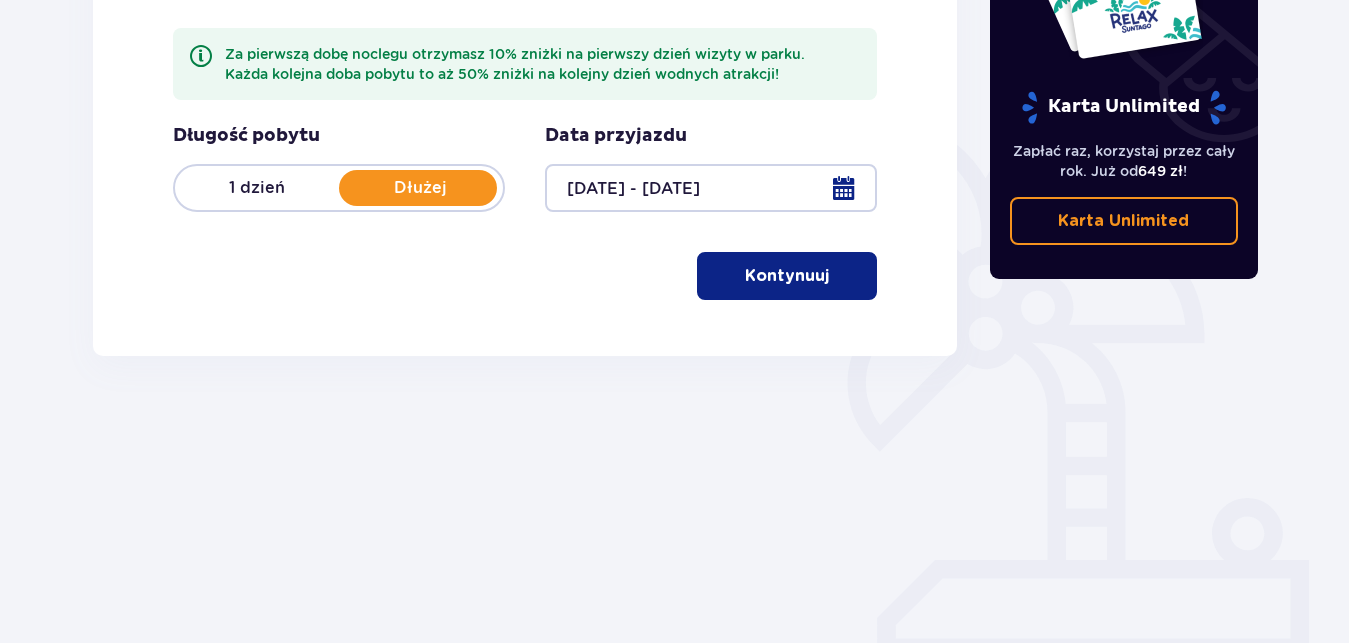 click on "Kontynuuj" at bounding box center (787, 276) 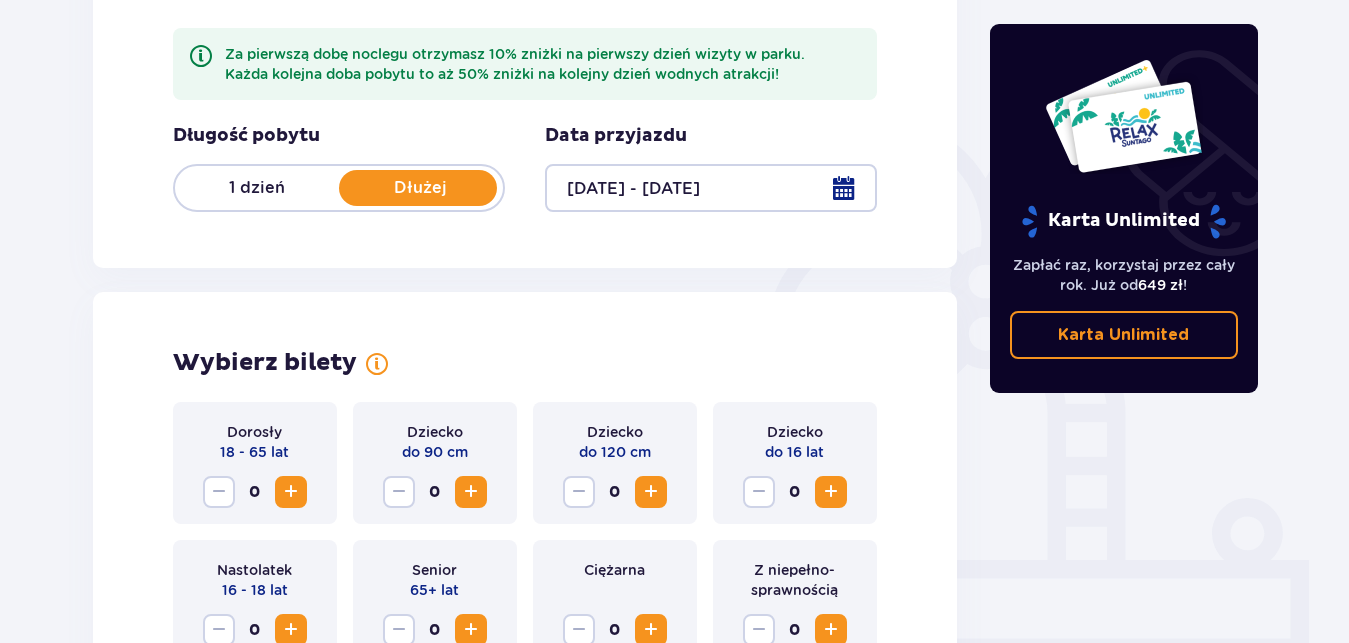 scroll, scrollTop: 644, scrollLeft: 0, axis: vertical 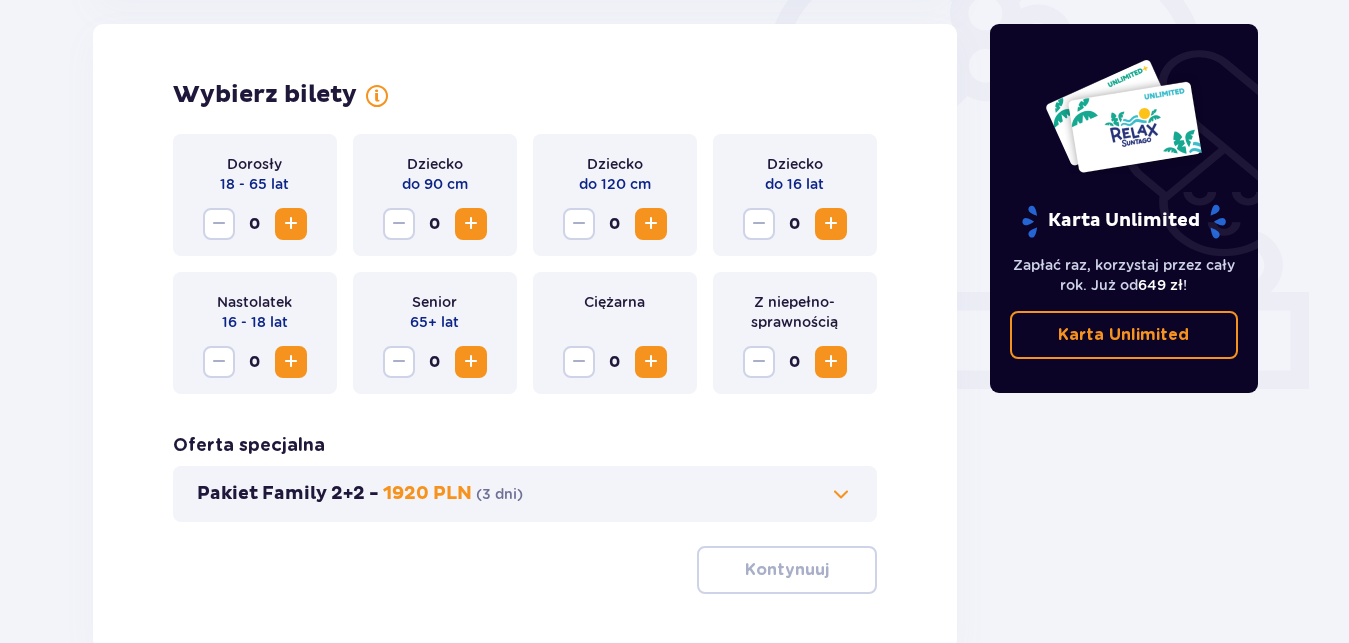 click at bounding box center (291, 224) 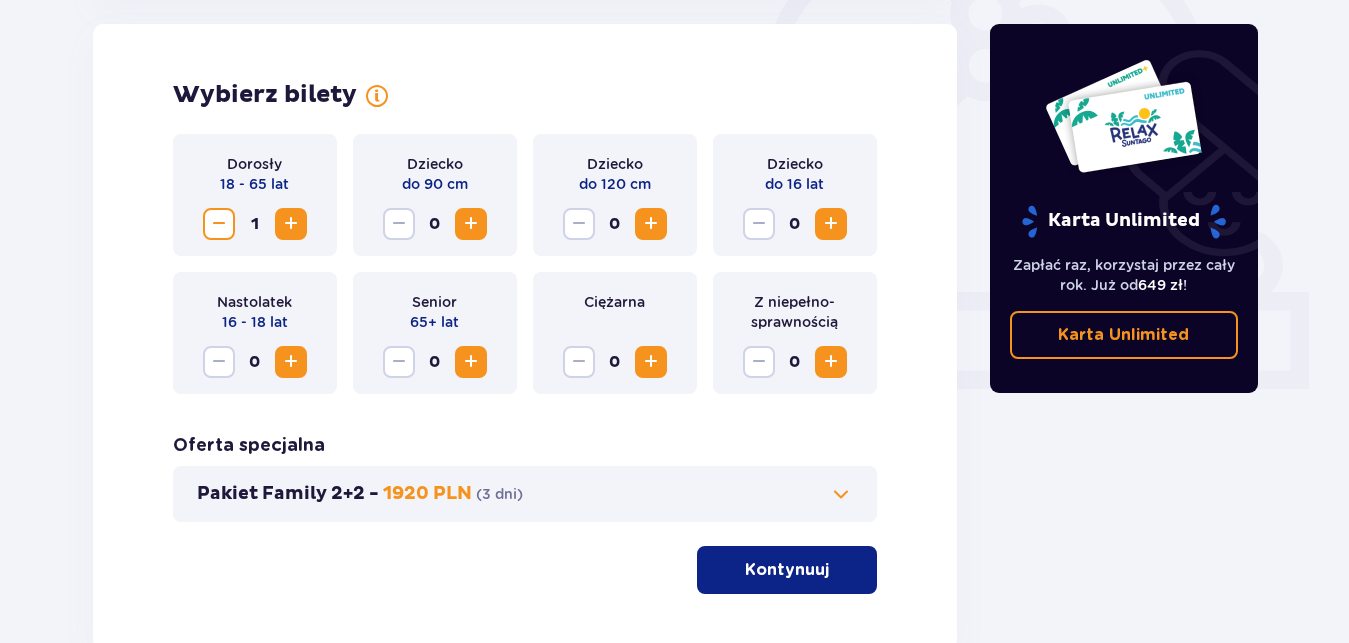 click at bounding box center (291, 224) 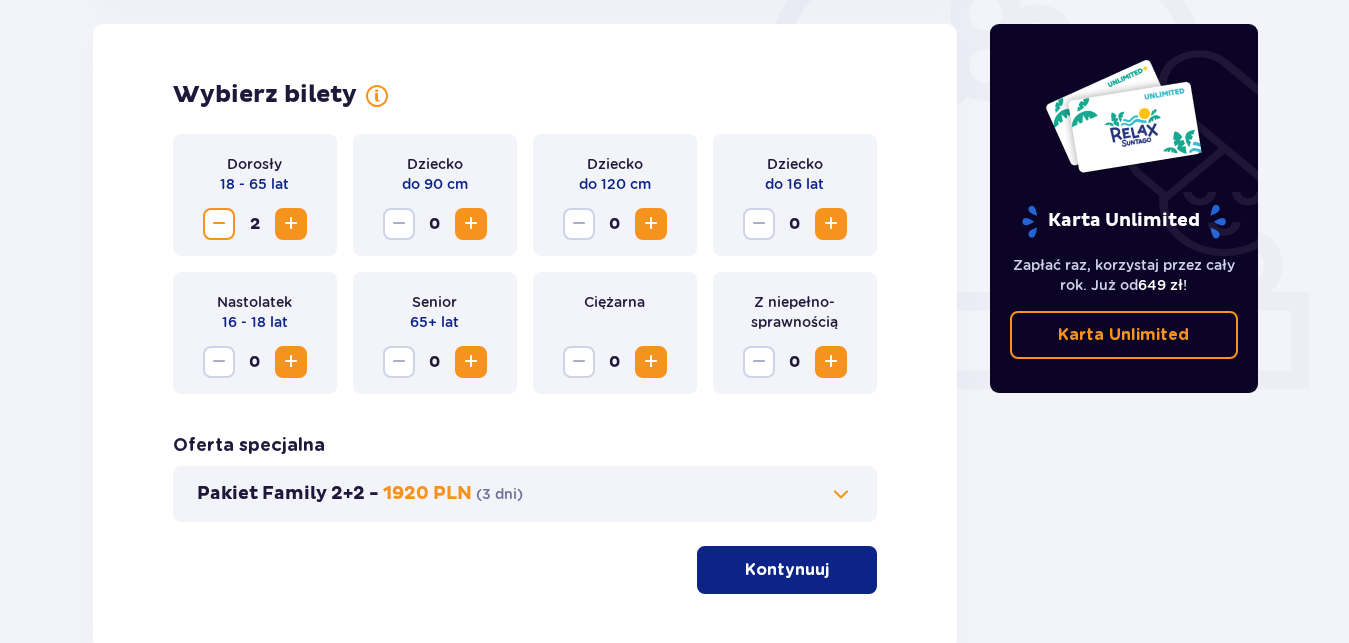 click at bounding box center [651, 224] 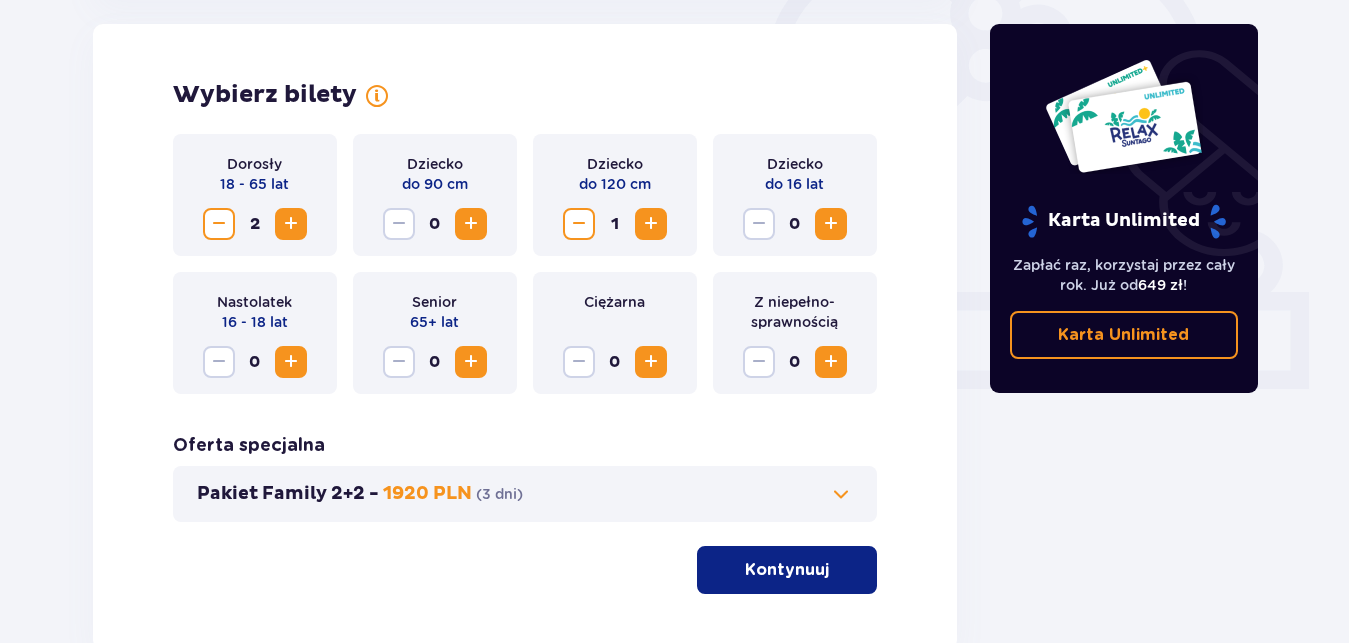 click at bounding box center [651, 224] 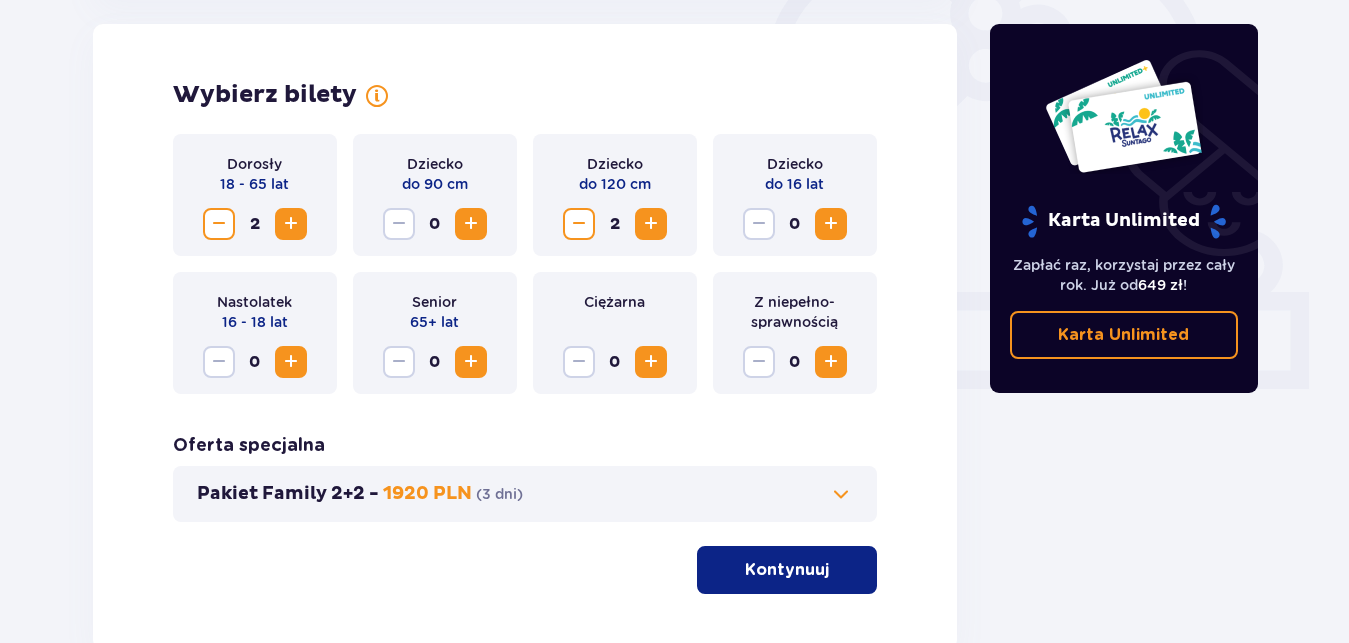 click on "Kontynuuj" at bounding box center (787, 570) 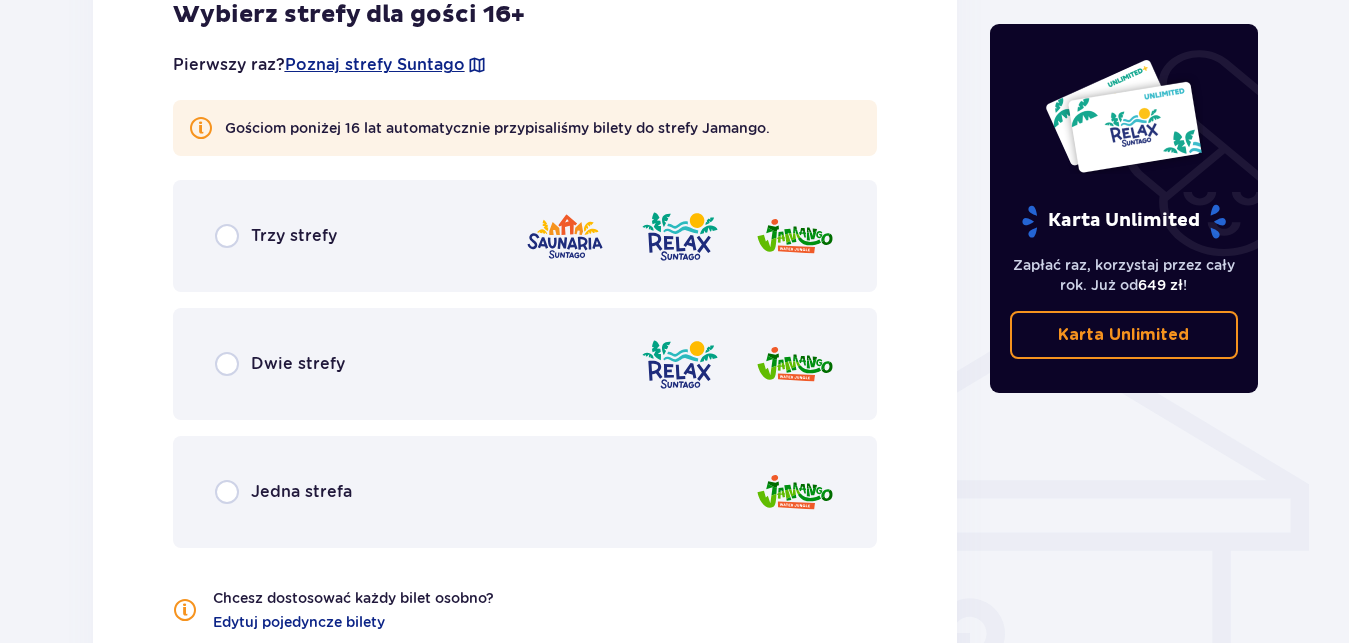 scroll, scrollTop: 1300, scrollLeft: 0, axis: vertical 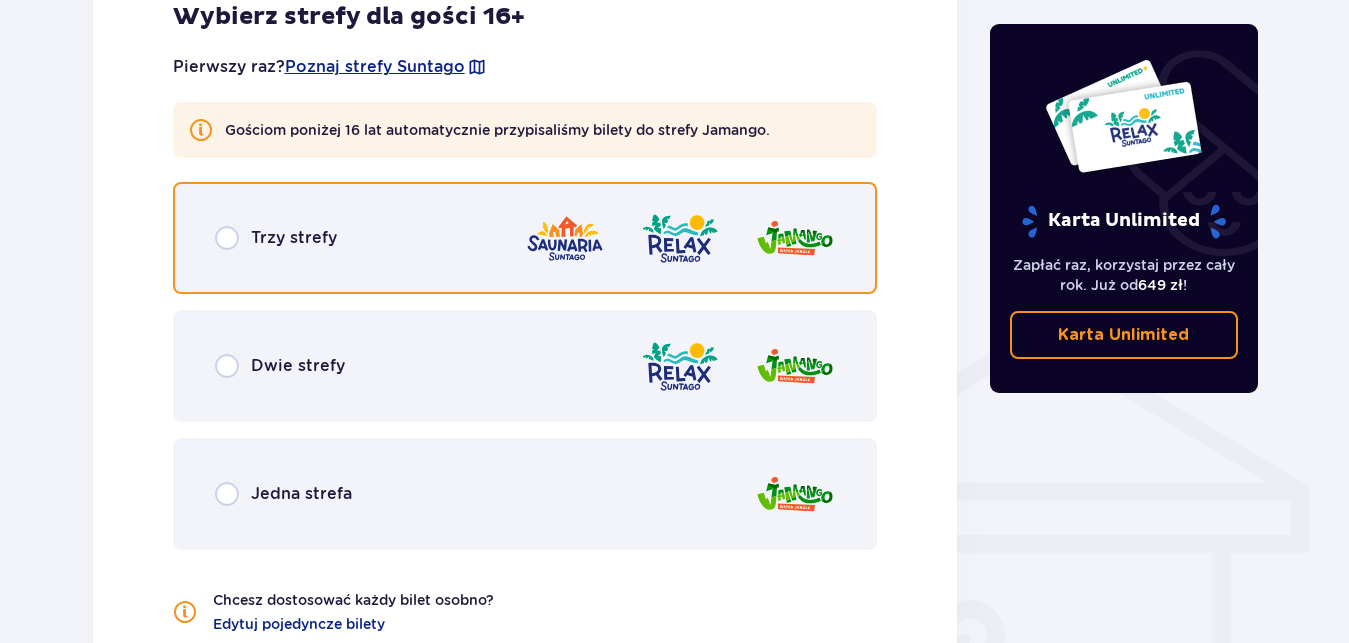 click at bounding box center (227, 238) 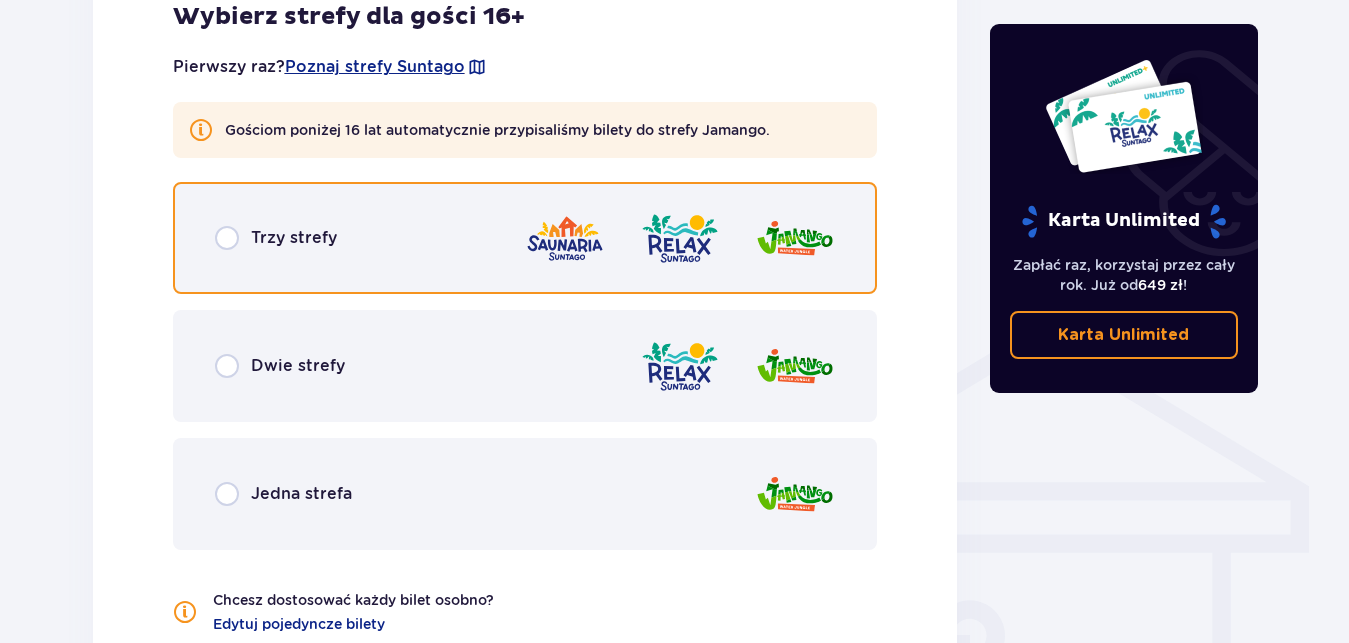 radio on "true" 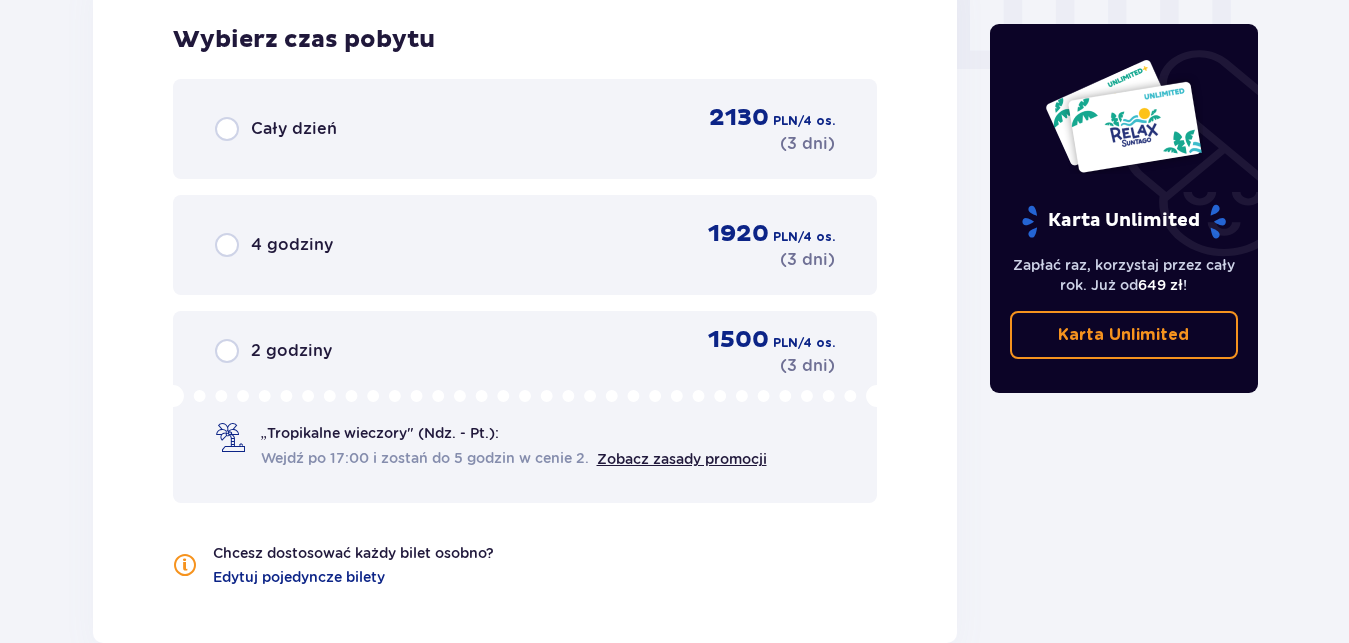 scroll, scrollTop: 2068, scrollLeft: 0, axis: vertical 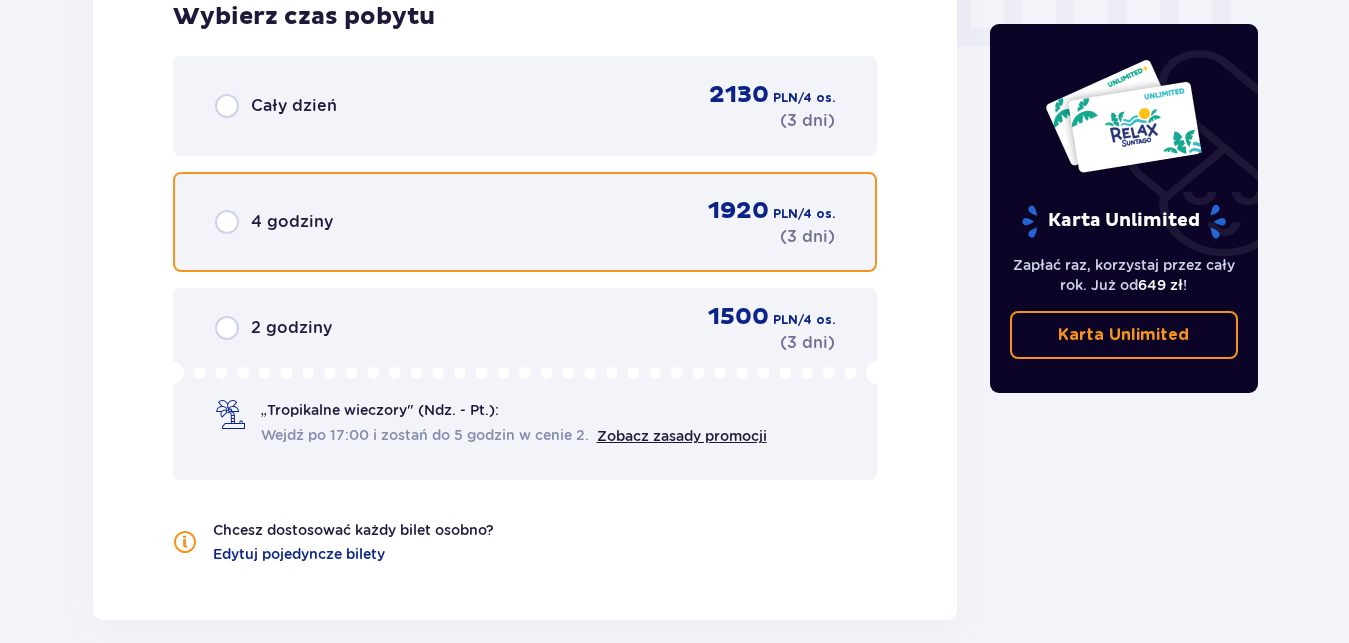 click at bounding box center [227, 222] 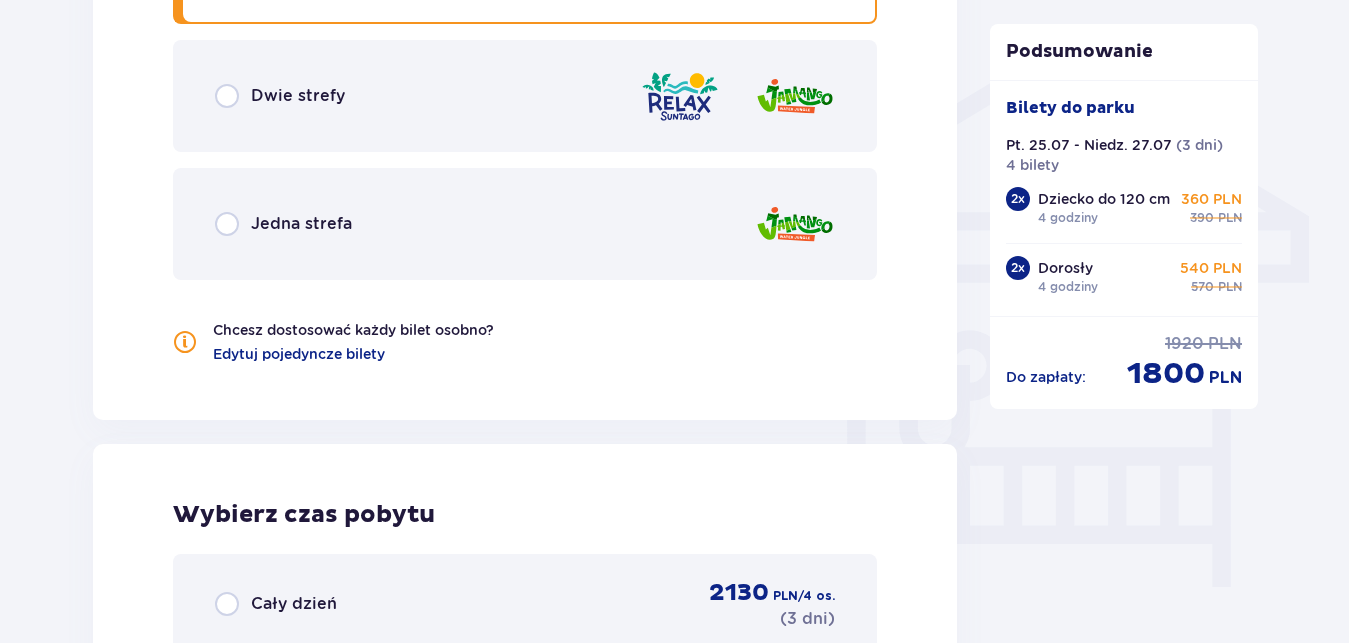 scroll, scrollTop: 1313, scrollLeft: 0, axis: vertical 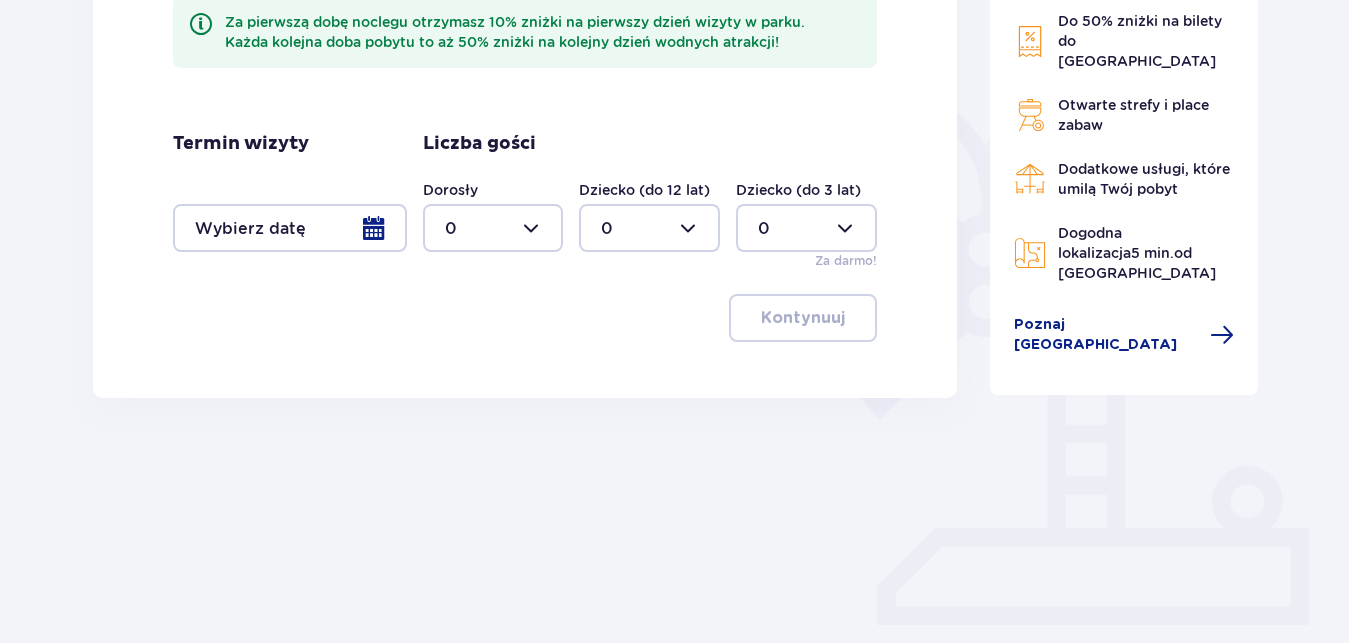 click at bounding box center (290, 228) 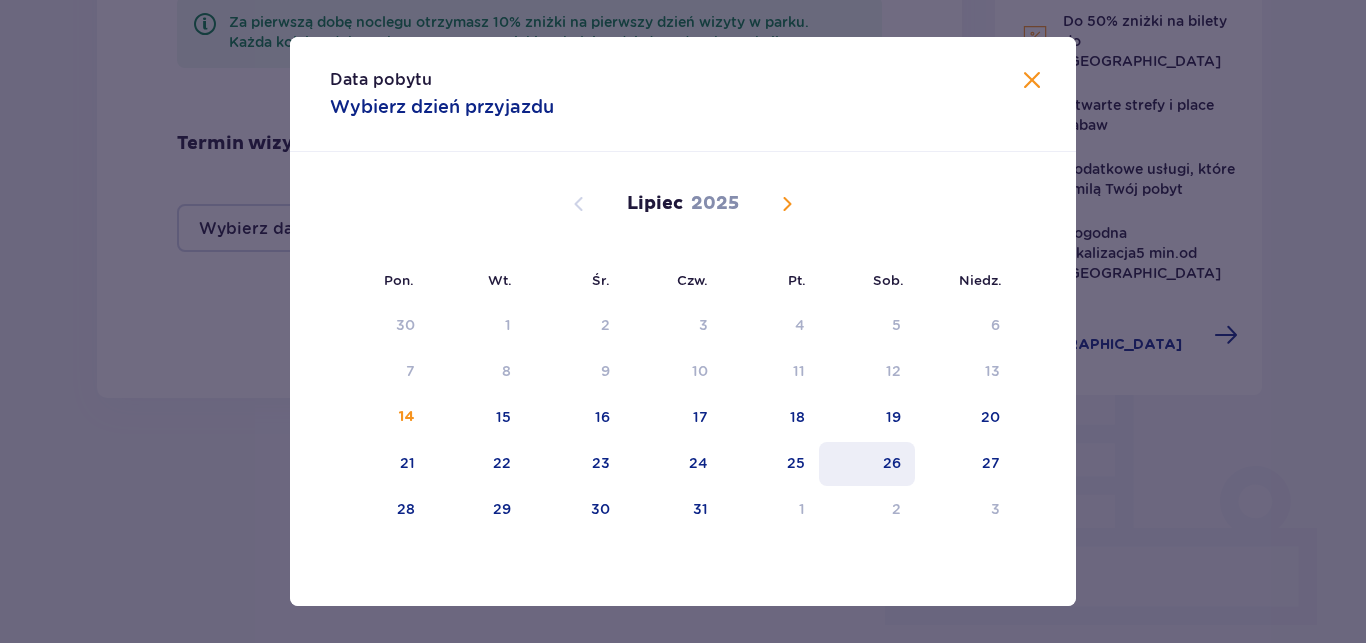 click on "26" at bounding box center (867, 464) 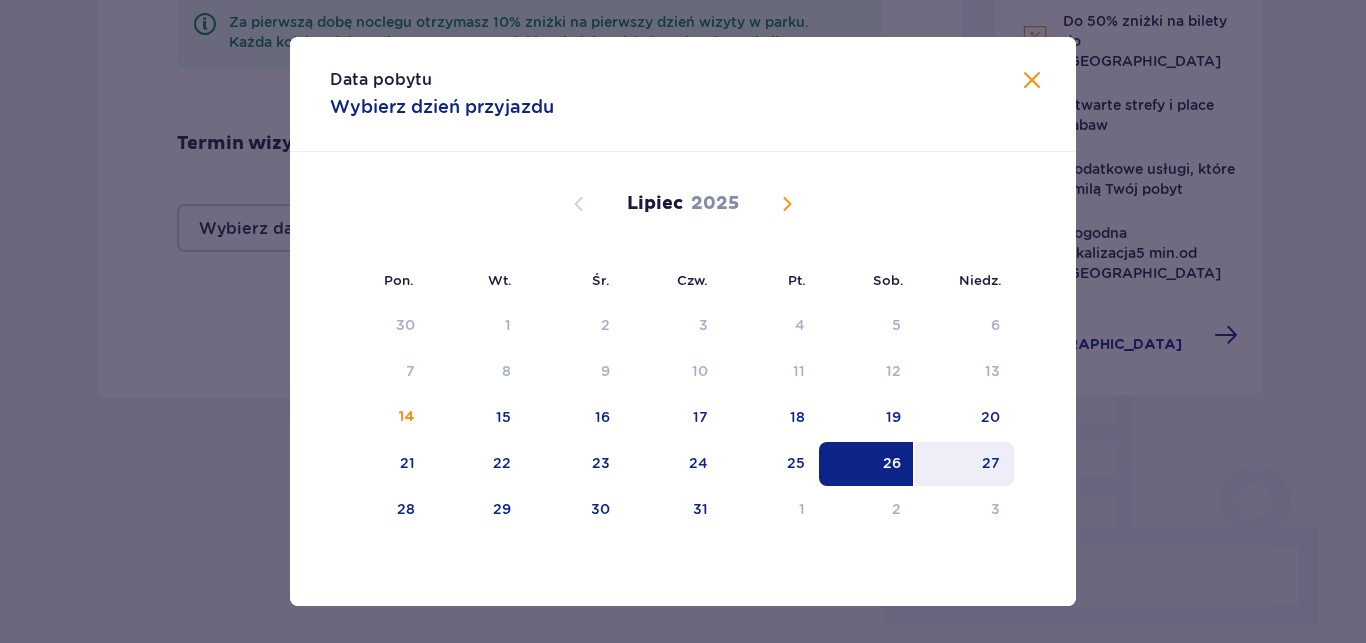 click on "27" at bounding box center [964, 464] 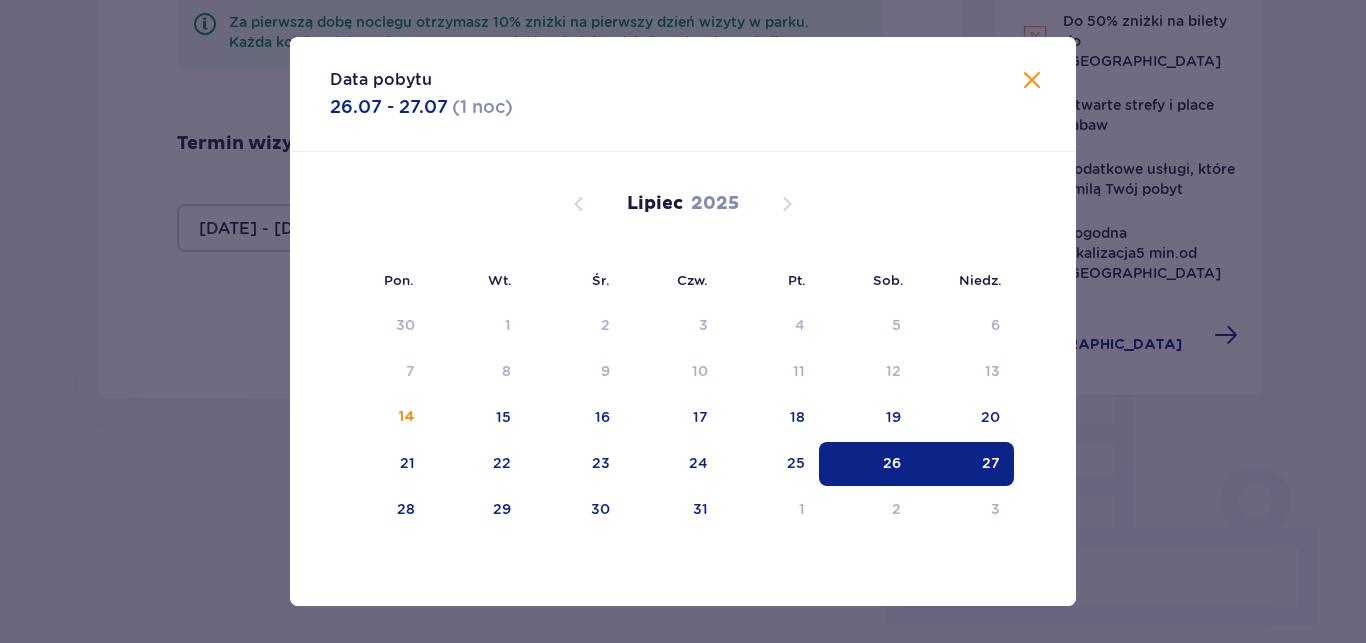 type on "26.07.25 - 27.07.25" 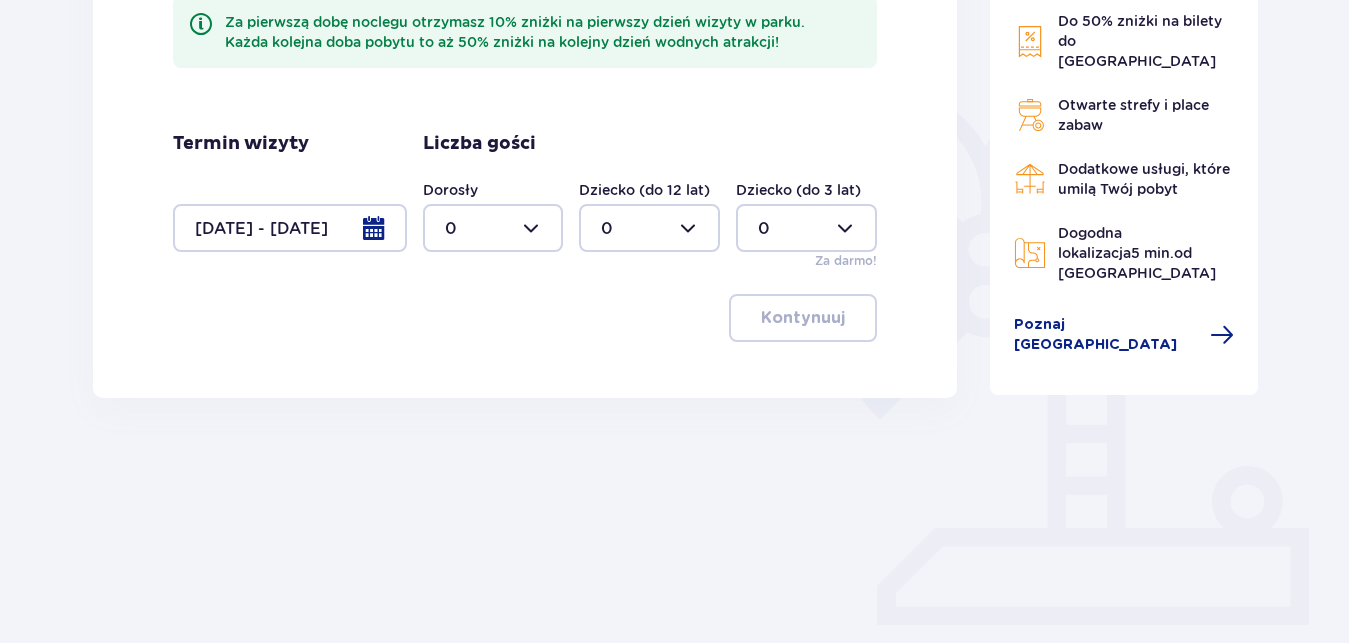 click at bounding box center [493, 228] 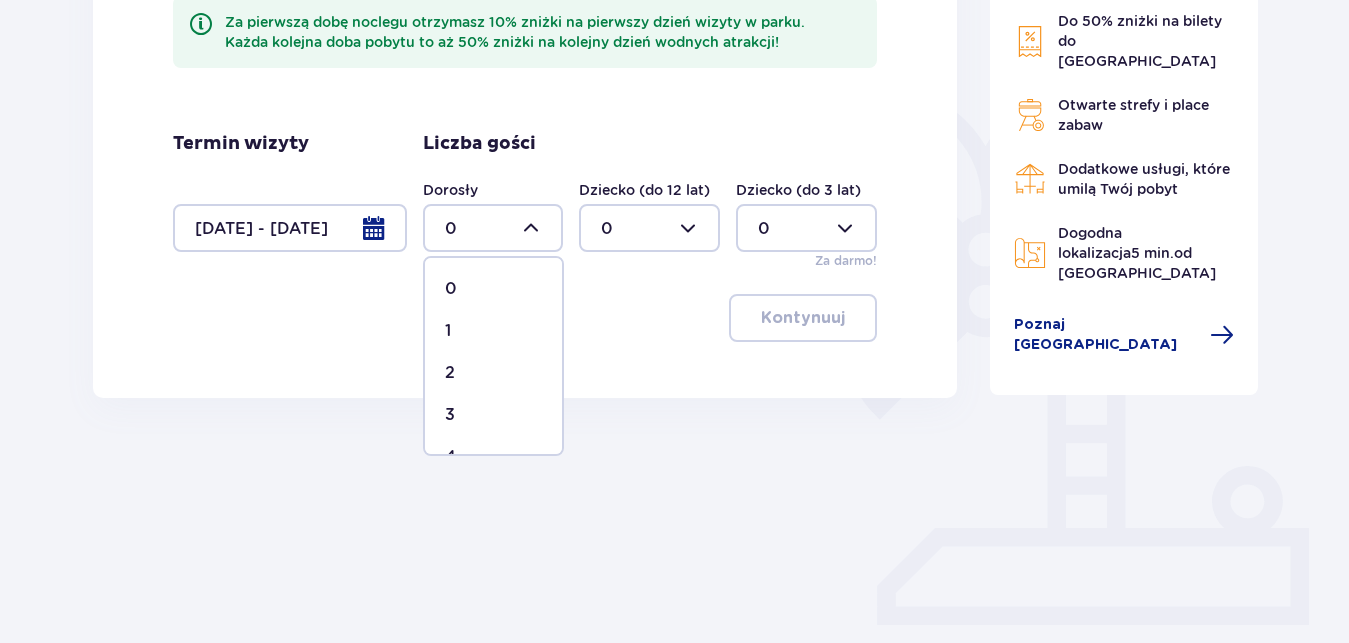 click on "1" at bounding box center [493, 331] 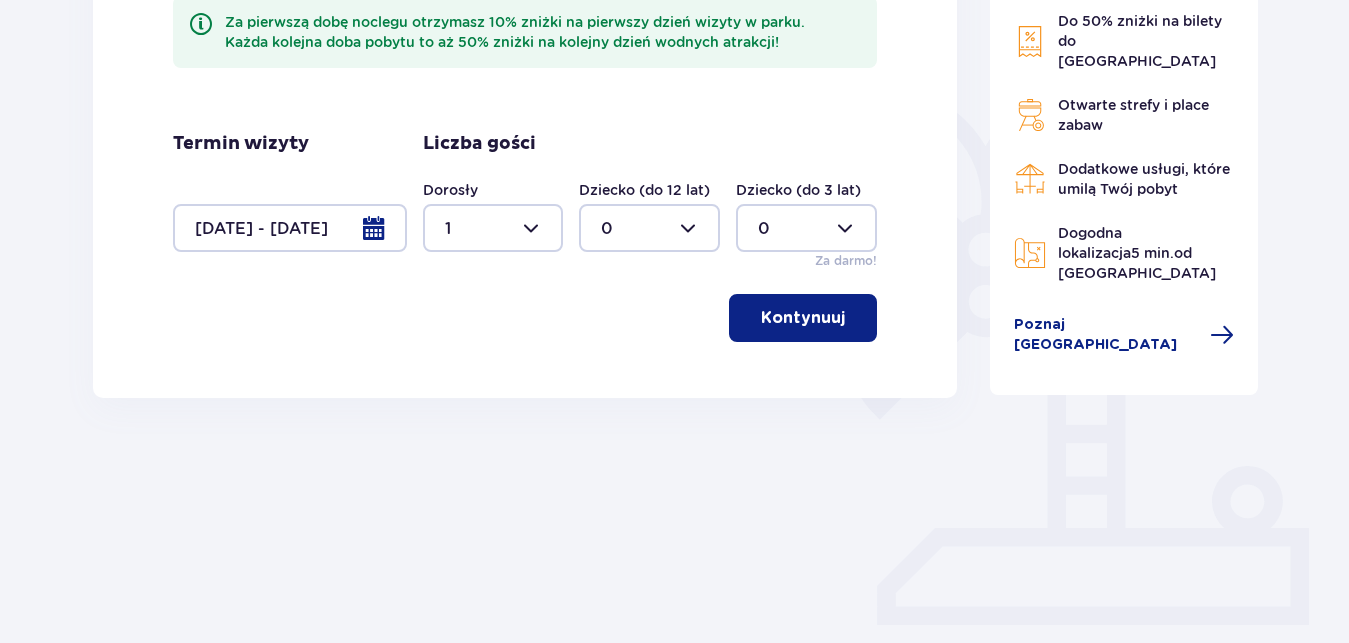 click at bounding box center [493, 228] 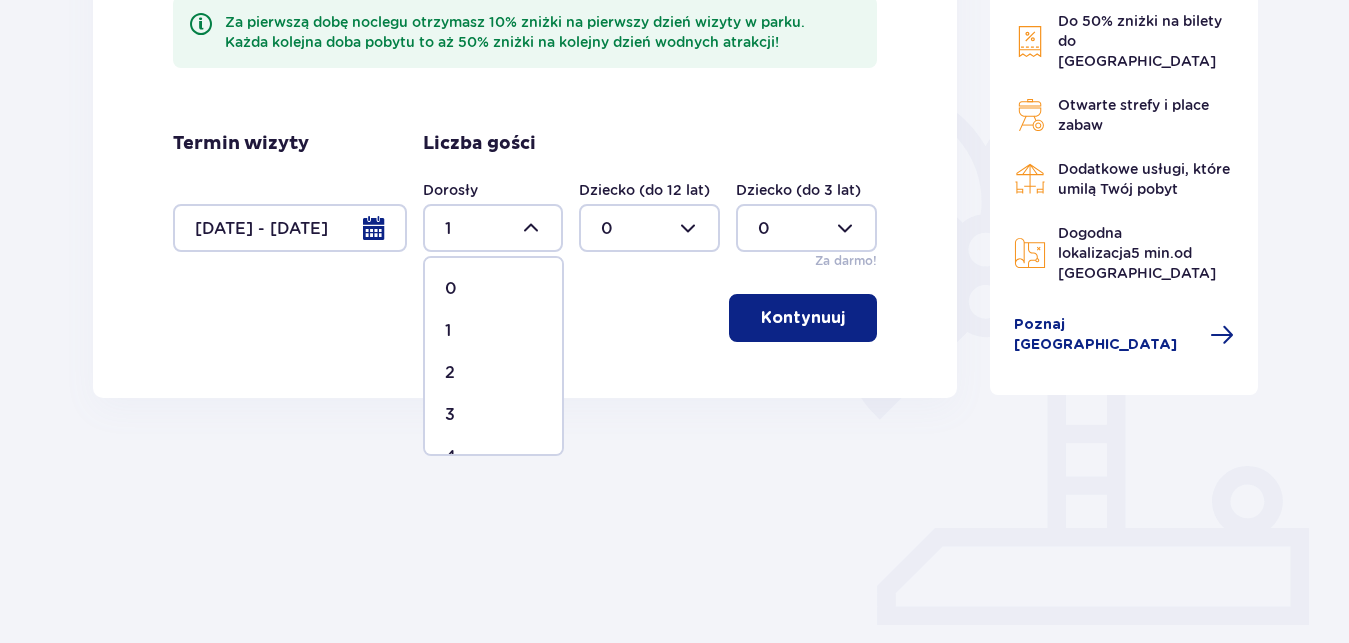 click on "2" at bounding box center [493, 373] 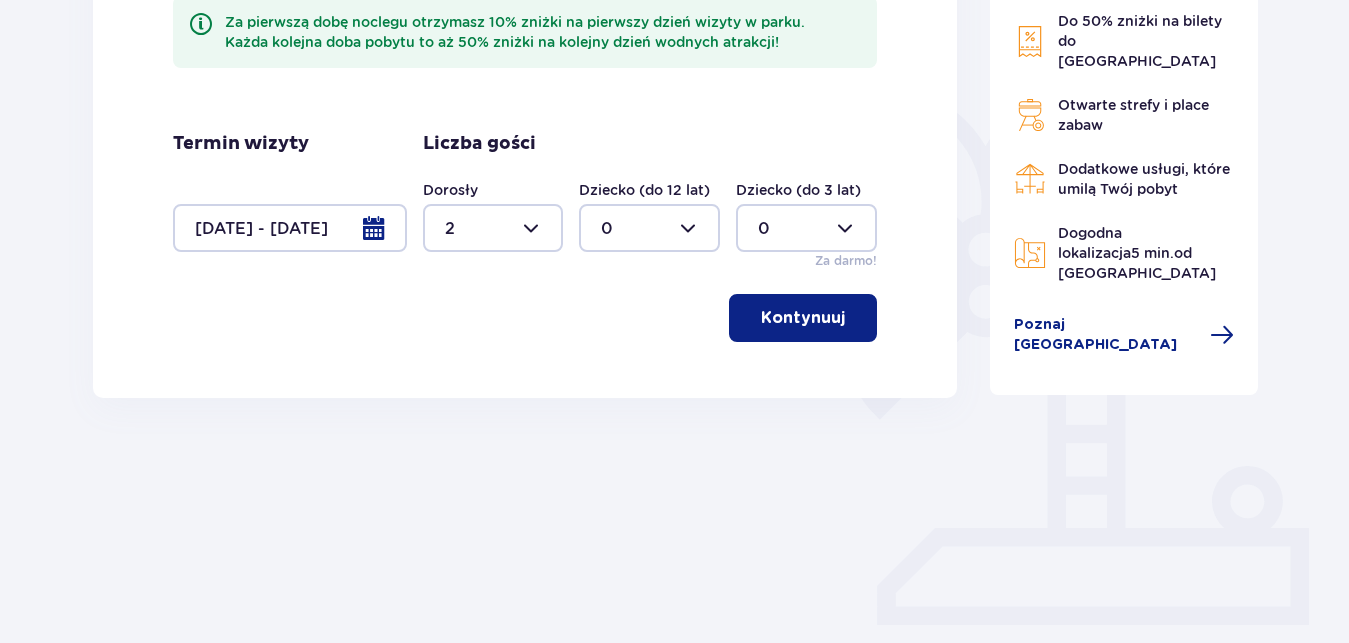 click at bounding box center (649, 228) 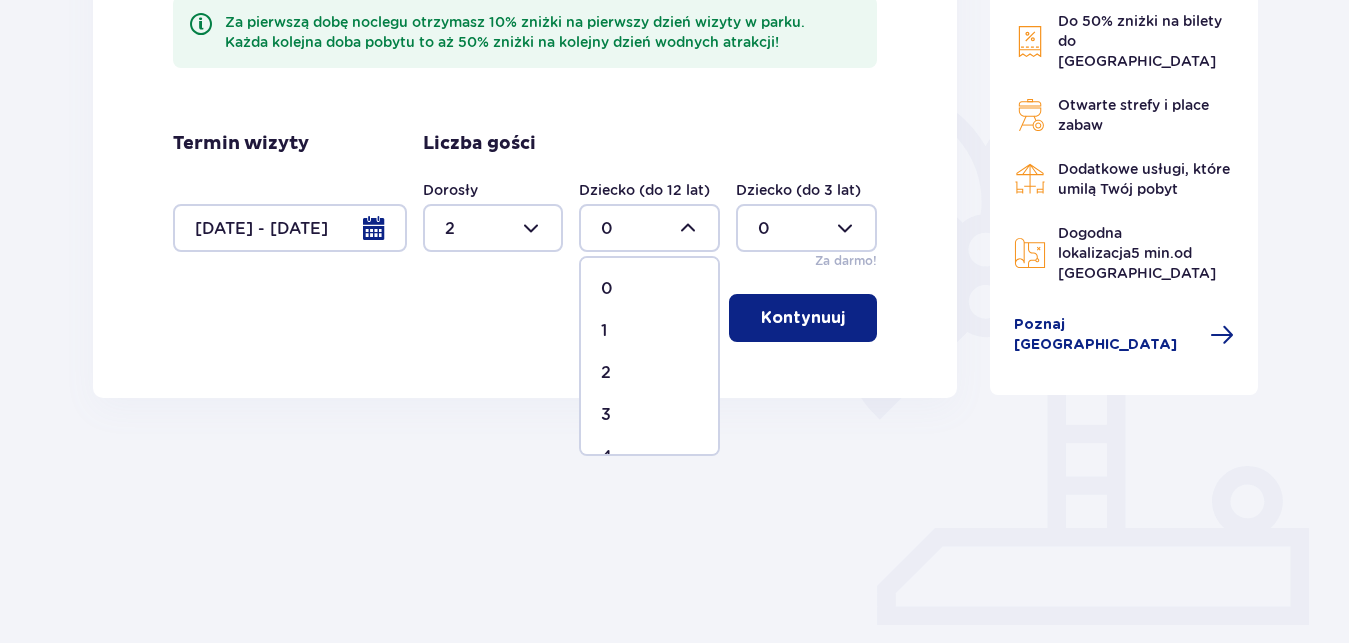 drag, startPoint x: 604, startPoint y: 337, endPoint x: 682, endPoint y: 304, distance: 84.693565 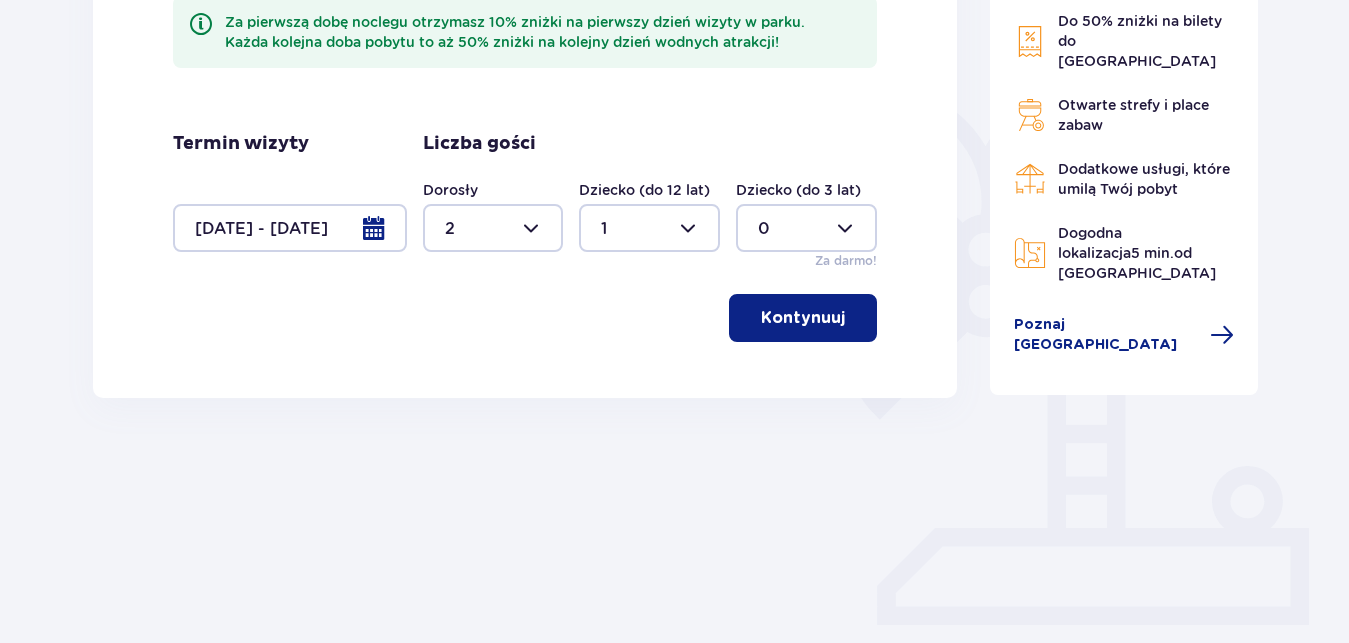 drag, startPoint x: 776, startPoint y: 230, endPoint x: 810, endPoint y: 252, distance: 40.496914 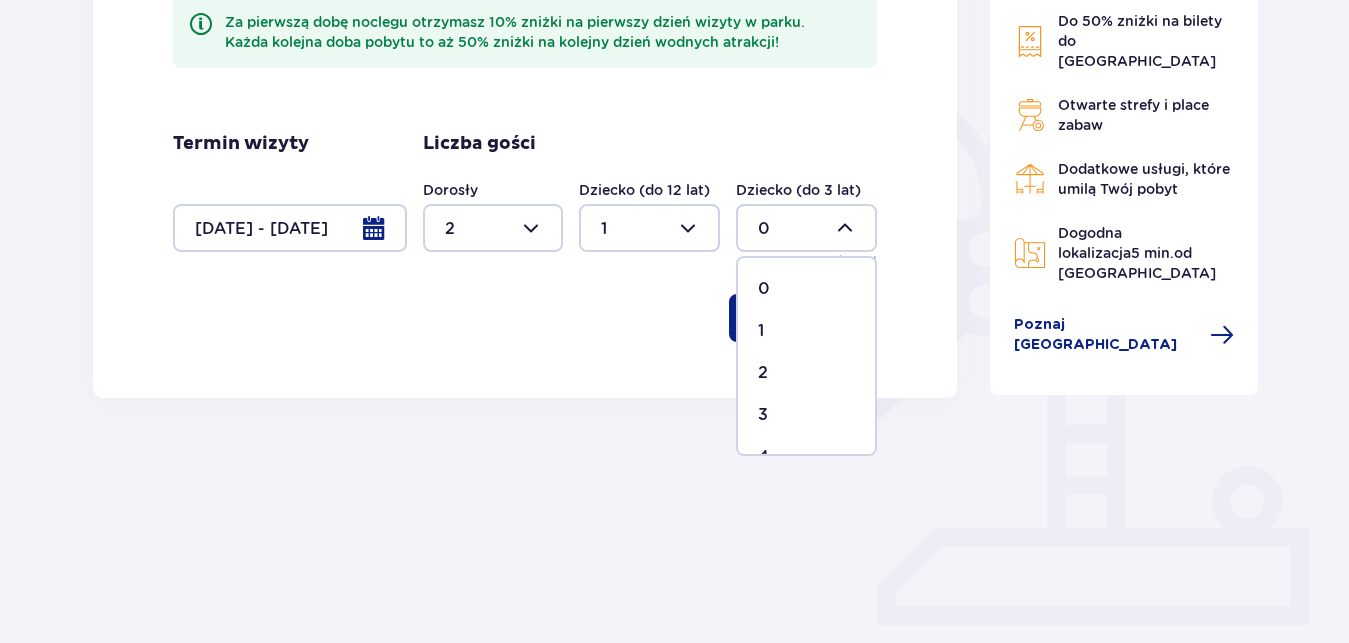 click on "1" at bounding box center (806, 331) 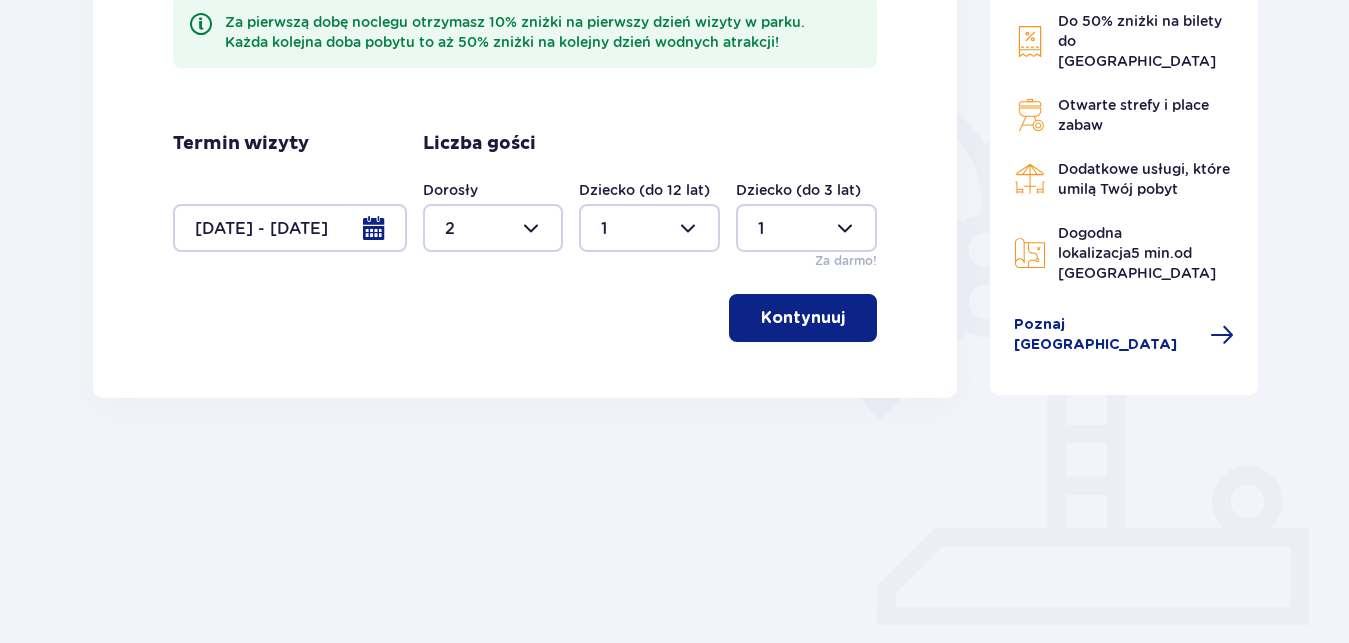 type on "1" 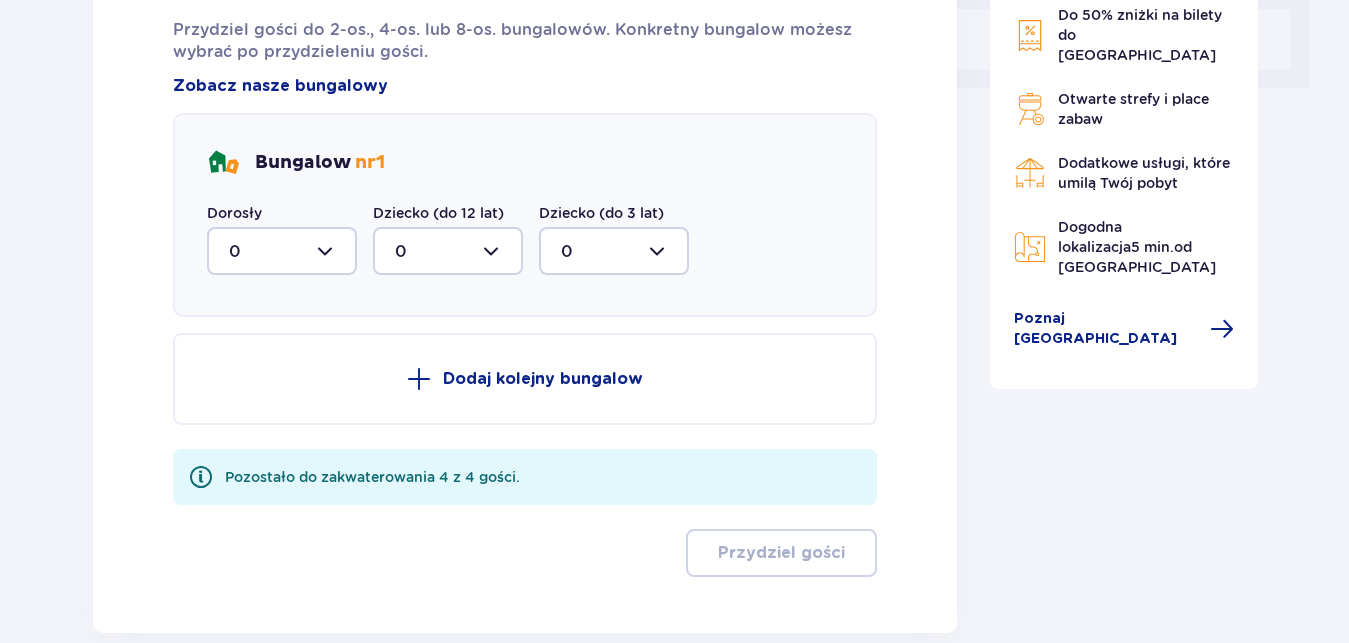 scroll, scrollTop: 1010, scrollLeft: 0, axis: vertical 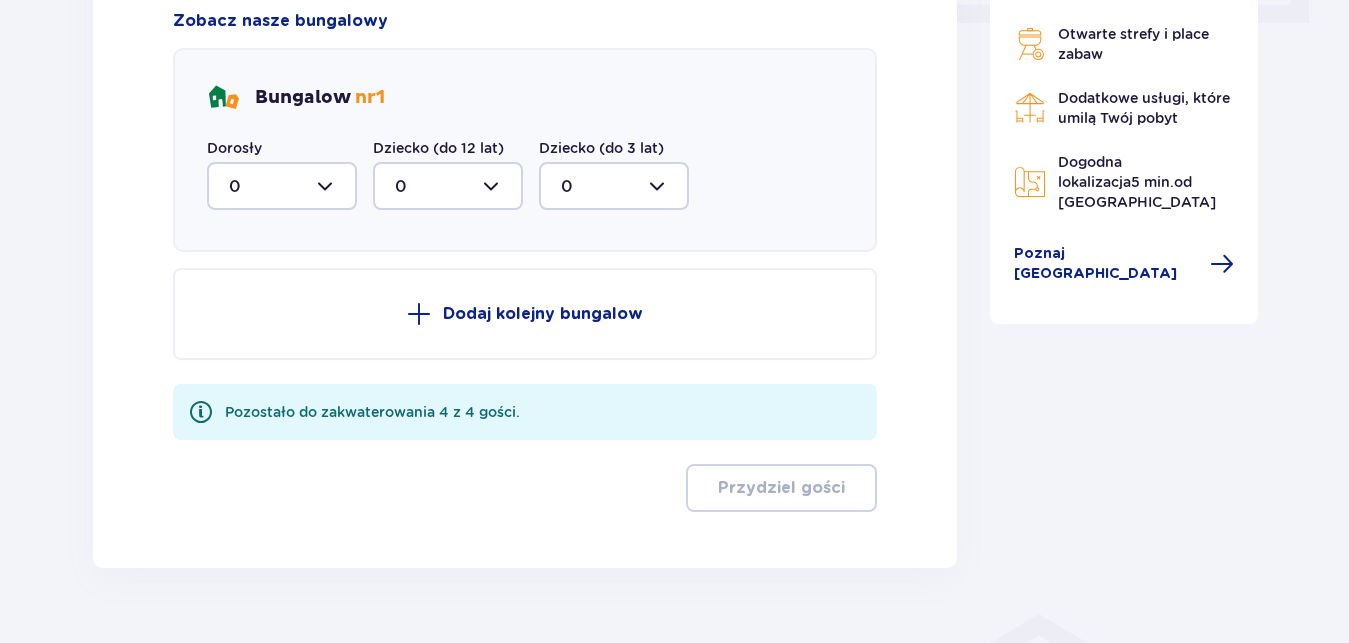 click at bounding box center (282, 186) 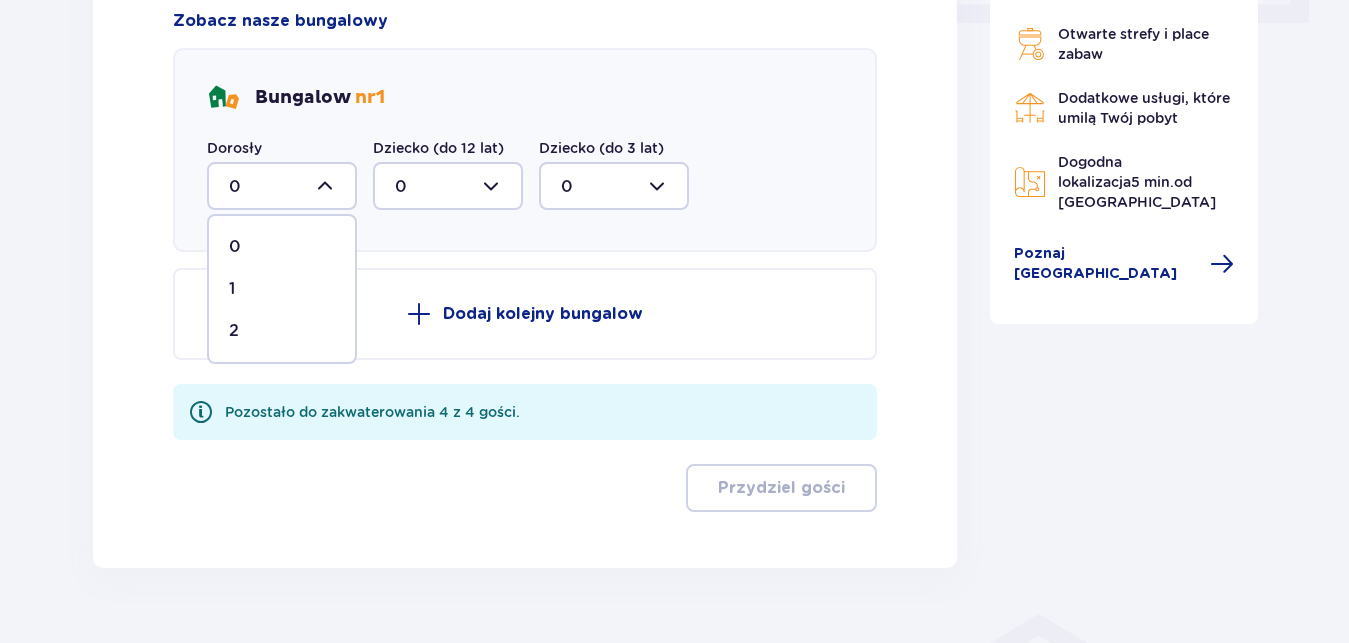click on "2" at bounding box center [282, 331] 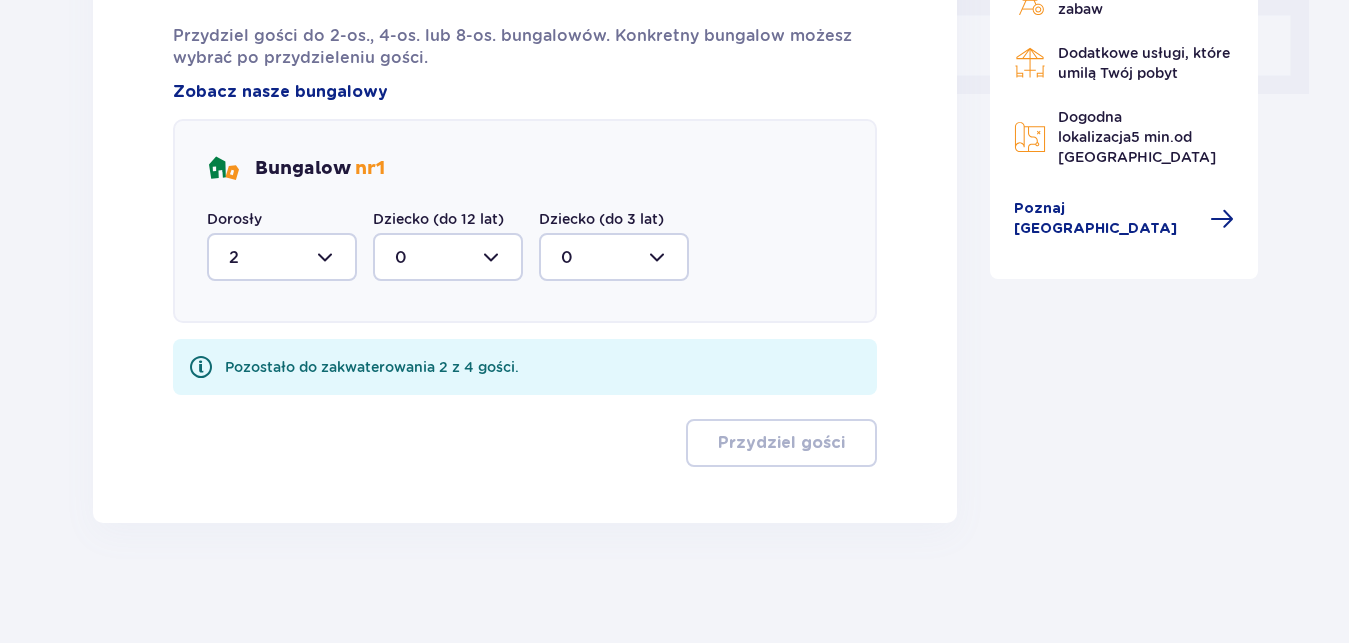 scroll, scrollTop: 939, scrollLeft: 0, axis: vertical 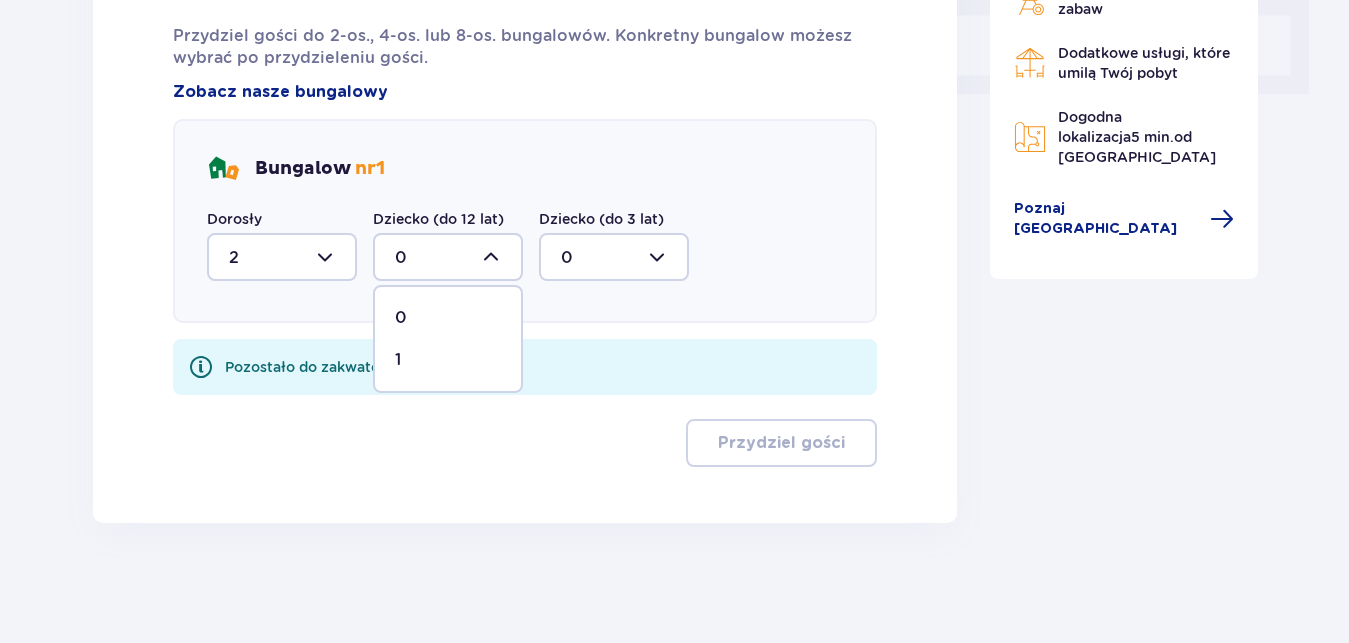 click on "1" at bounding box center [448, 360] 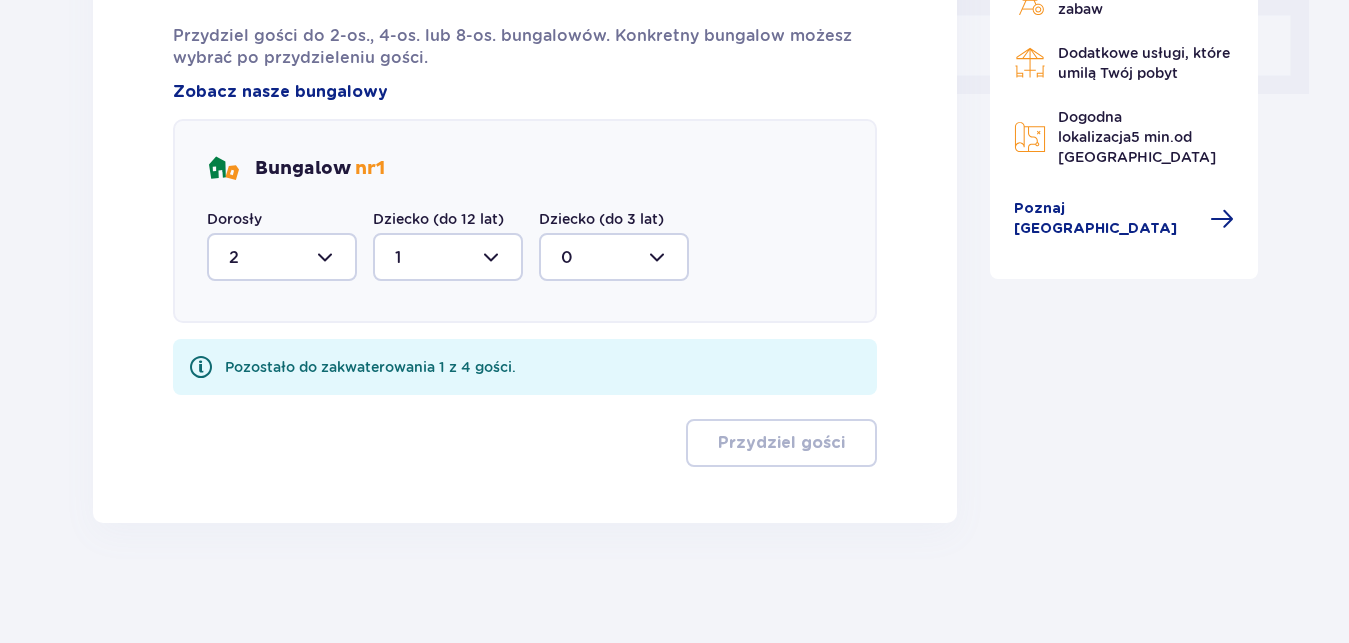 type on "1" 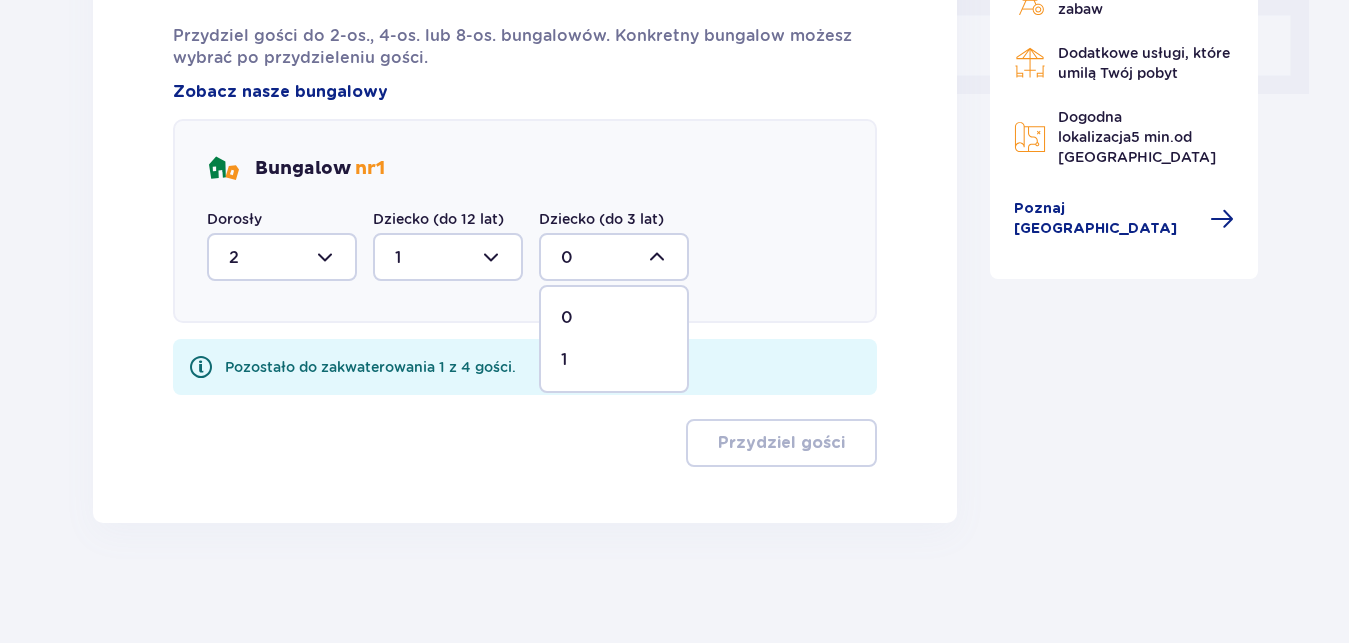 drag, startPoint x: 579, startPoint y: 363, endPoint x: 630, endPoint y: 379, distance: 53.450912 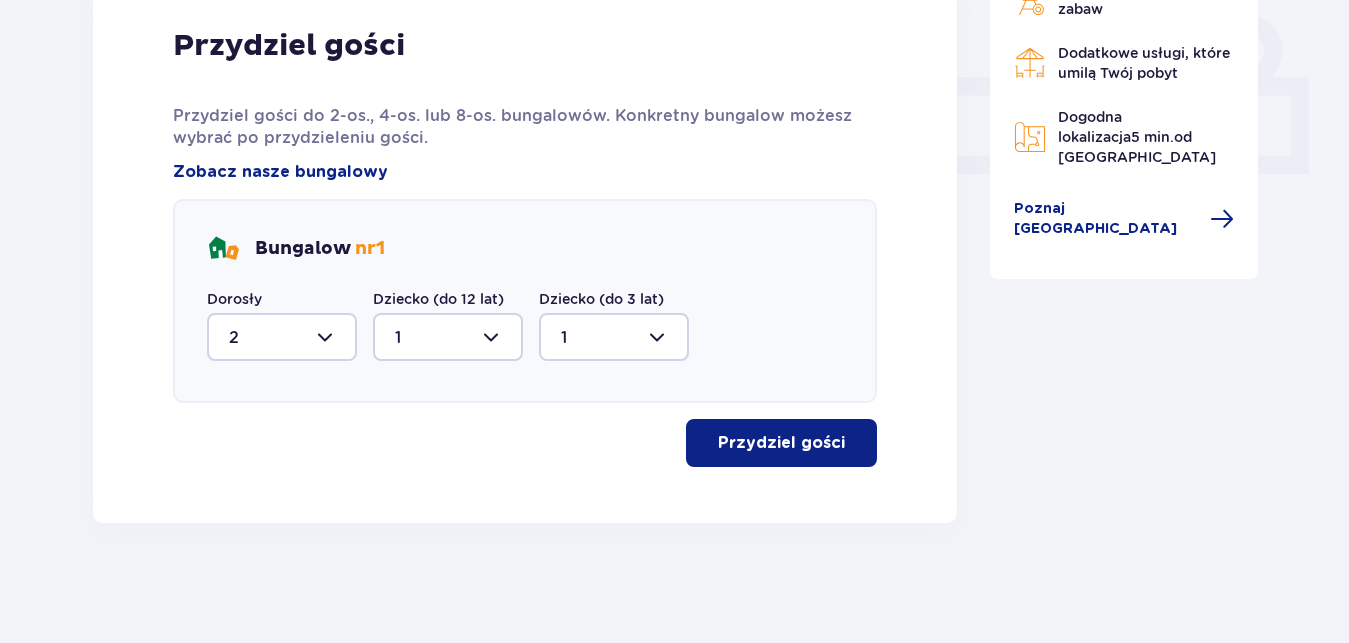 scroll, scrollTop: 859, scrollLeft: 0, axis: vertical 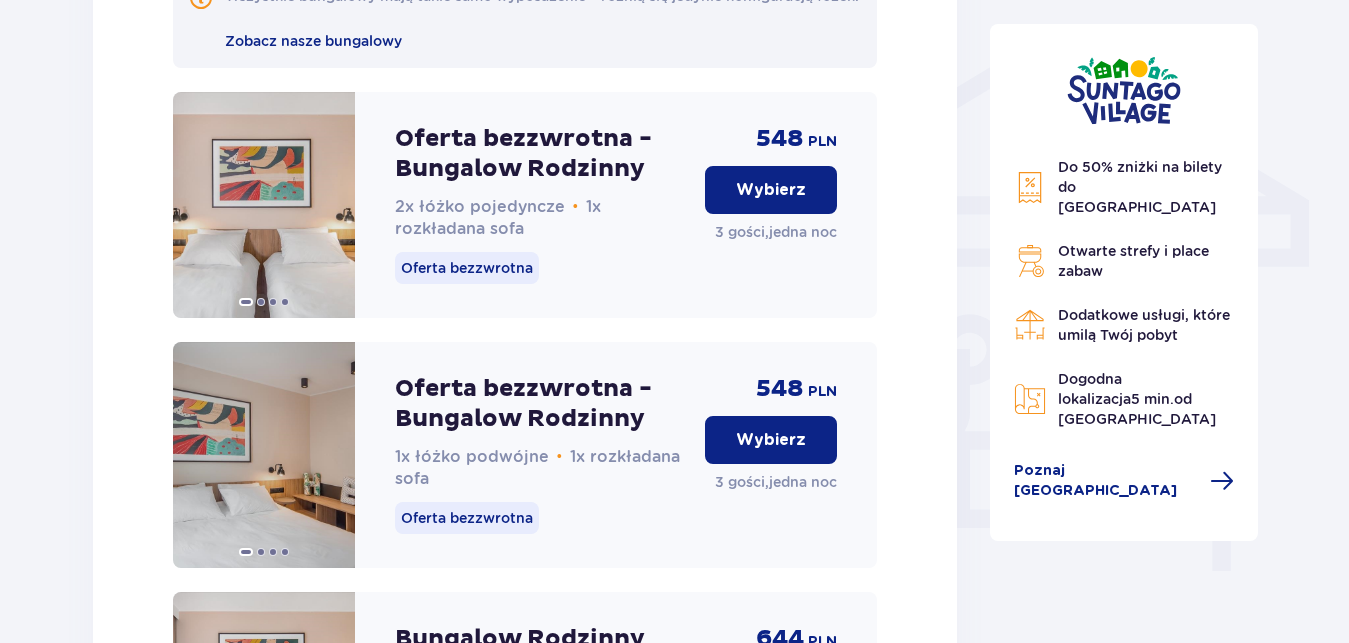 click on "Wybierz" at bounding box center [771, 440] 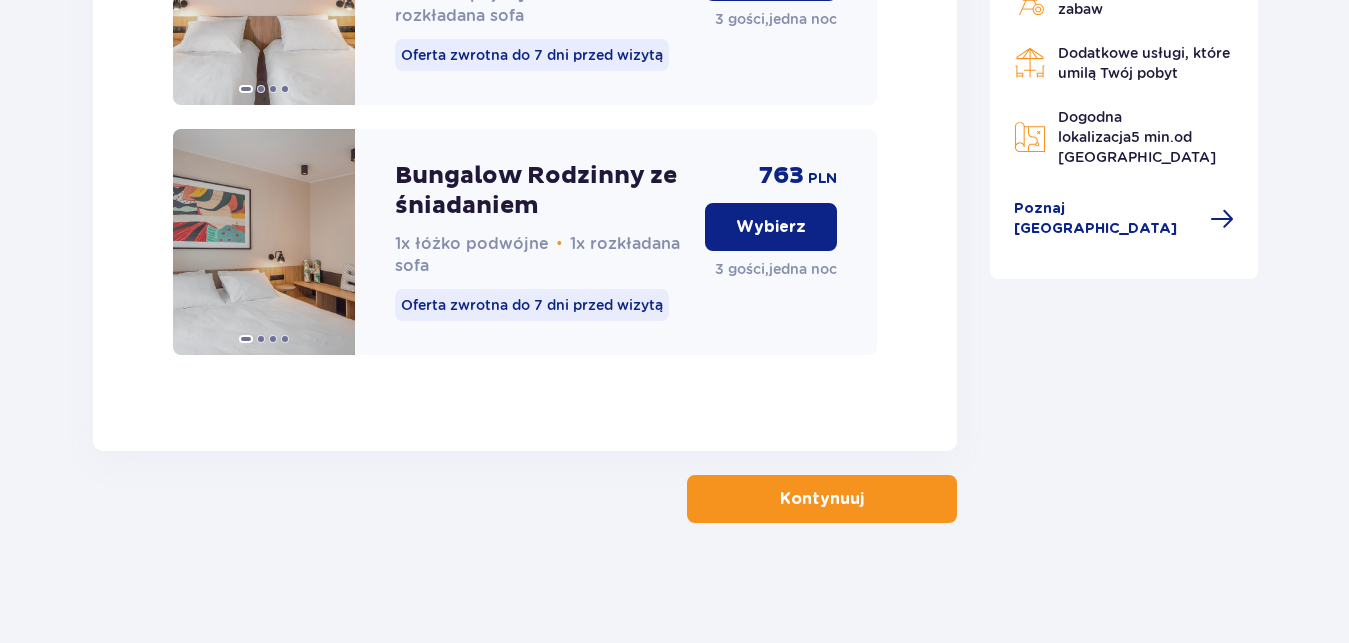 scroll, scrollTop: 3323, scrollLeft: 0, axis: vertical 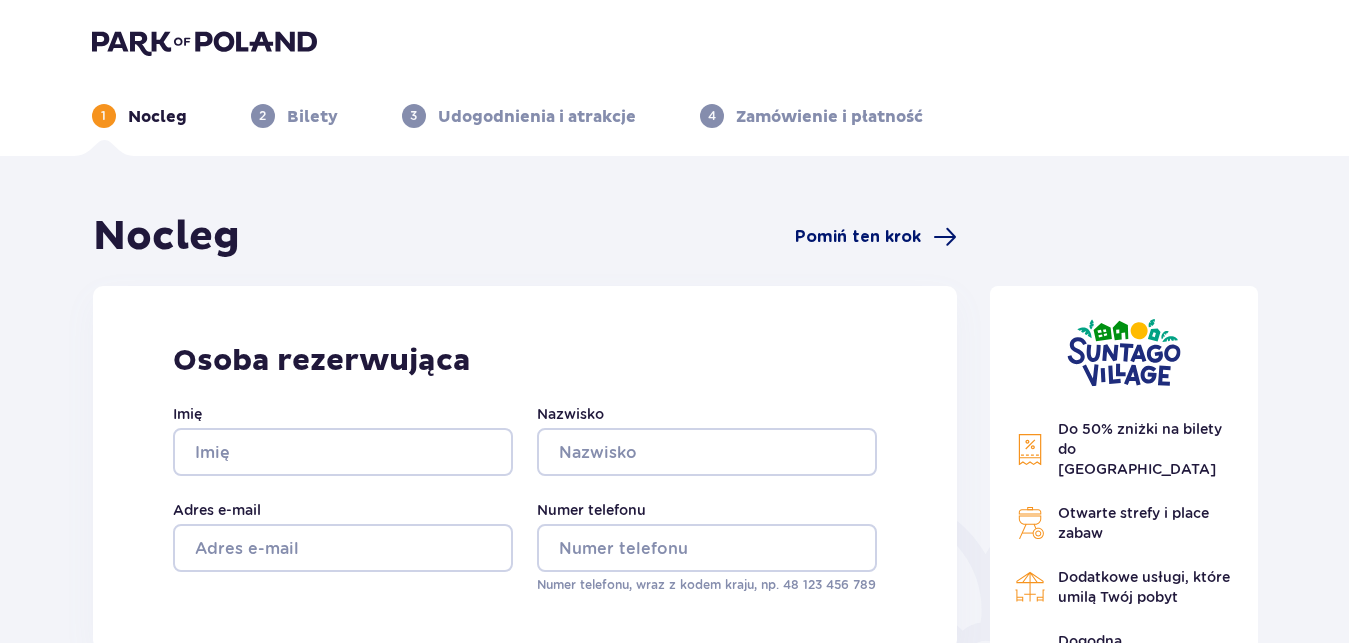 click on "Pomiń ten krok" at bounding box center (858, 237) 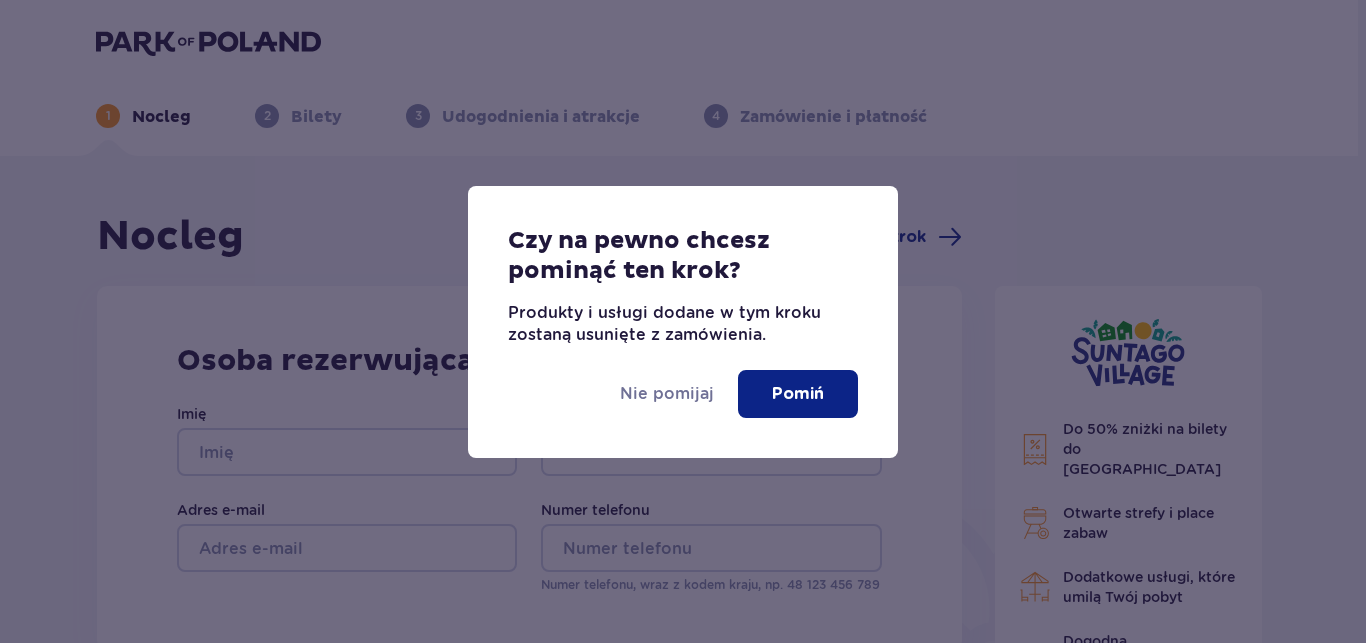click on "Pomiń" at bounding box center [798, 394] 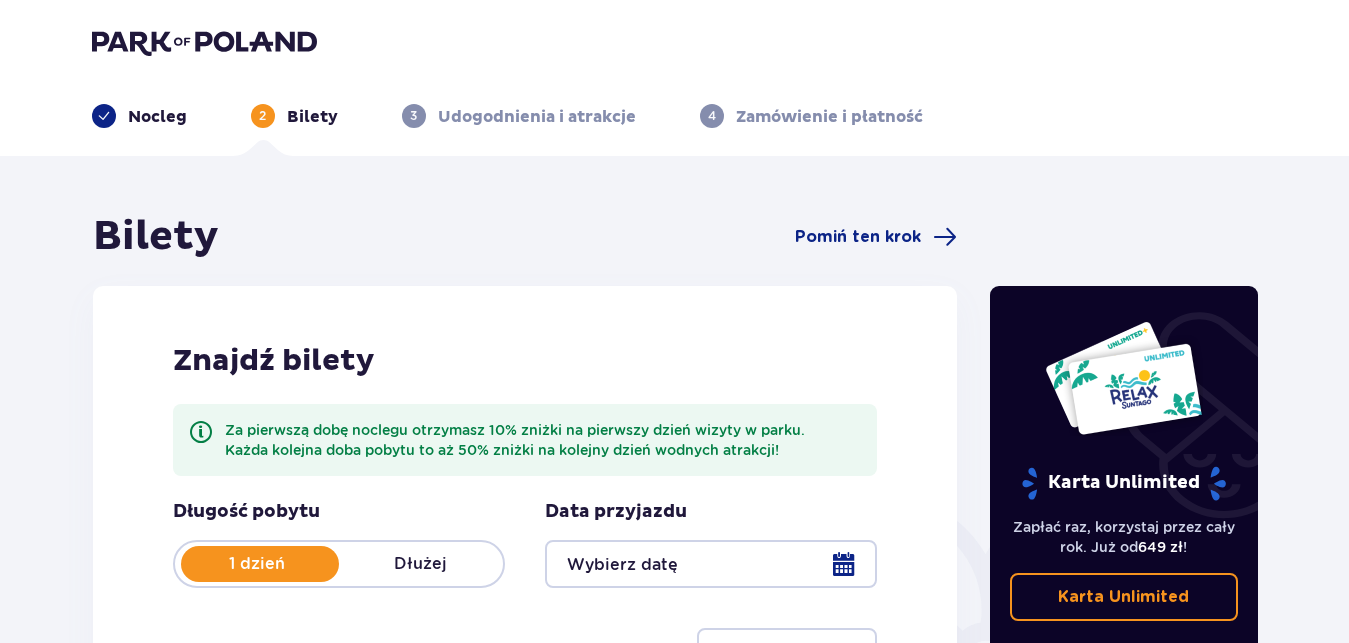 scroll, scrollTop: 306, scrollLeft: 0, axis: vertical 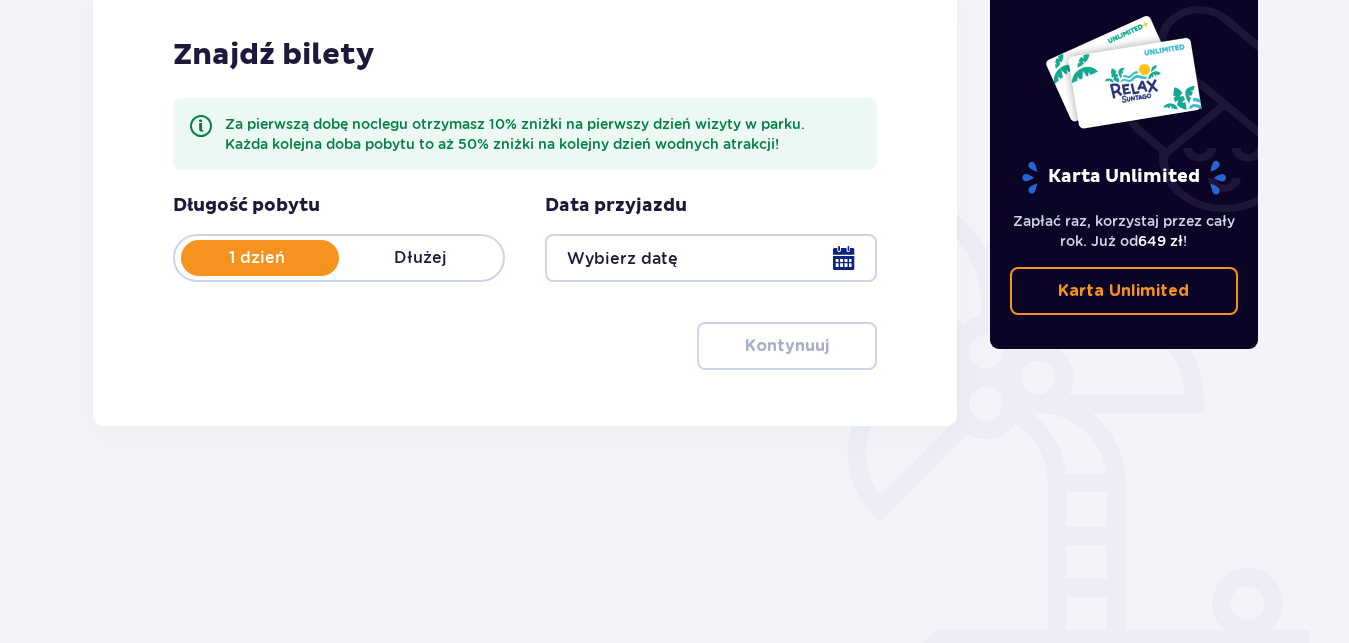 click at bounding box center (711, 258) 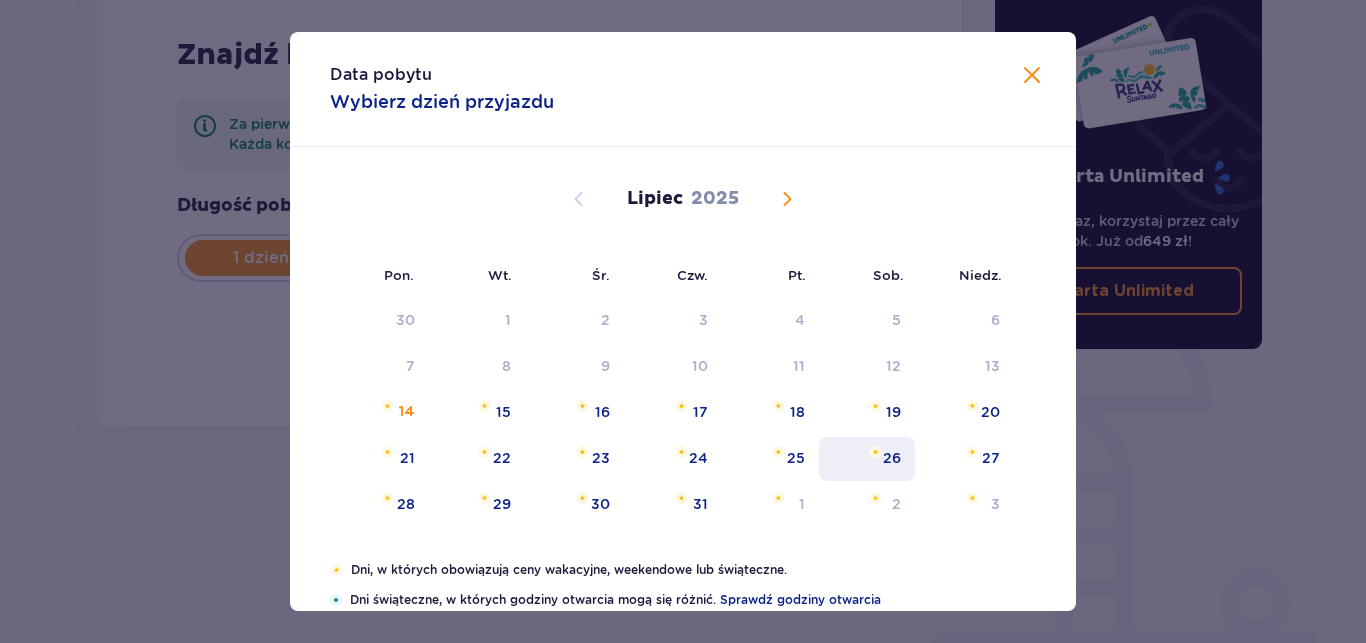 click on "26" at bounding box center (892, 458) 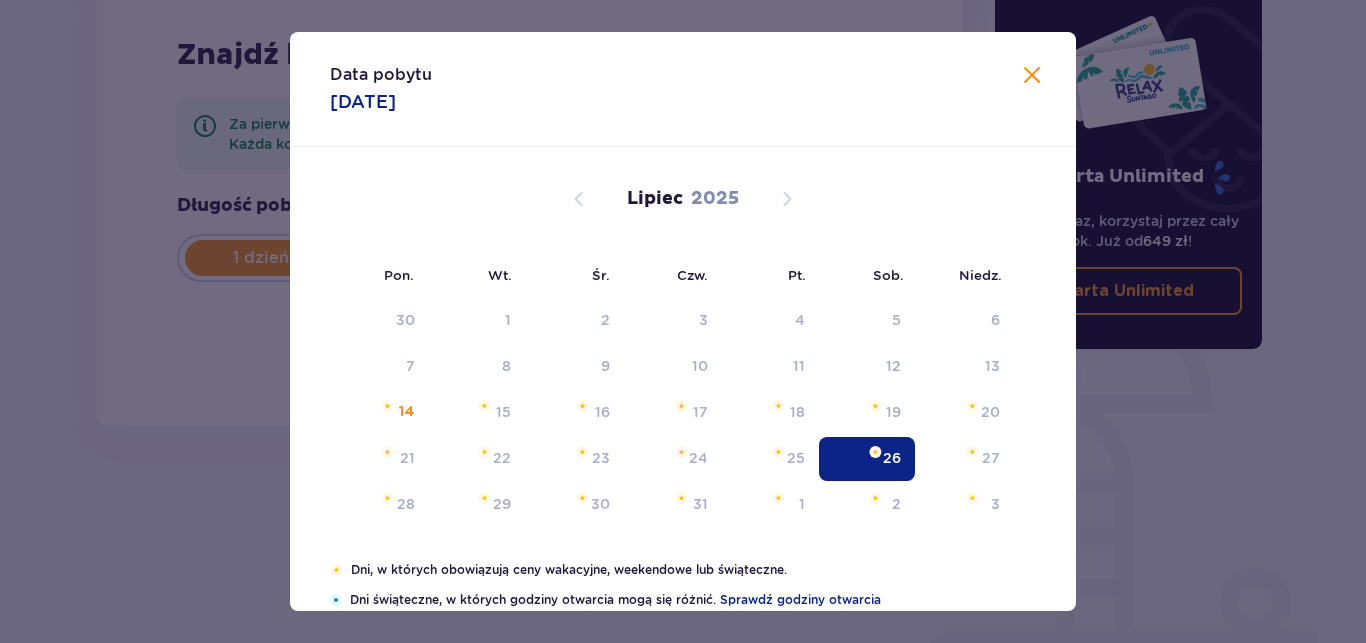 type on "26.07.25" 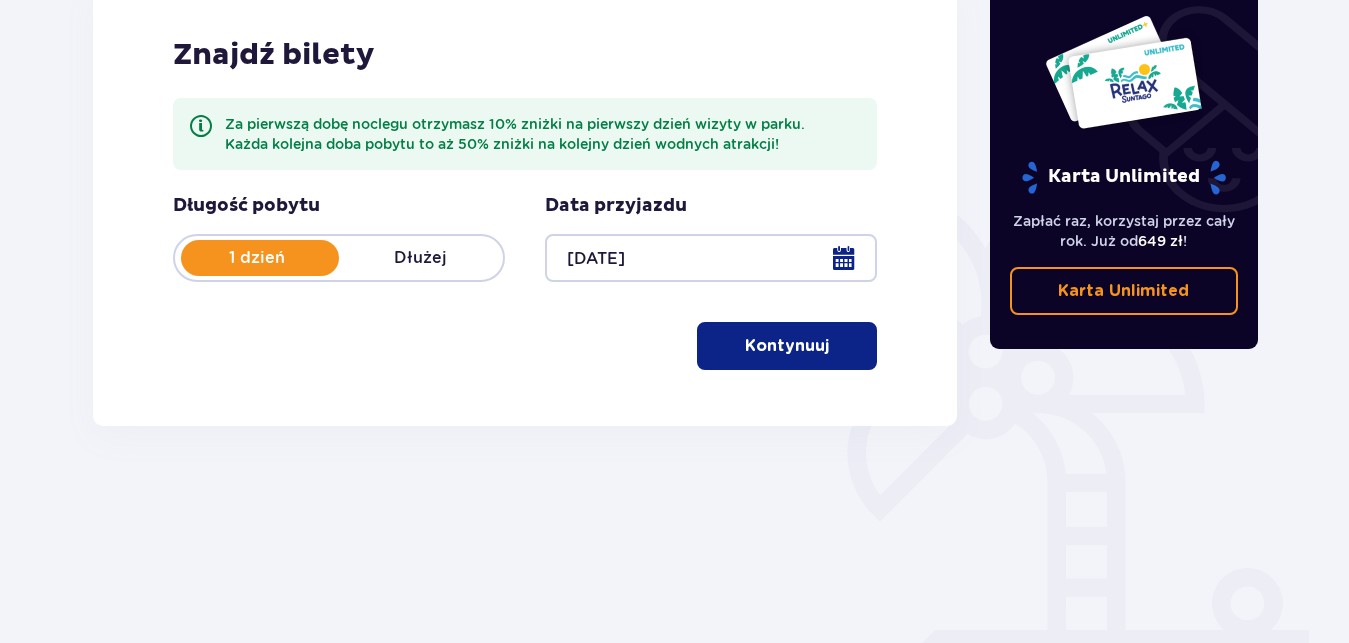 click on "Kontynuuj" at bounding box center (787, 346) 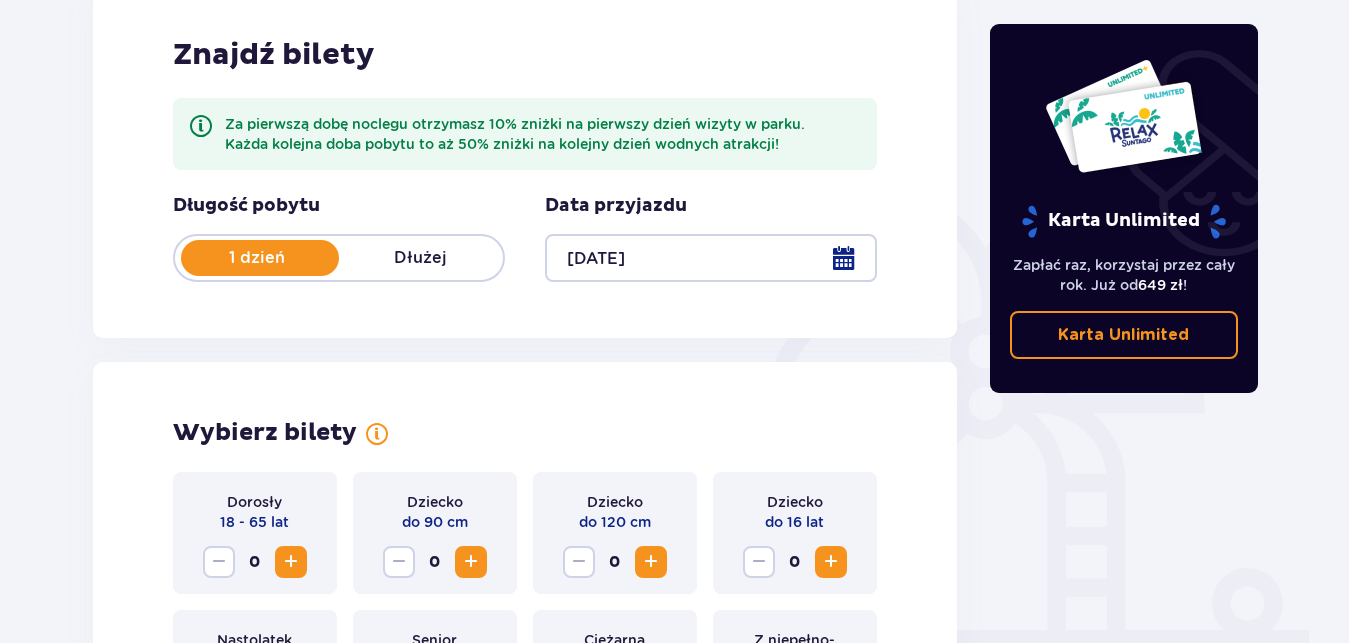 scroll, scrollTop: 644, scrollLeft: 0, axis: vertical 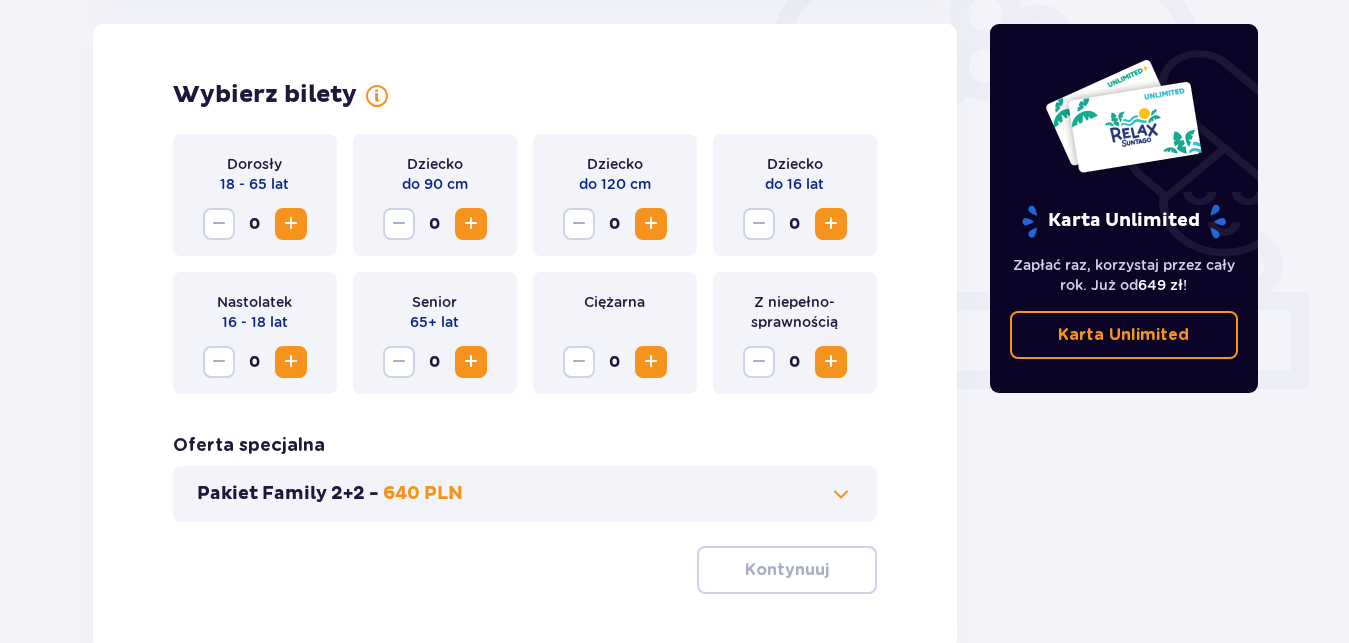 click at bounding box center (291, 224) 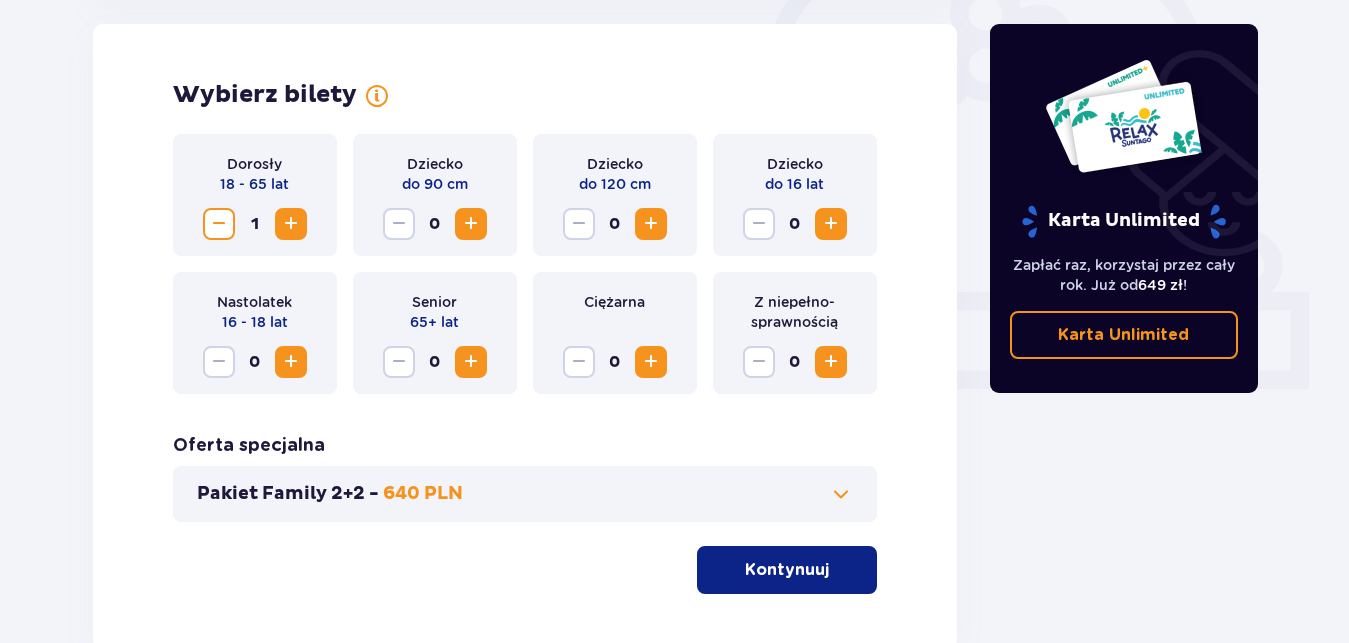 click at bounding box center (291, 224) 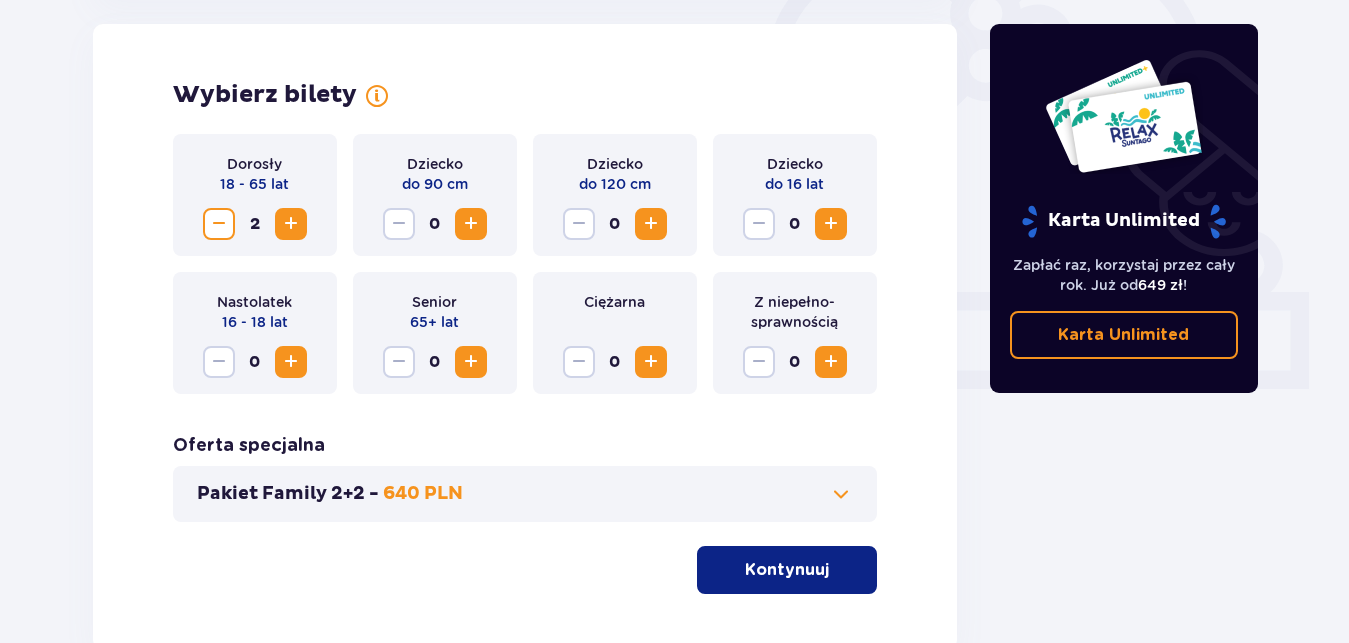 click at bounding box center (651, 224) 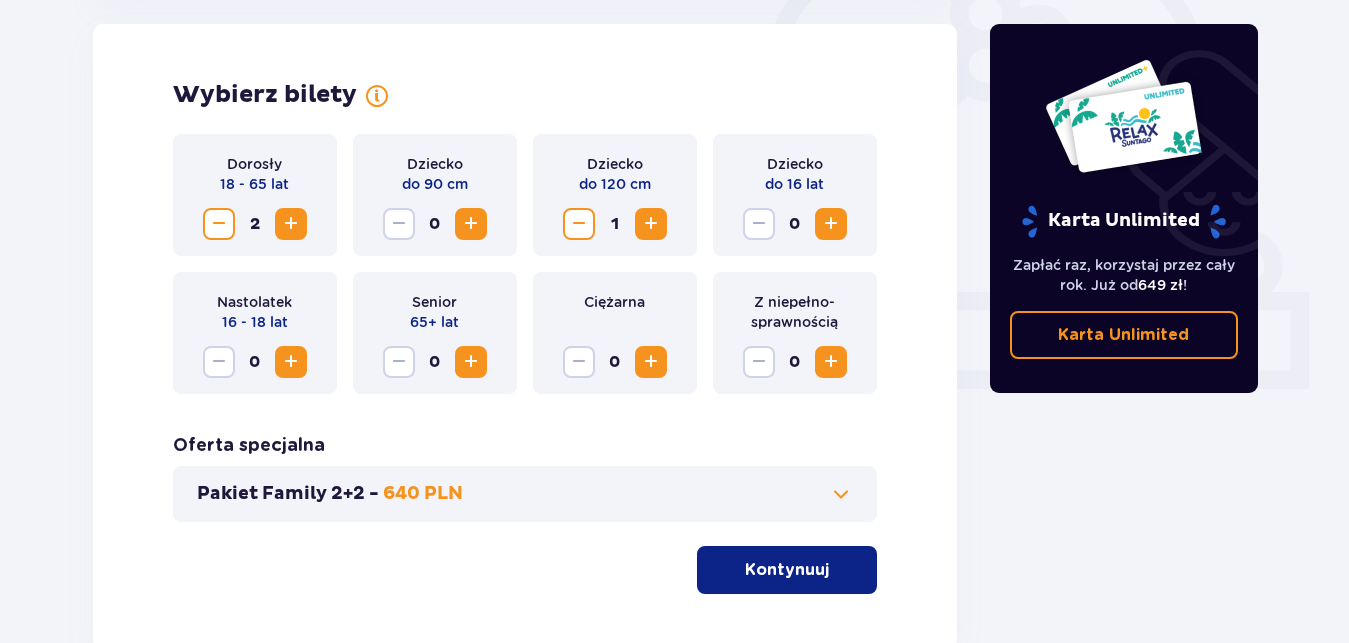 click at bounding box center (651, 224) 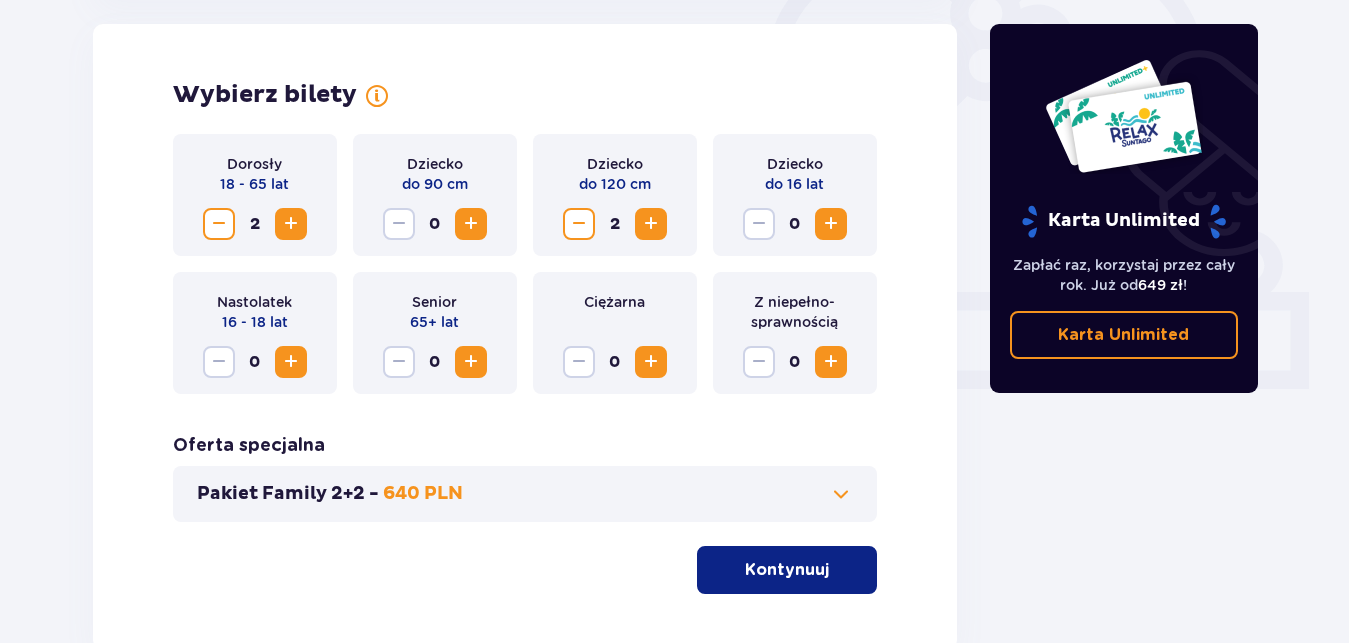 click on "Kontynuuj" at bounding box center (787, 570) 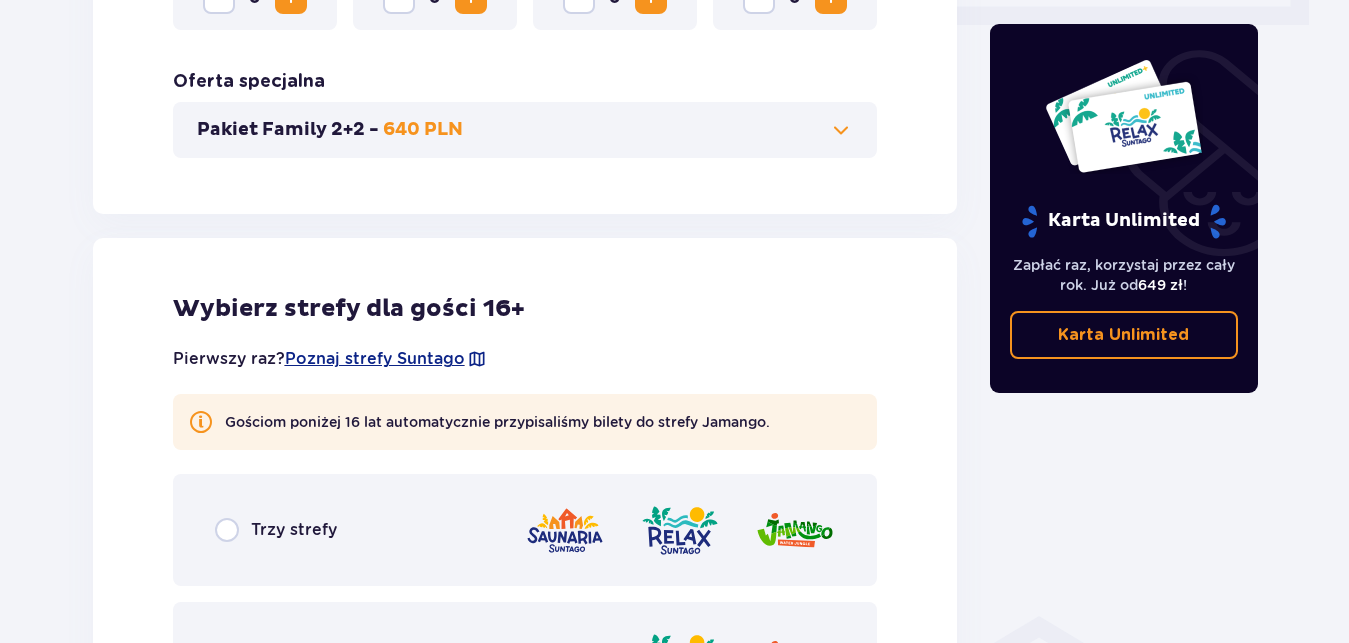 scroll, scrollTop: 1198, scrollLeft: 0, axis: vertical 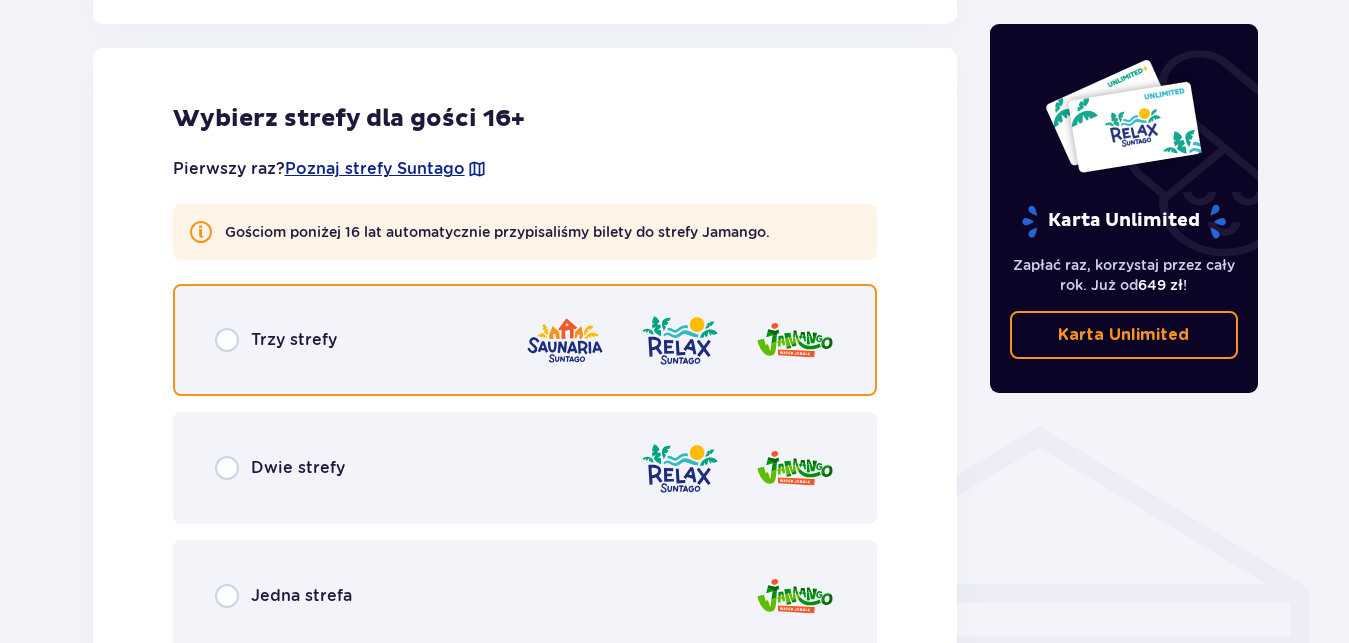 click at bounding box center [227, 340] 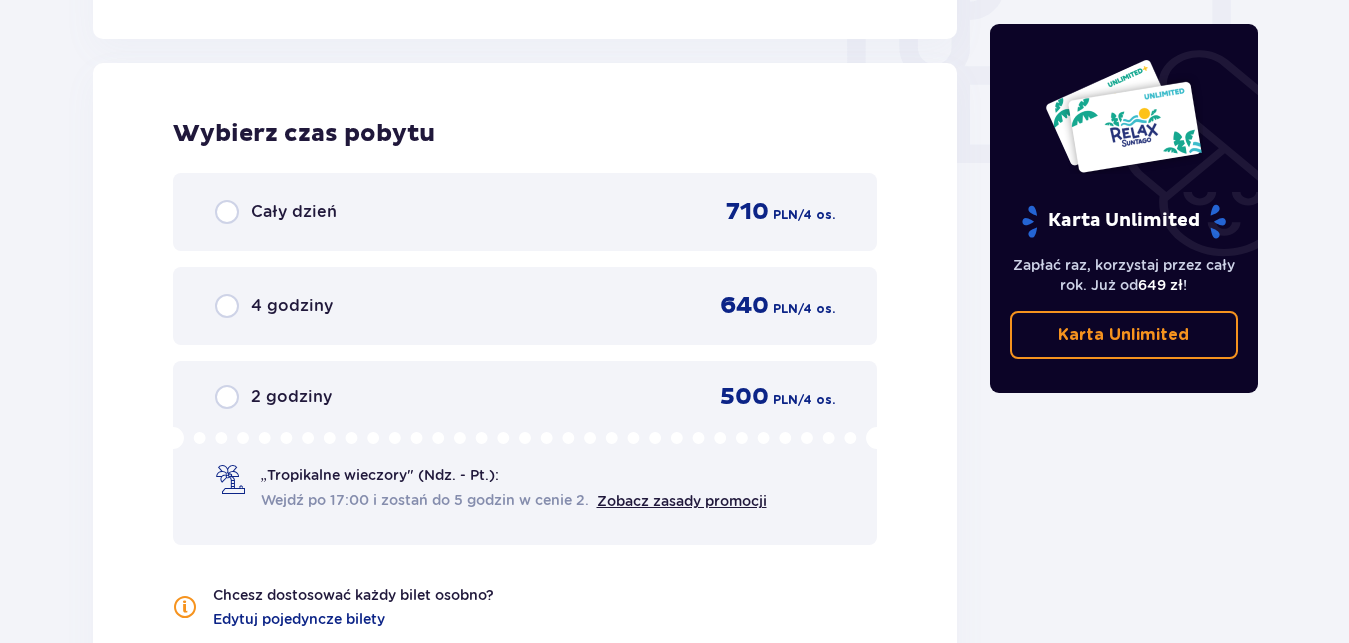 scroll, scrollTop: 1966, scrollLeft: 0, axis: vertical 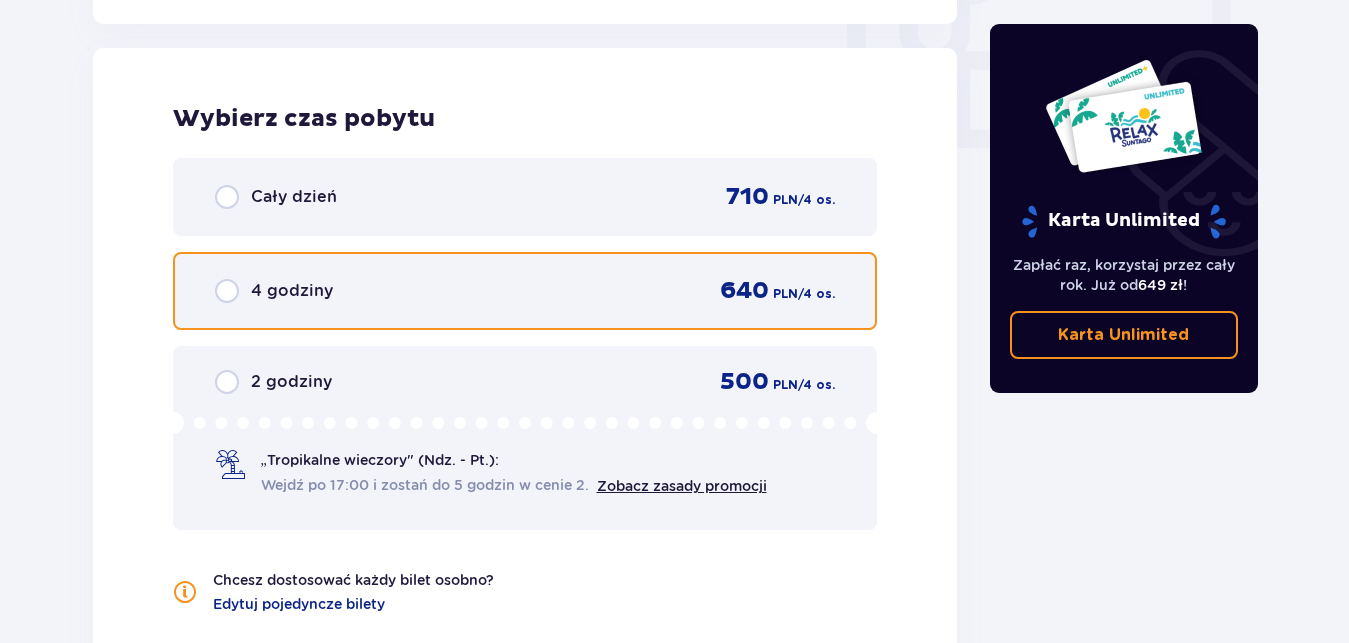 click at bounding box center (227, 291) 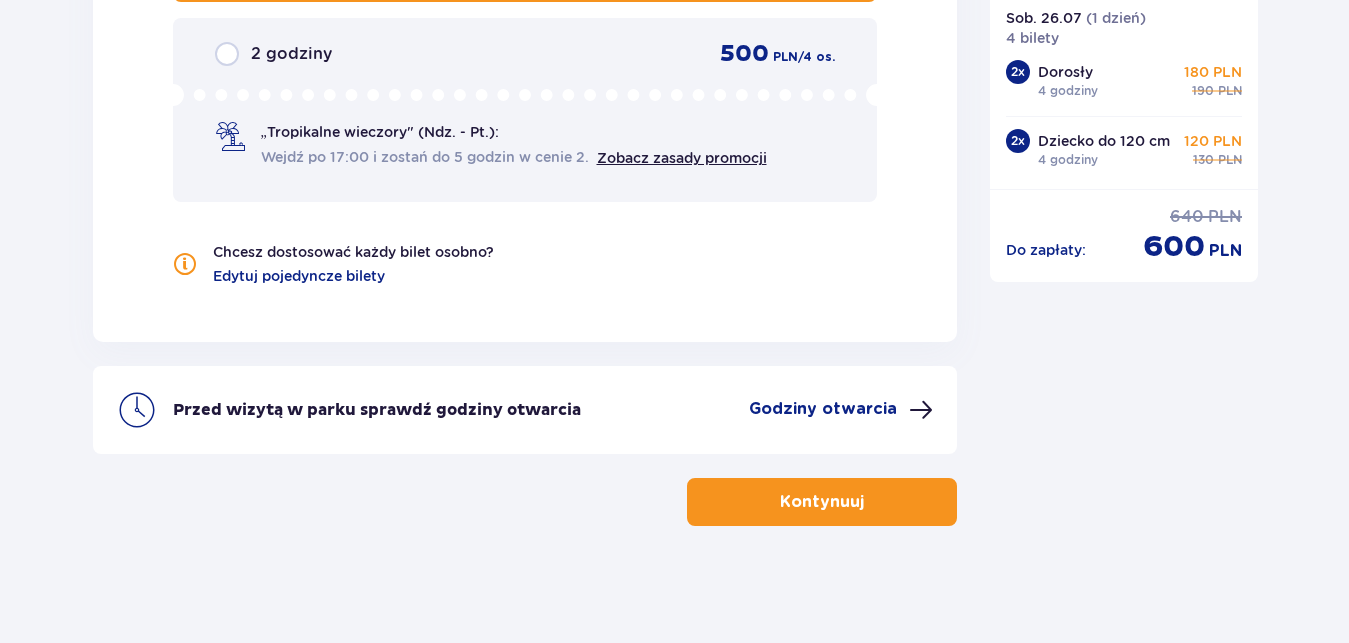 scroll, scrollTop: 2297, scrollLeft: 0, axis: vertical 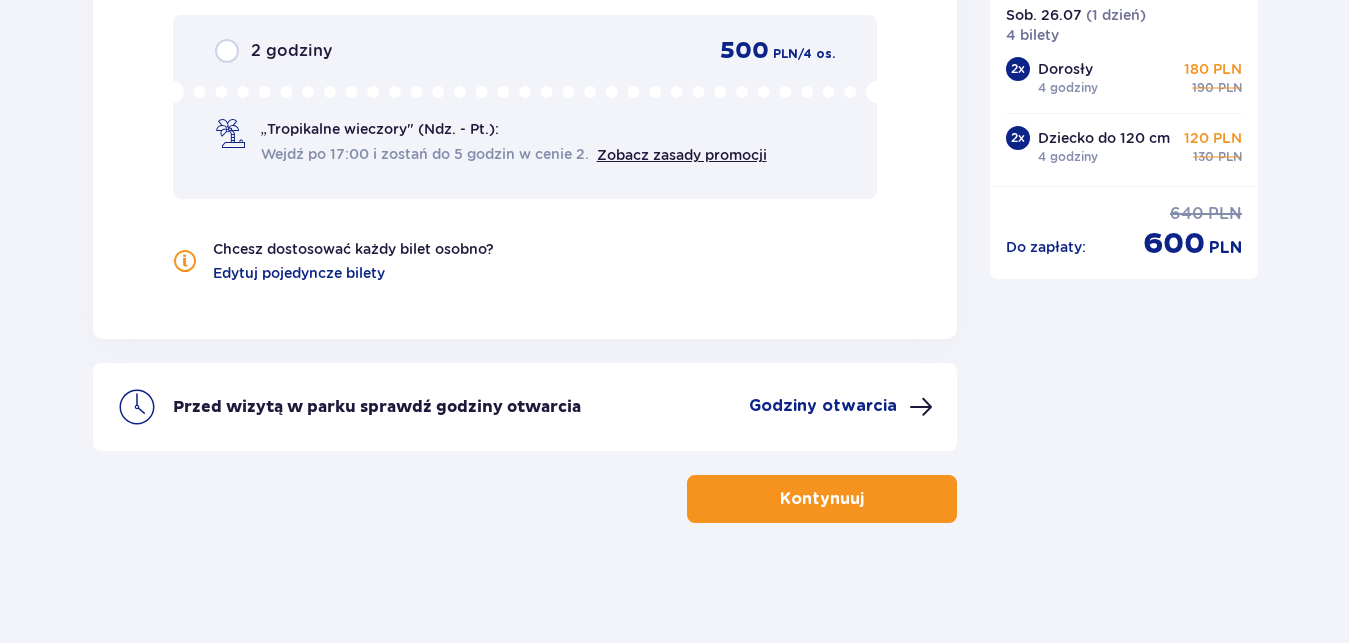 click on "Kontynuuj" at bounding box center [822, 499] 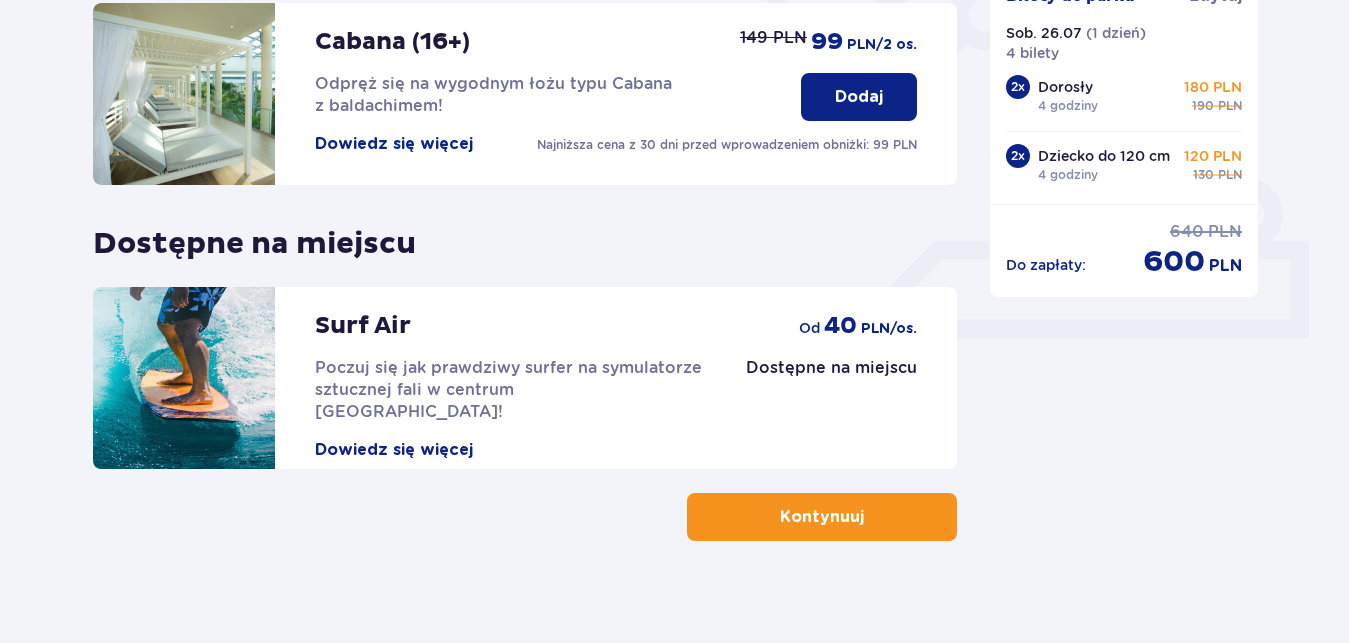 scroll, scrollTop: 713, scrollLeft: 0, axis: vertical 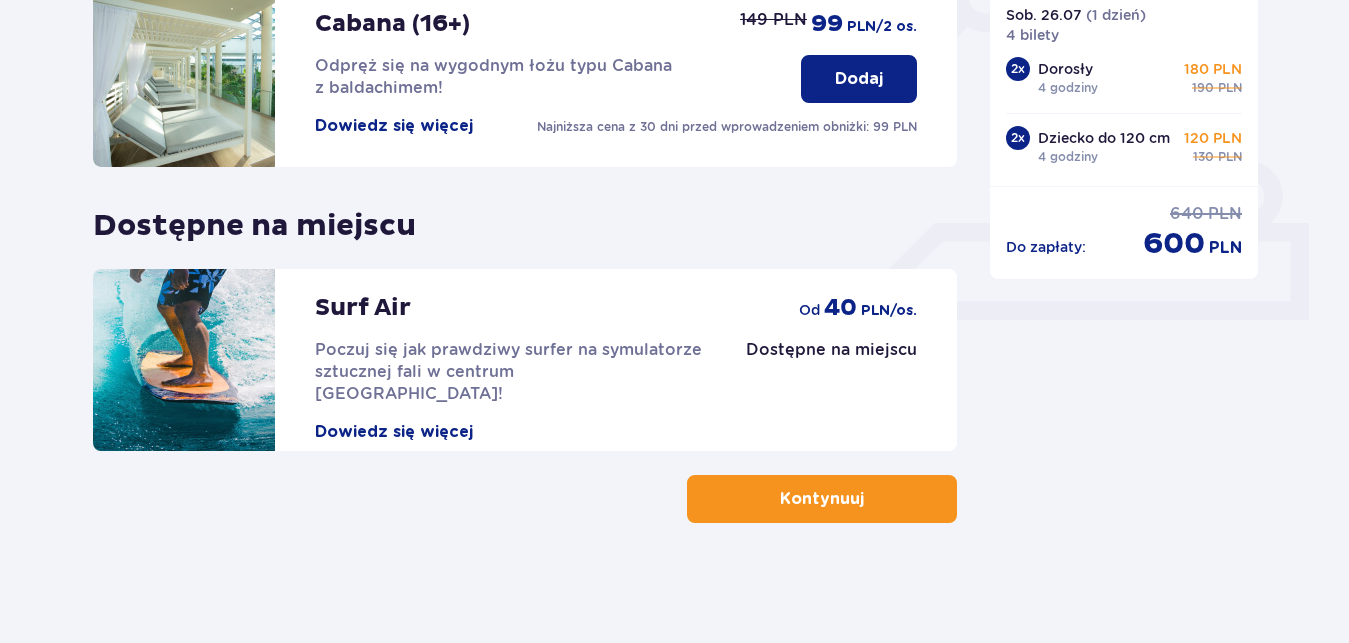 click on "Kontynuuj" at bounding box center [822, 499] 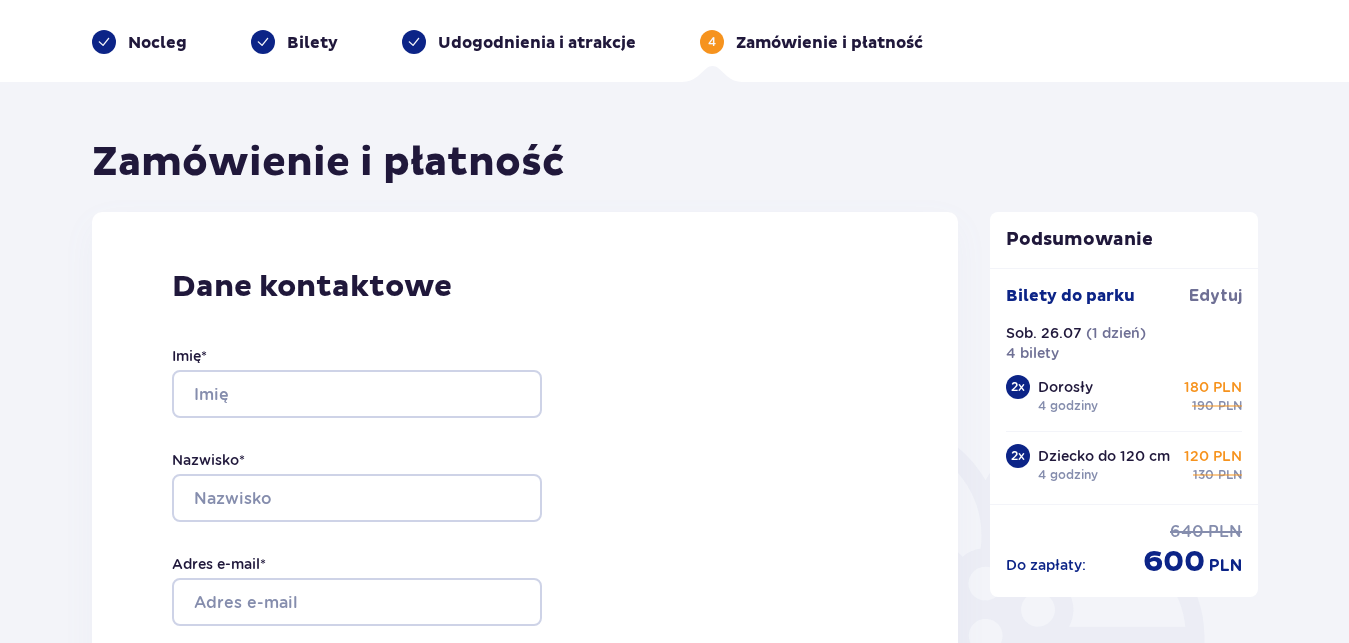 scroll, scrollTop: 0, scrollLeft: 0, axis: both 